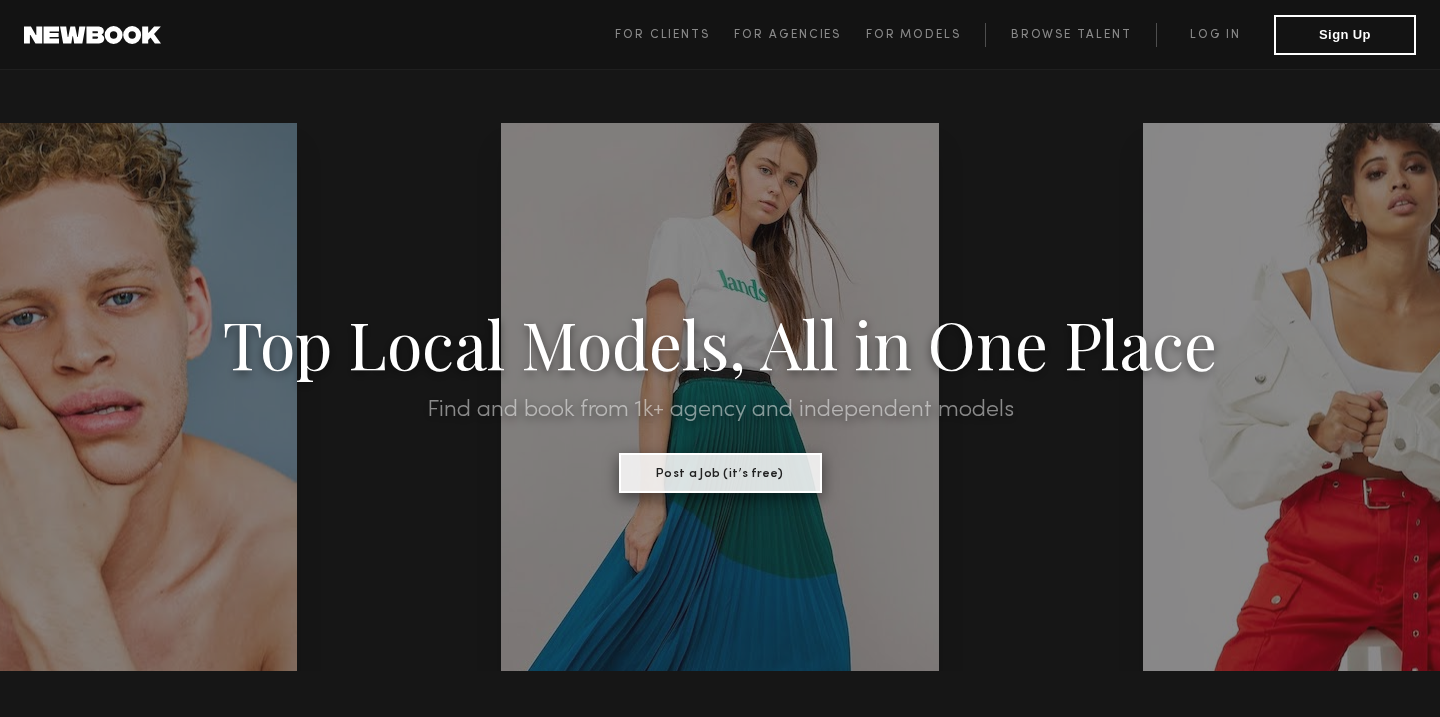 scroll, scrollTop: 0, scrollLeft: 0, axis: both 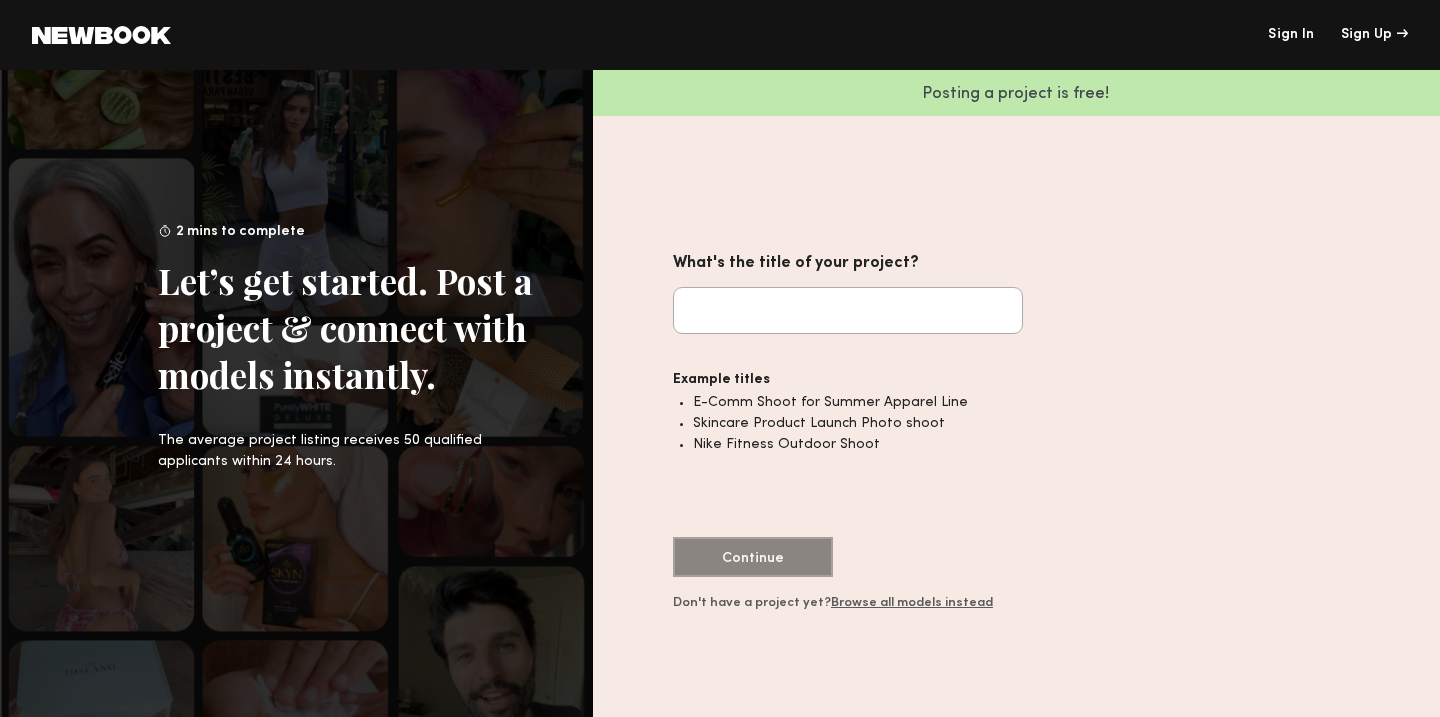 click on "What's the title of your project?" 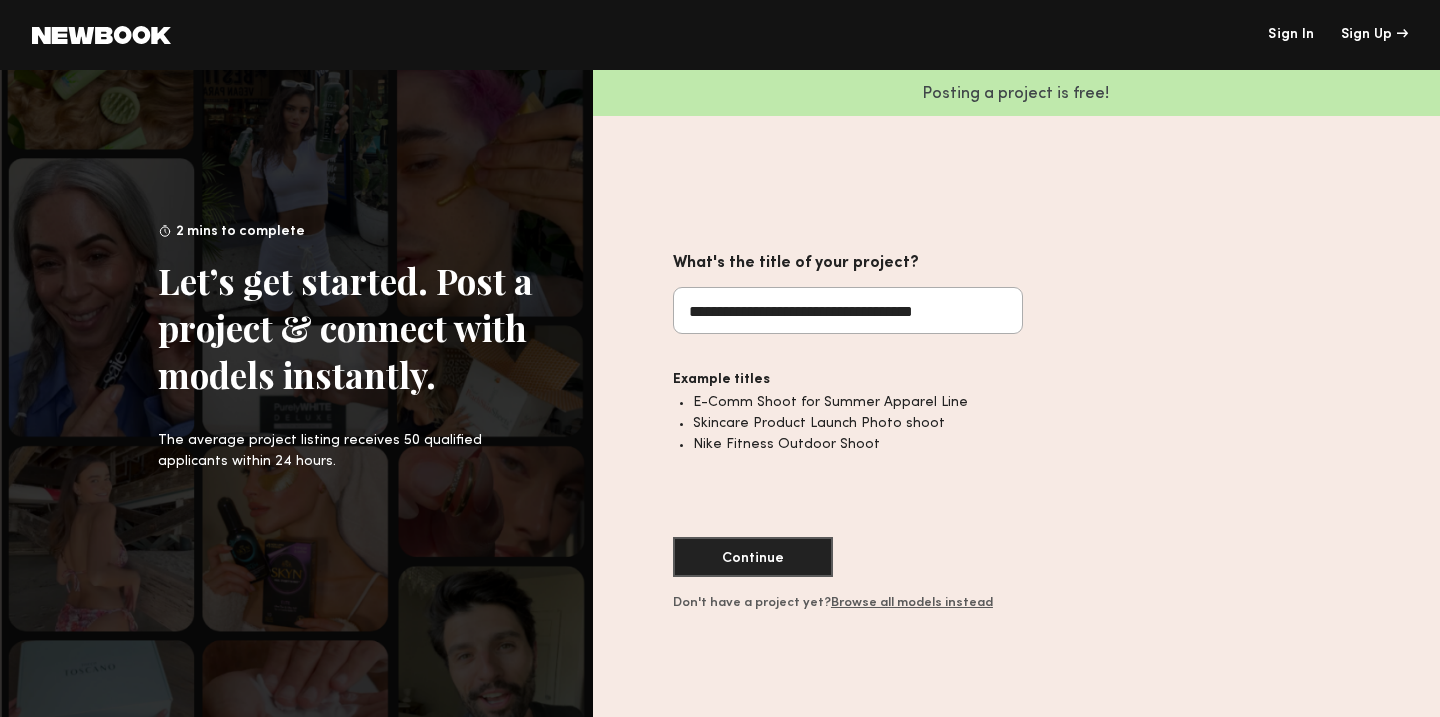 click on "**********" 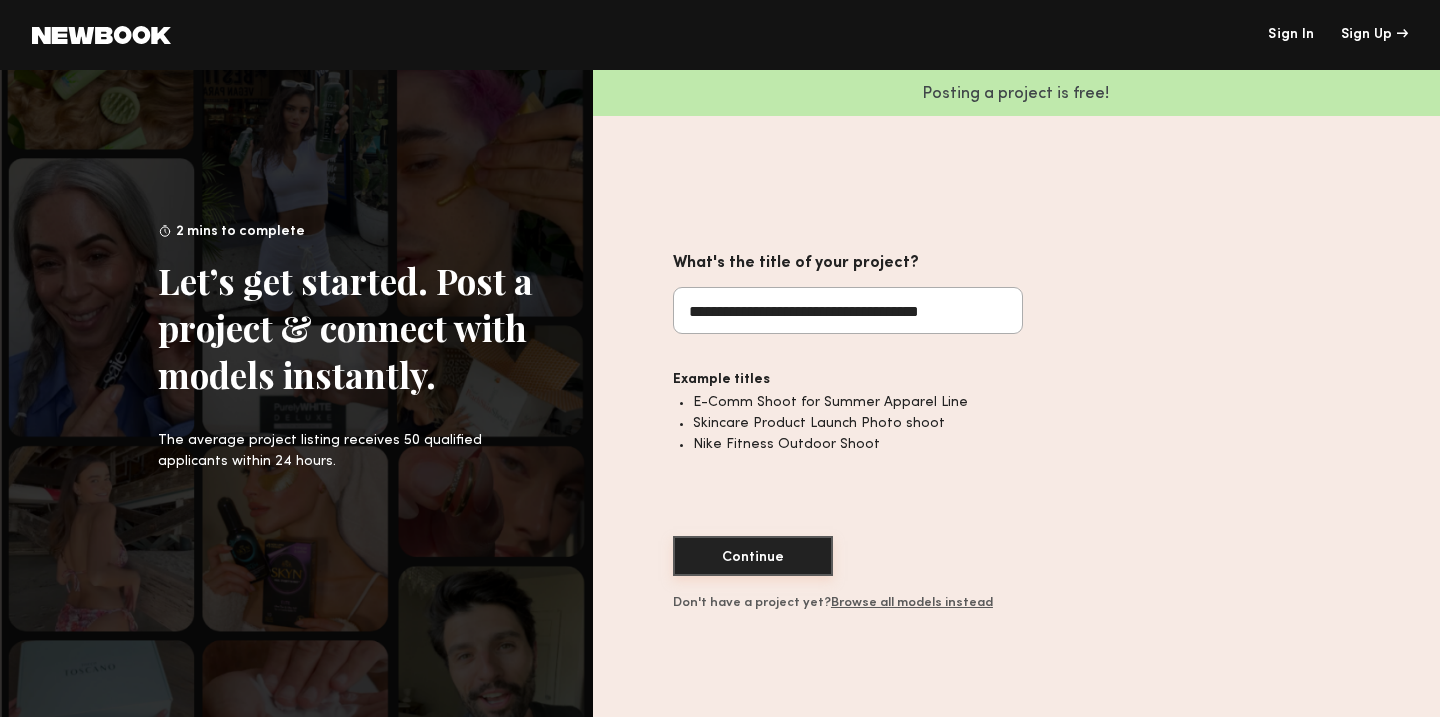 type on "**********" 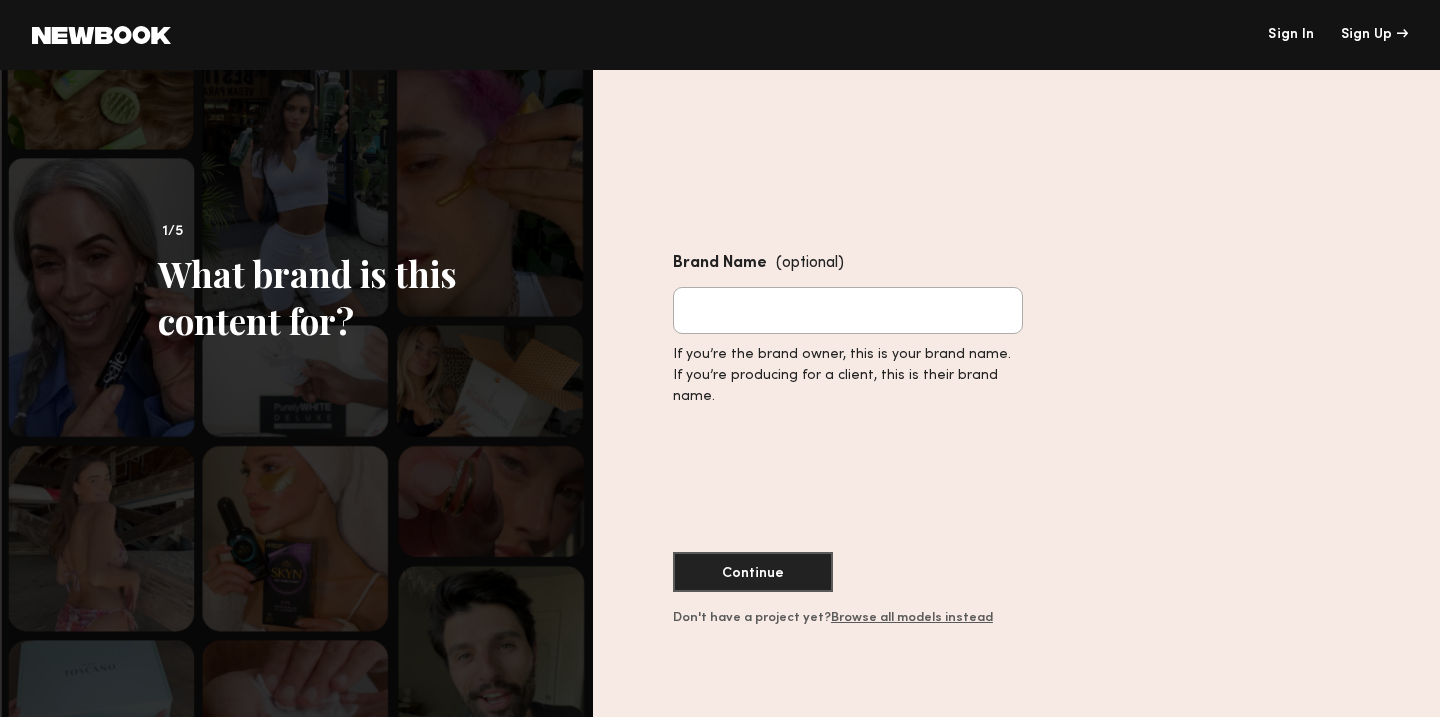 click on "Brand Name  (optional)" 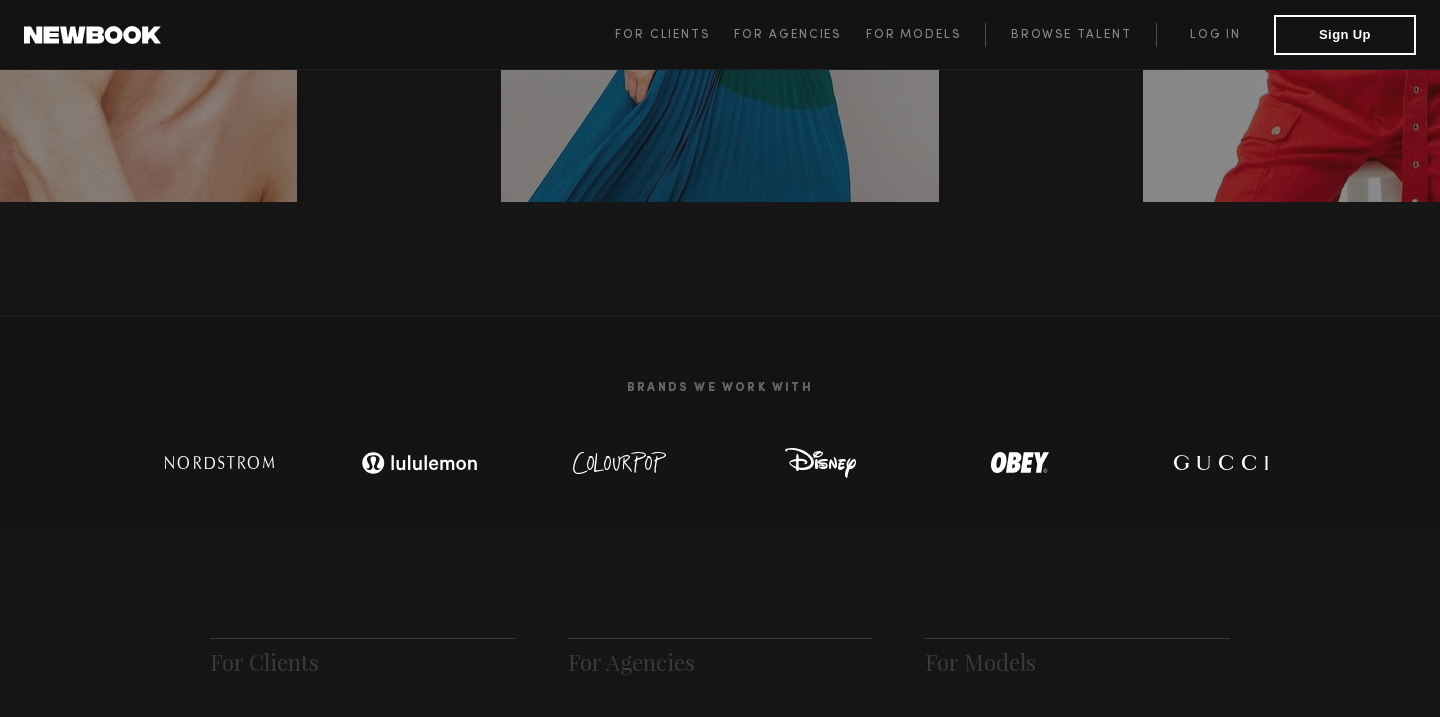 scroll, scrollTop: 0, scrollLeft: 0, axis: both 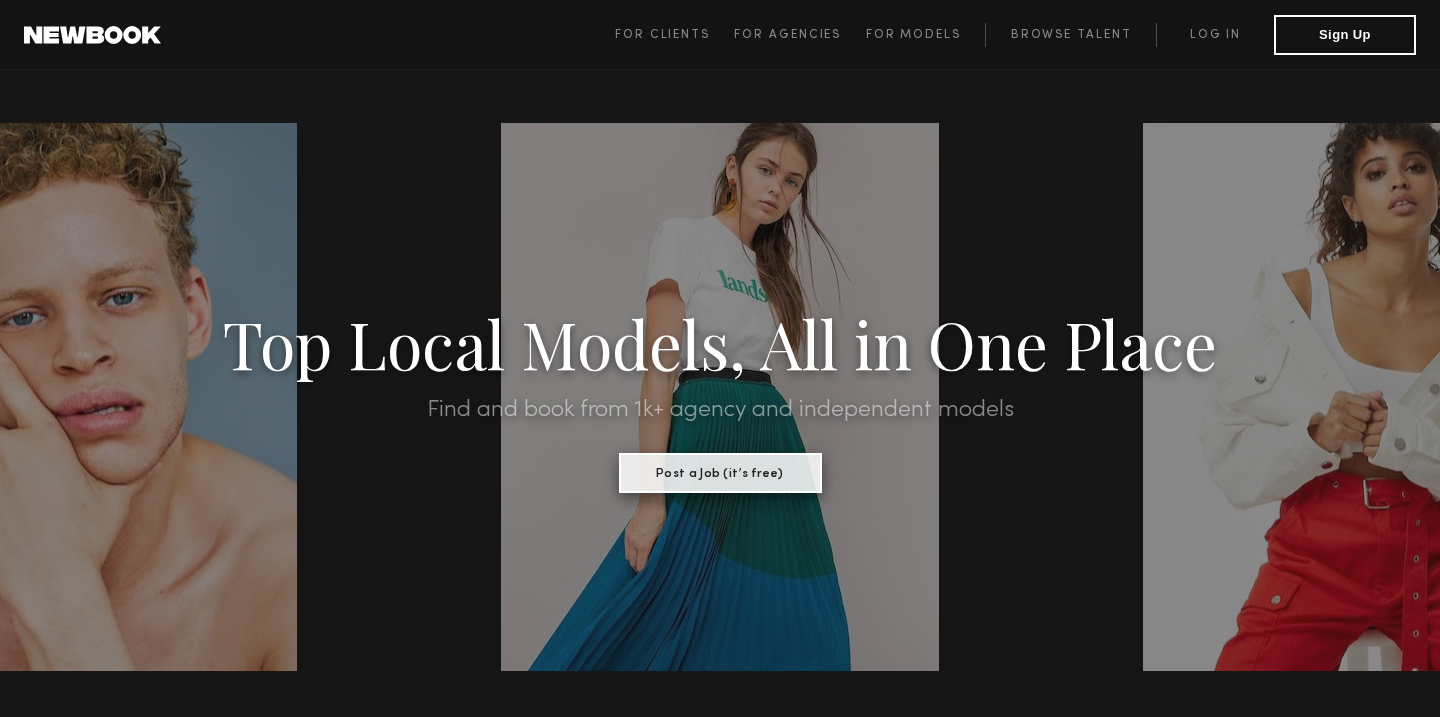 click on "Post a Job (it’s free)" 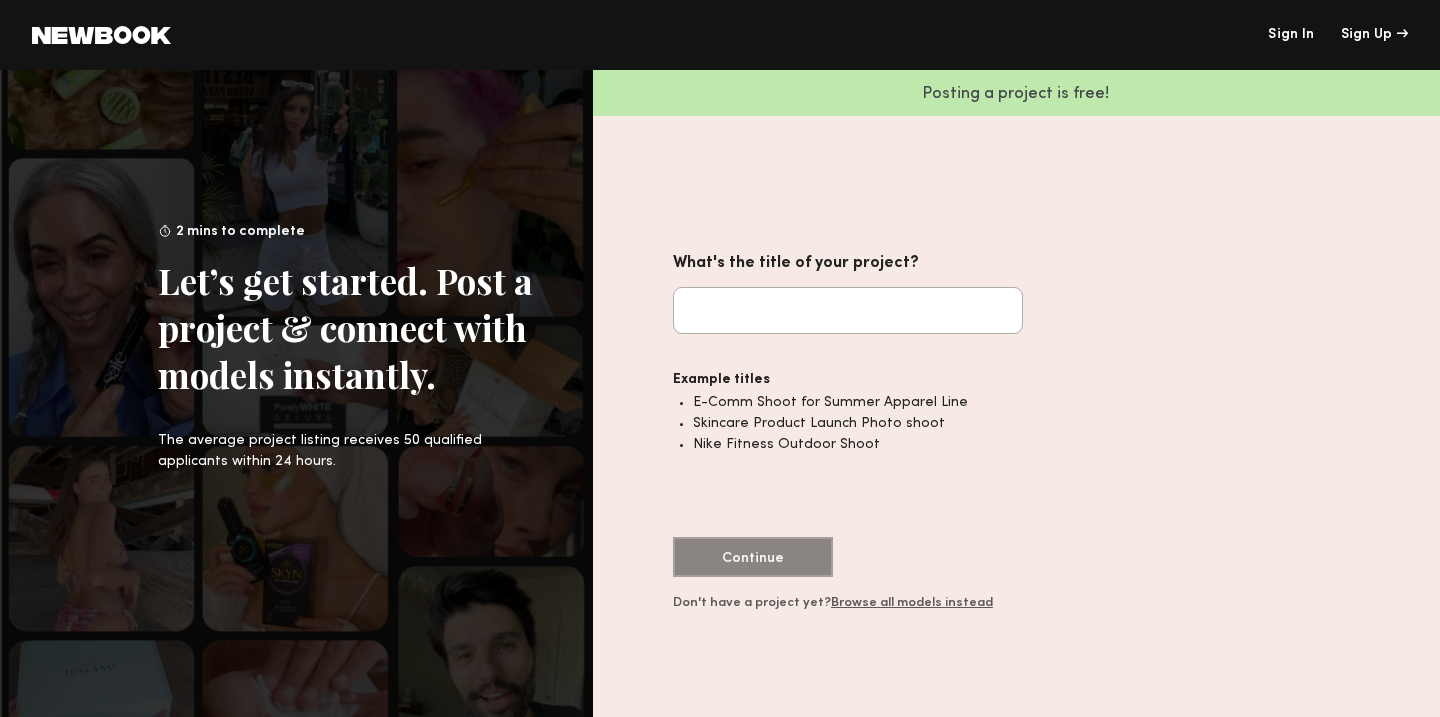 click on "What's the title of your project?" 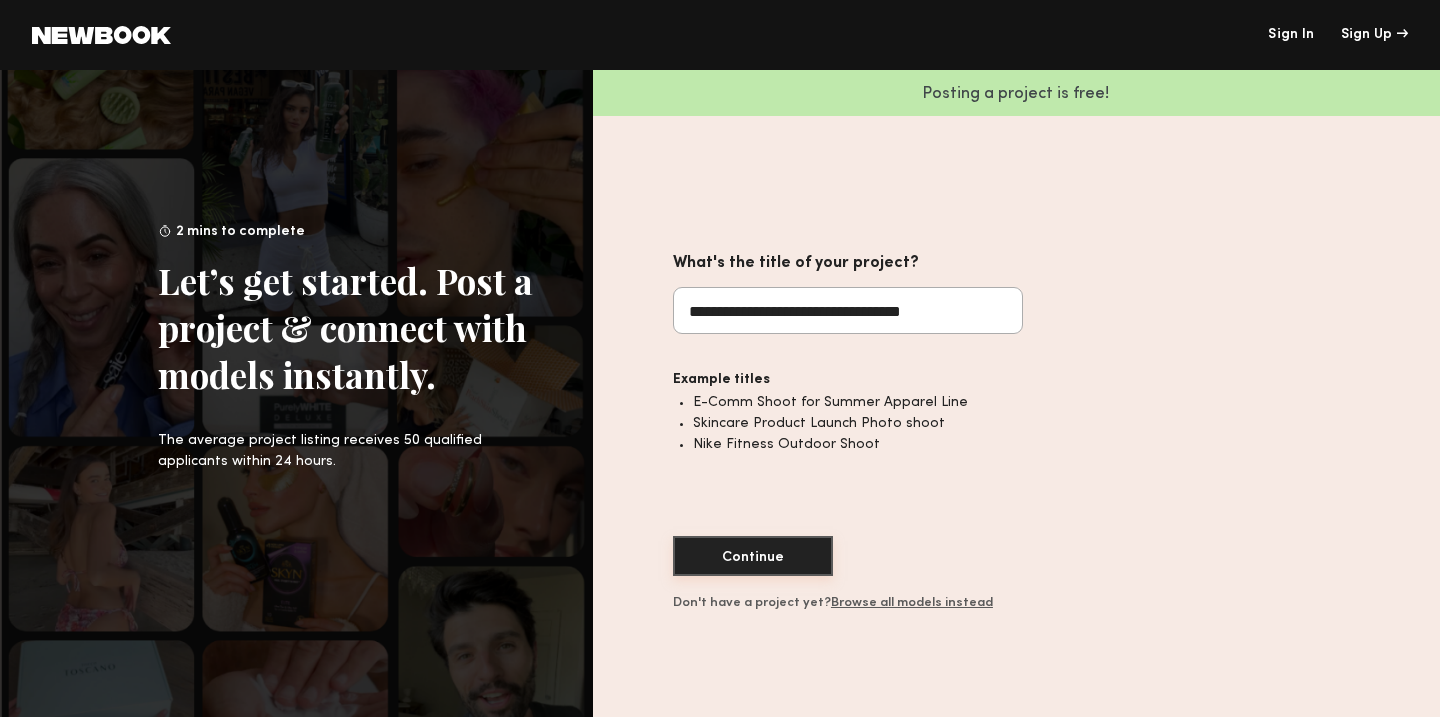 type on "**********" 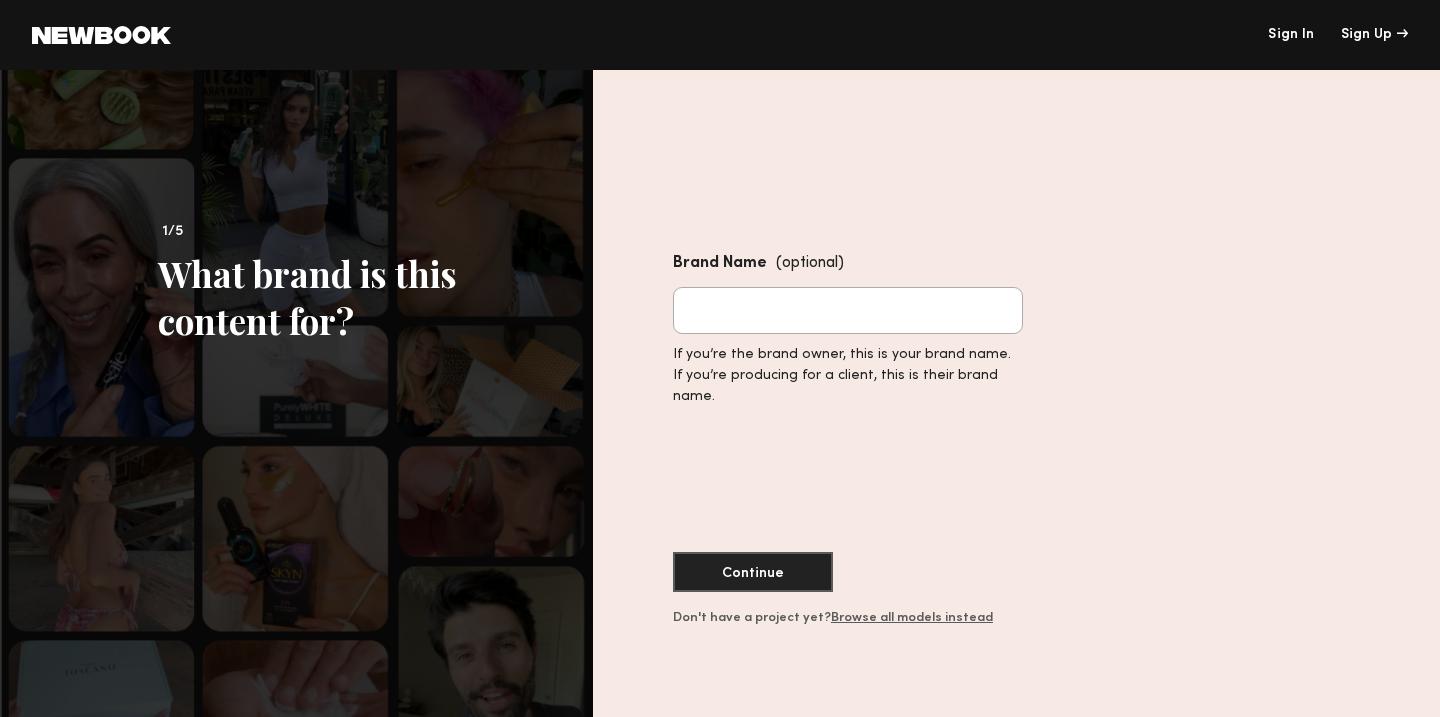 click on "Brand Name  (optional)" 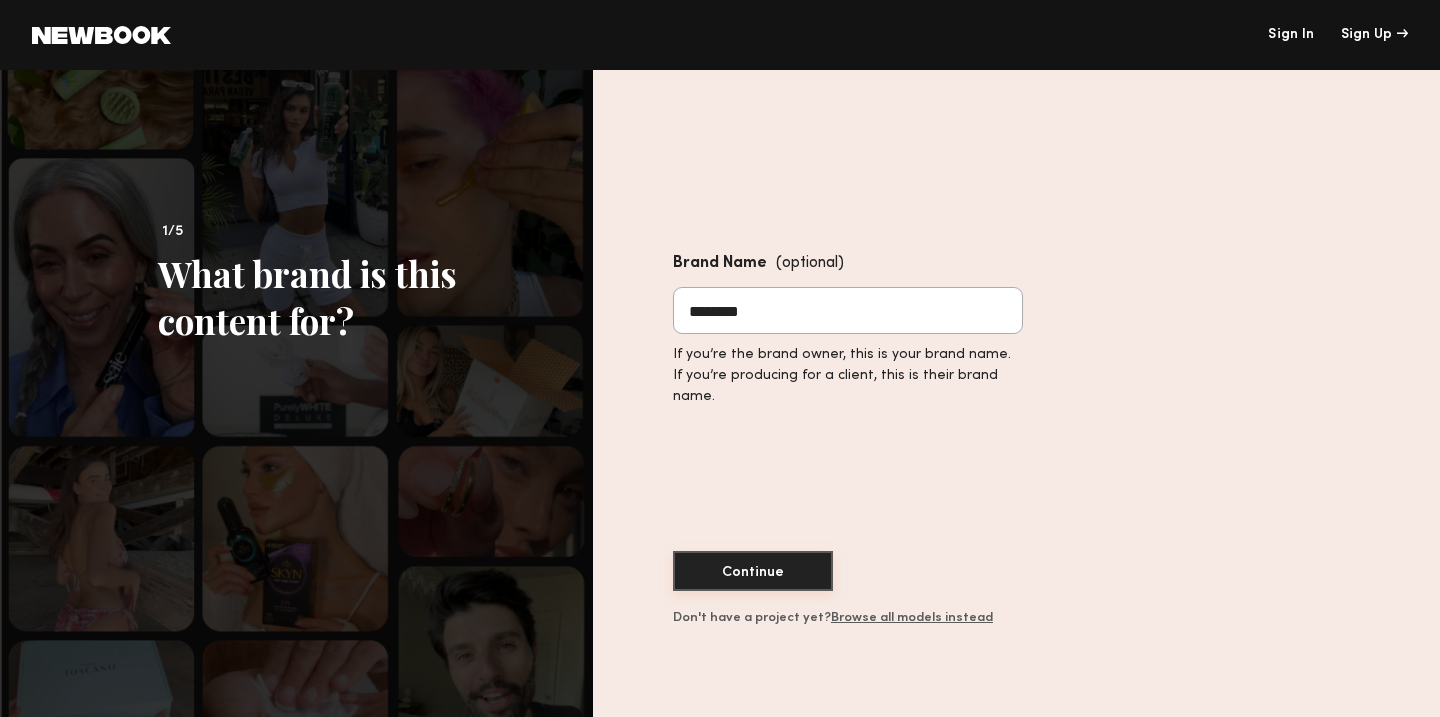 type on "********" 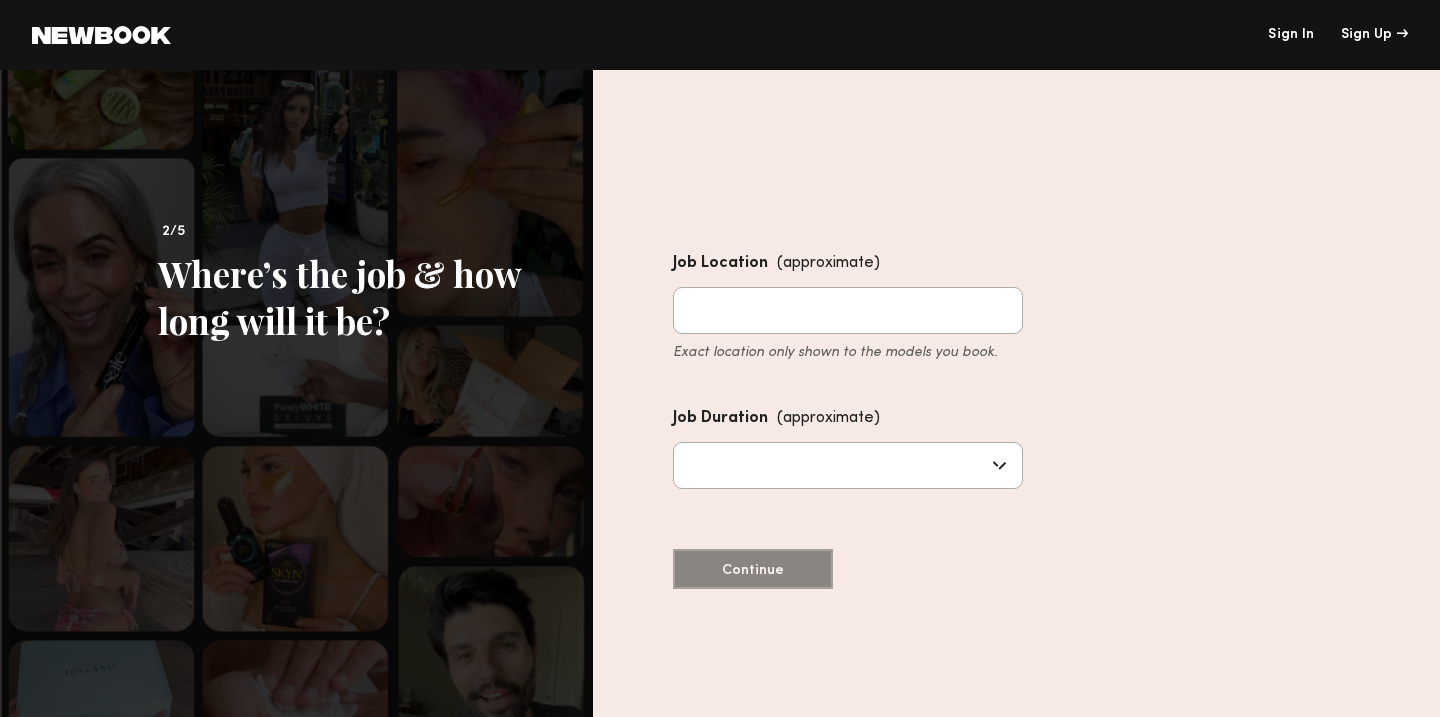 click on "Job Location  (approximate) Exact location only shown to the models you book." 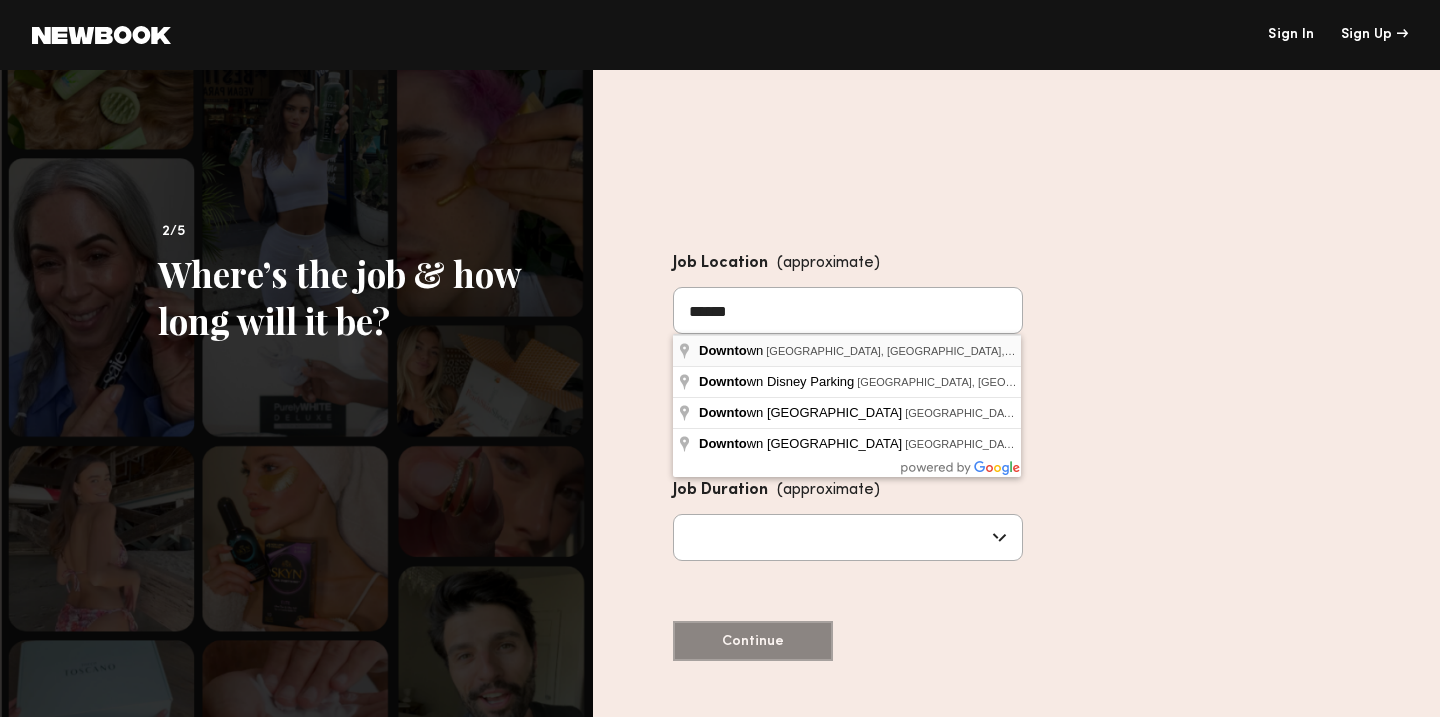 type on "**********" 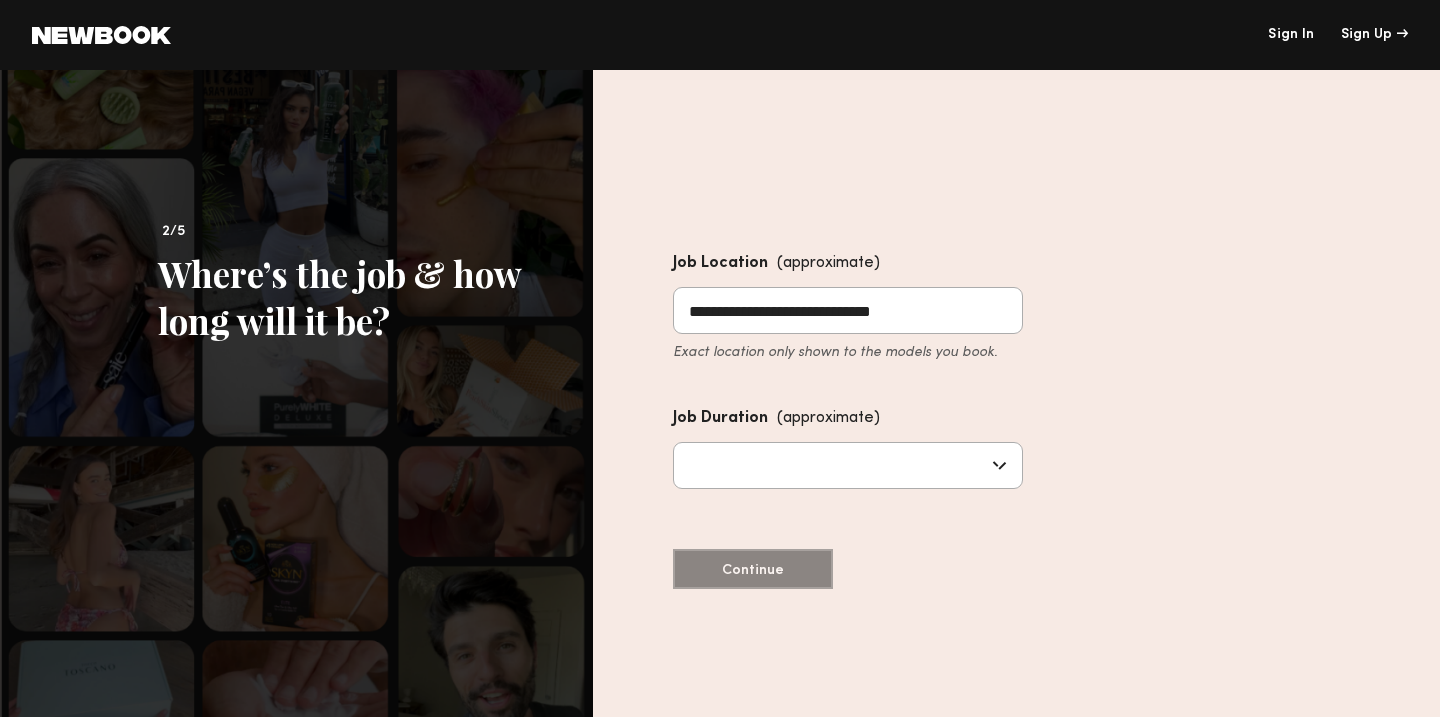 click 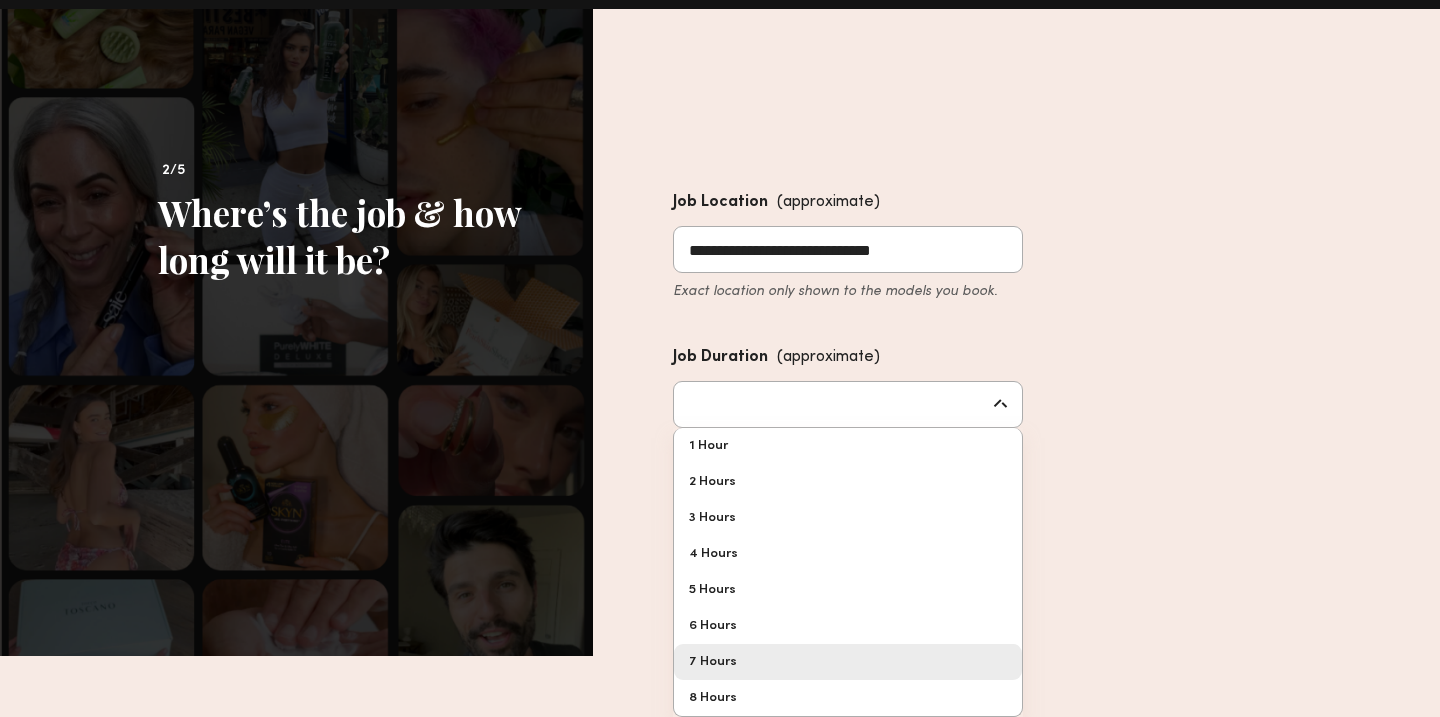scroll, scrollTop: 60, scrollLeft: 0, axis: vertical 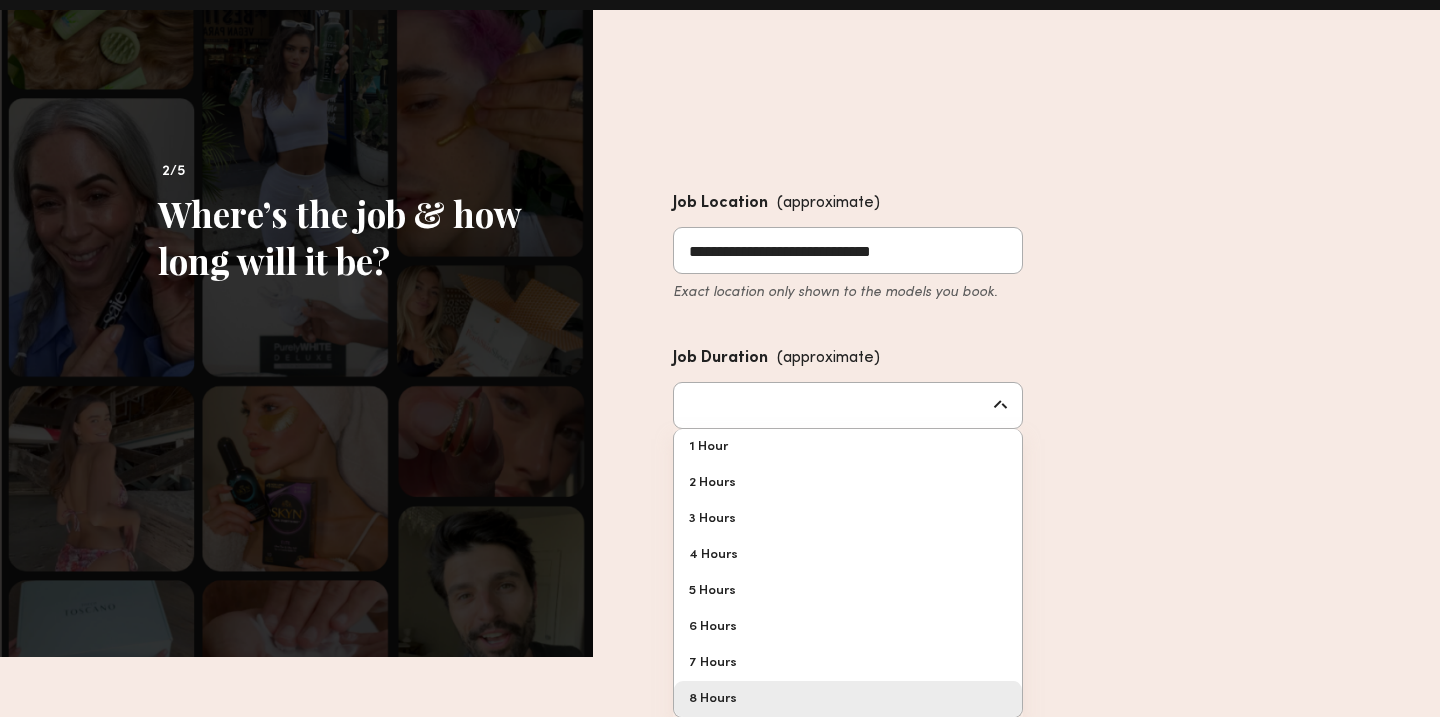 type on "*******" 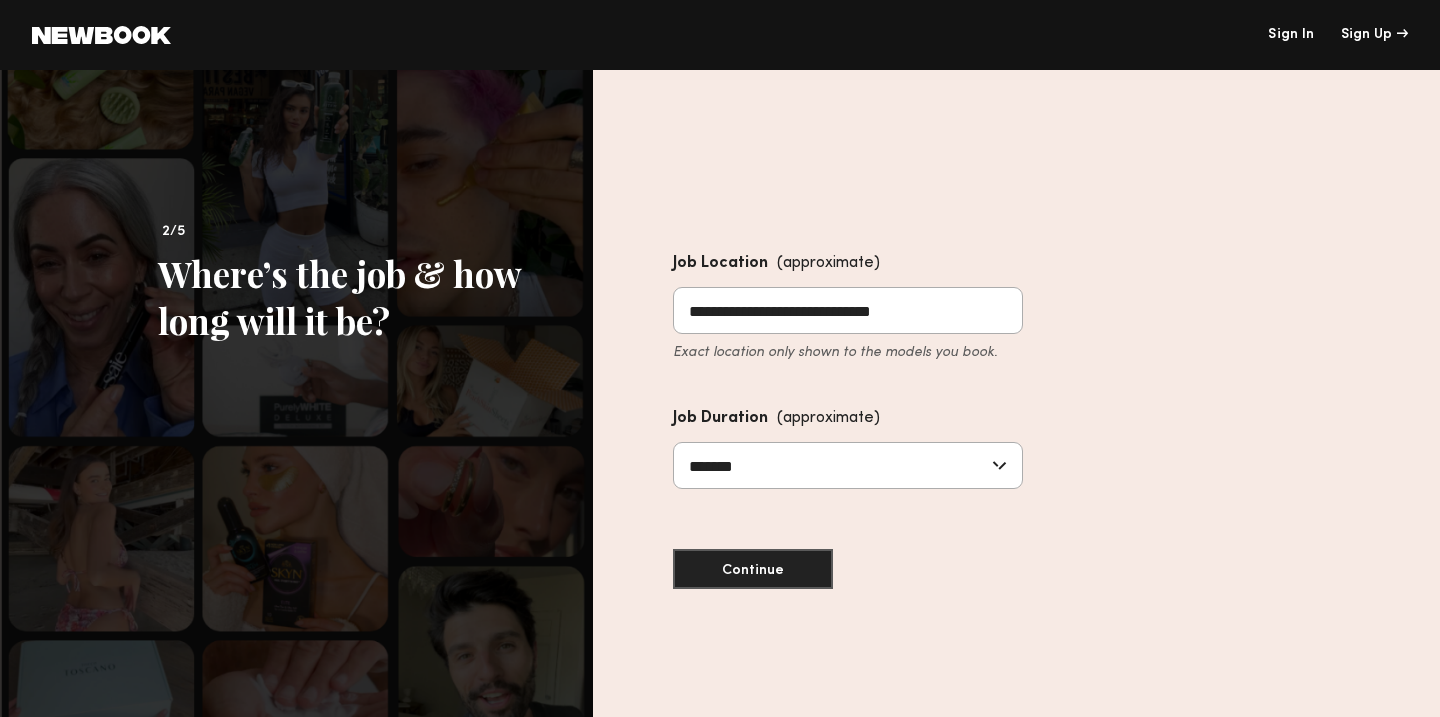 click on "**********" 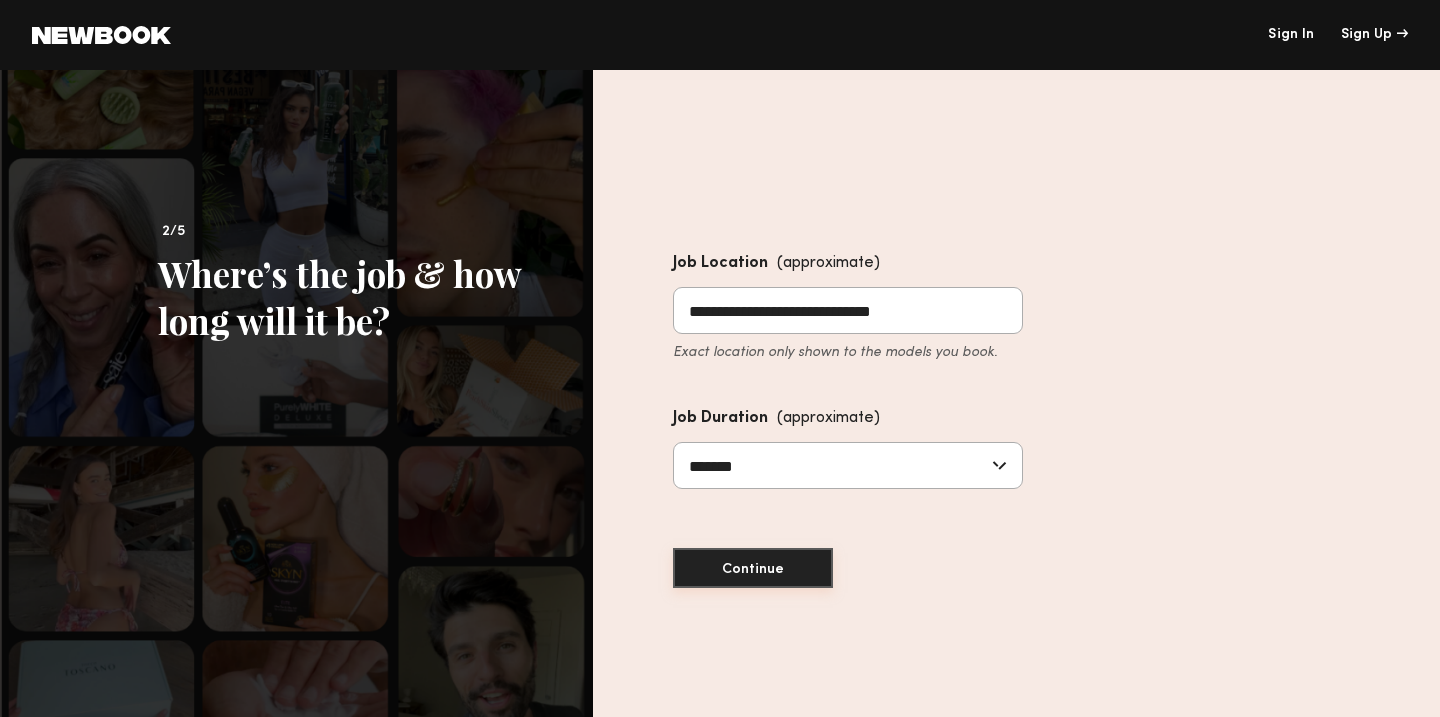 click on "Continue" 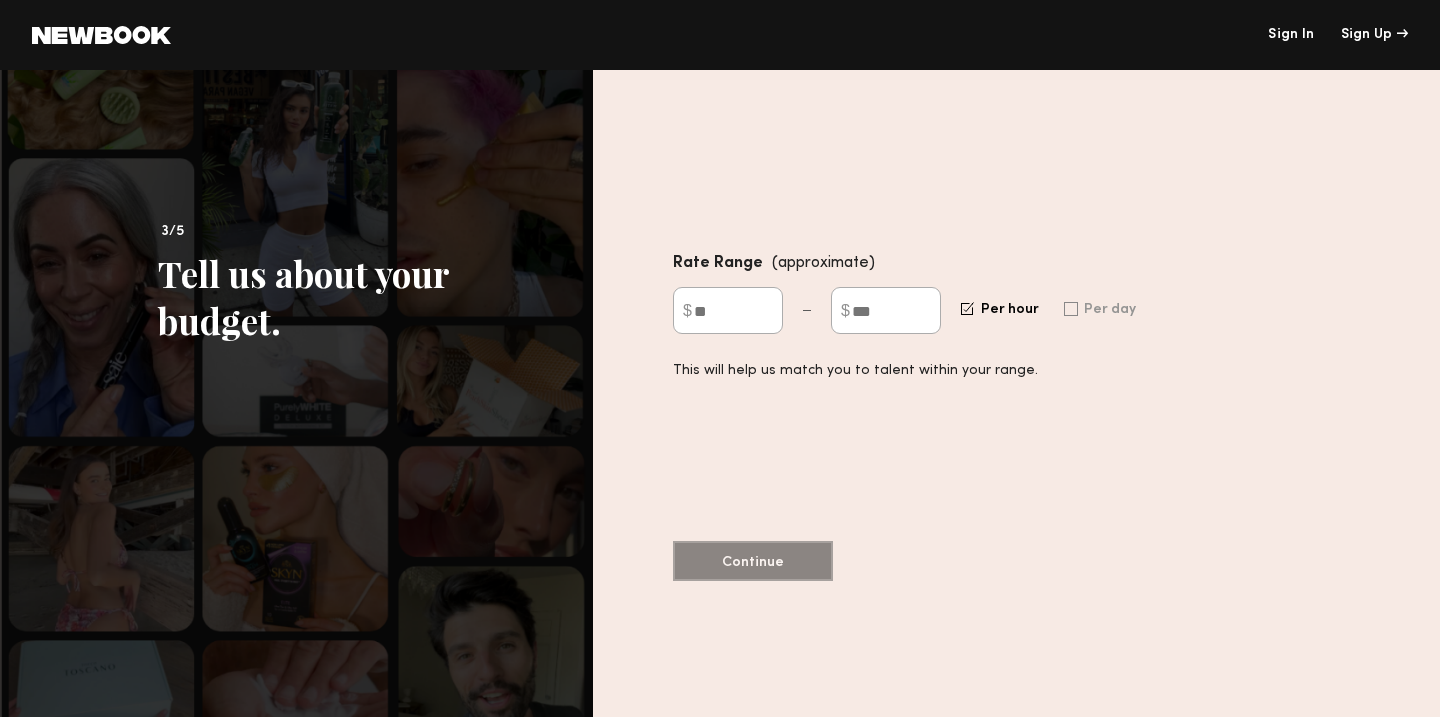 click 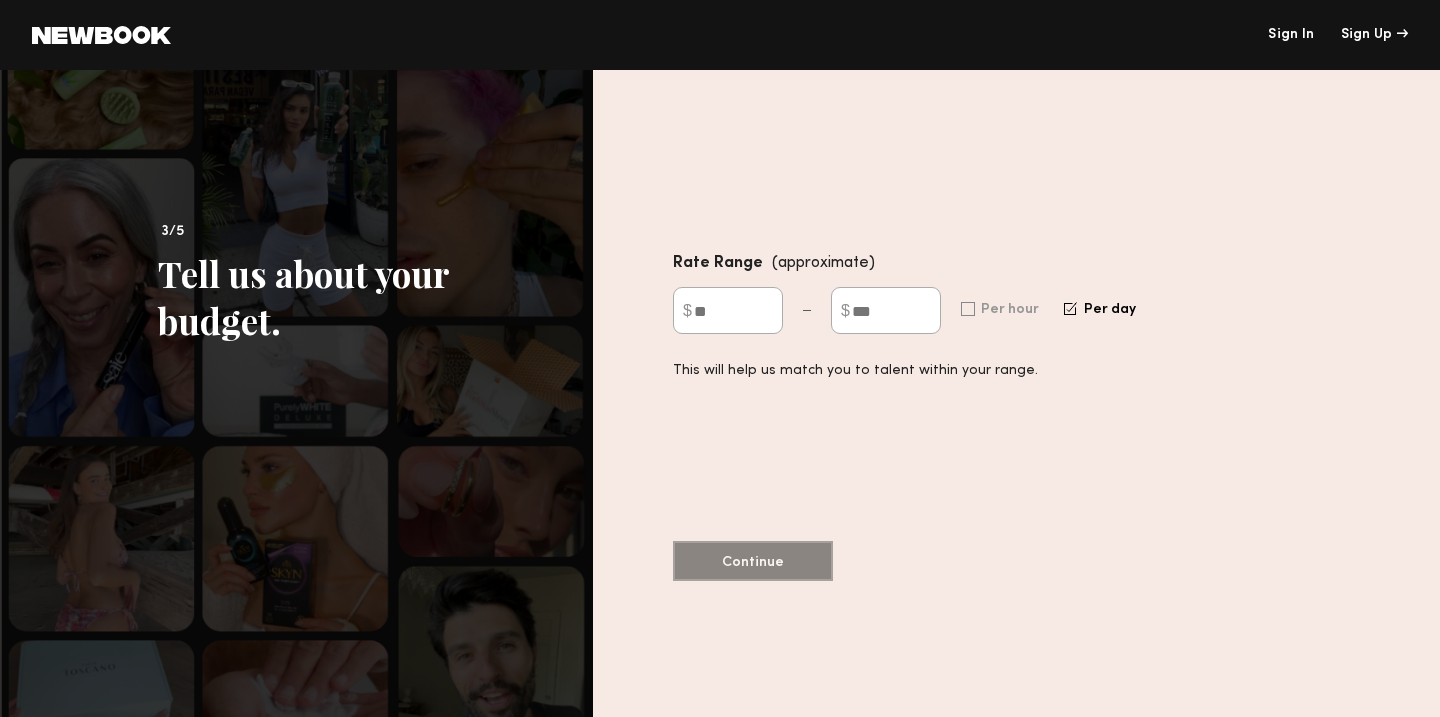 click on "$" 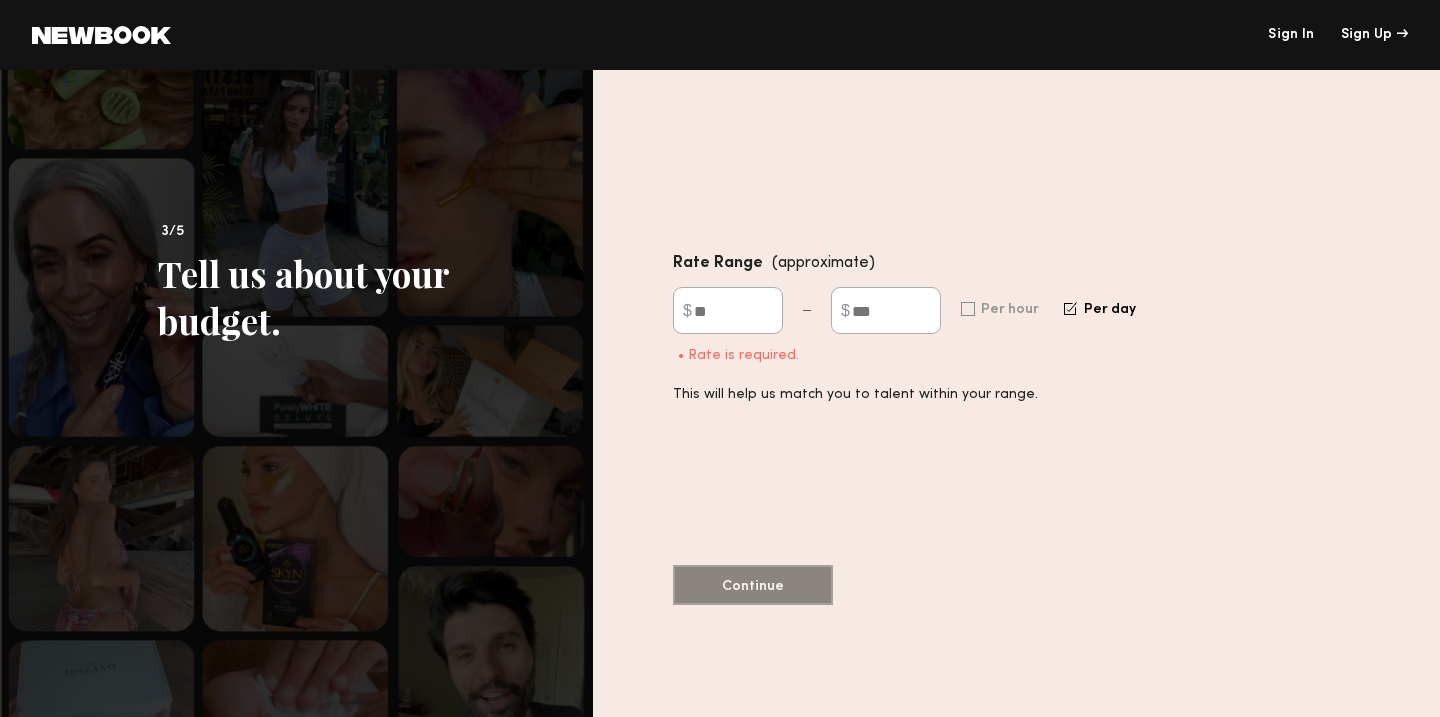 type on "****" 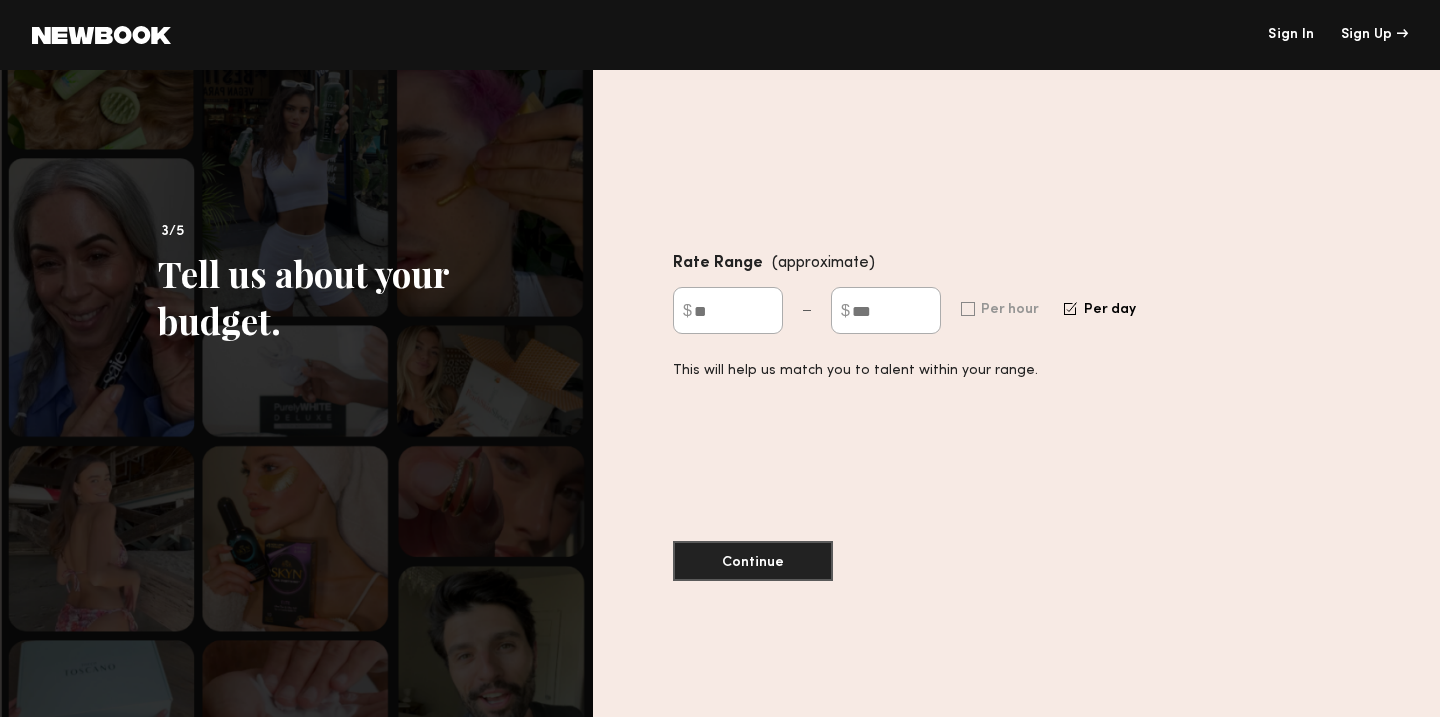 type on "****" 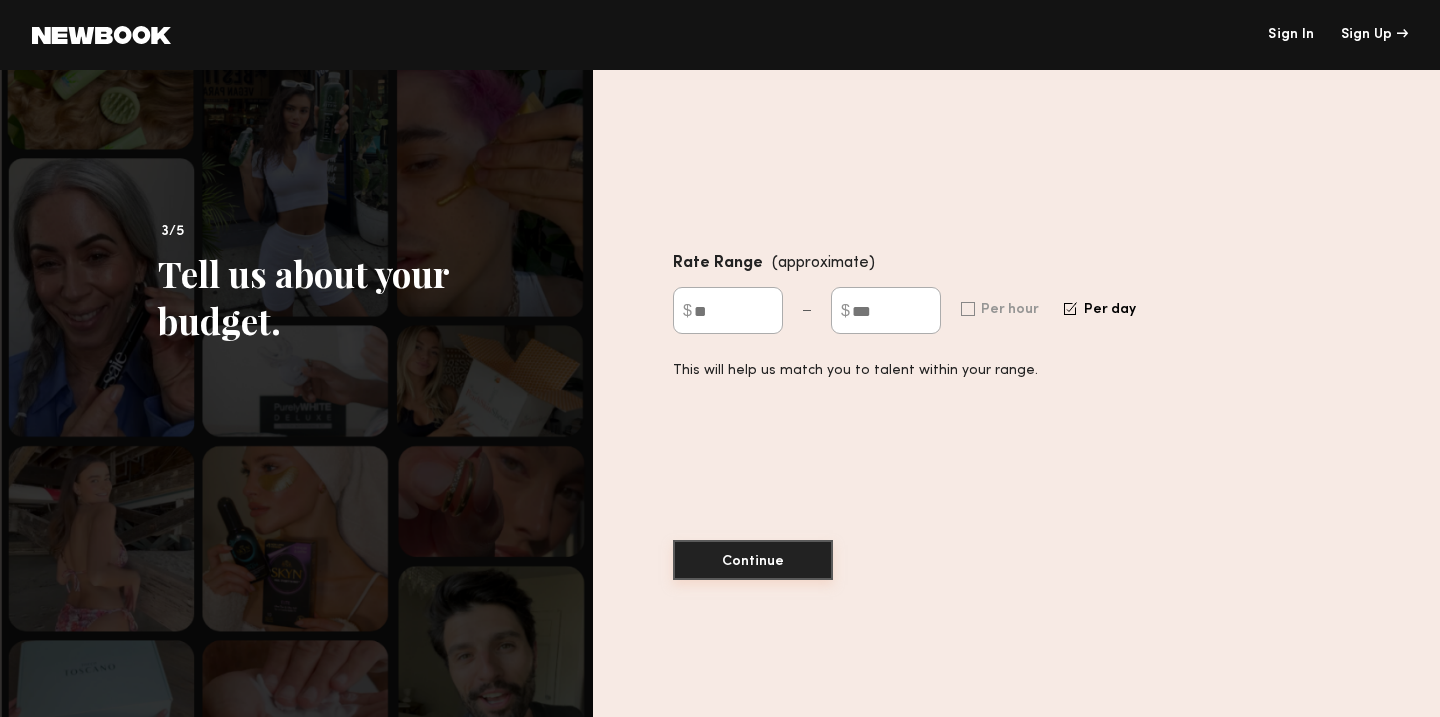 click on "Continue" 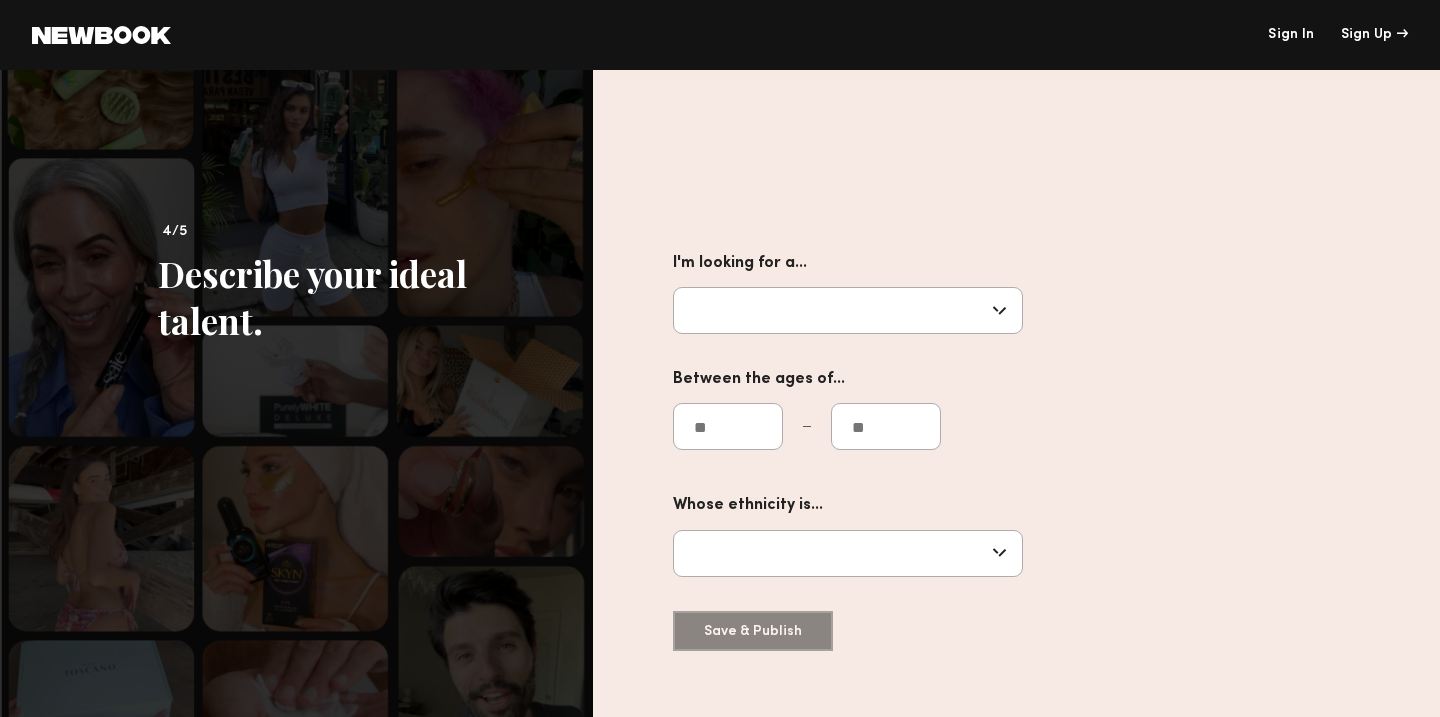 click 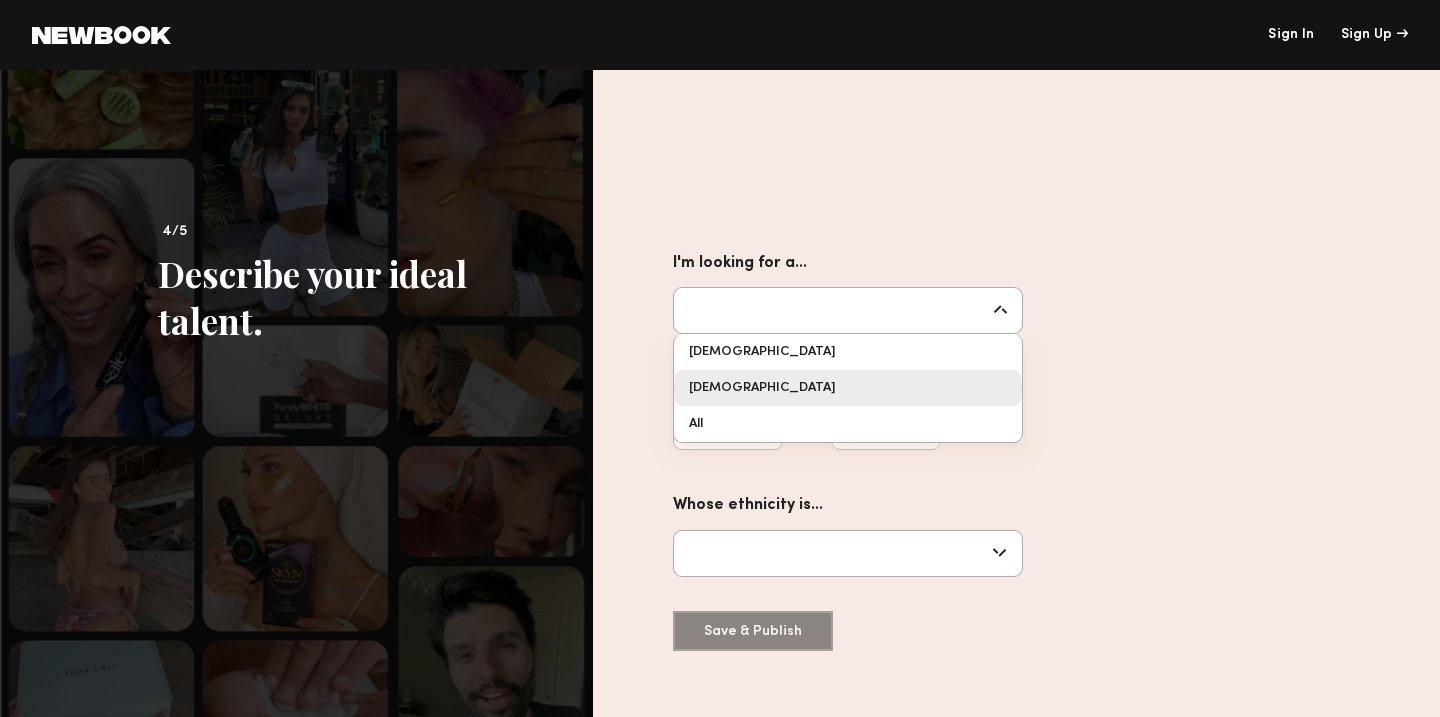 type on "******" 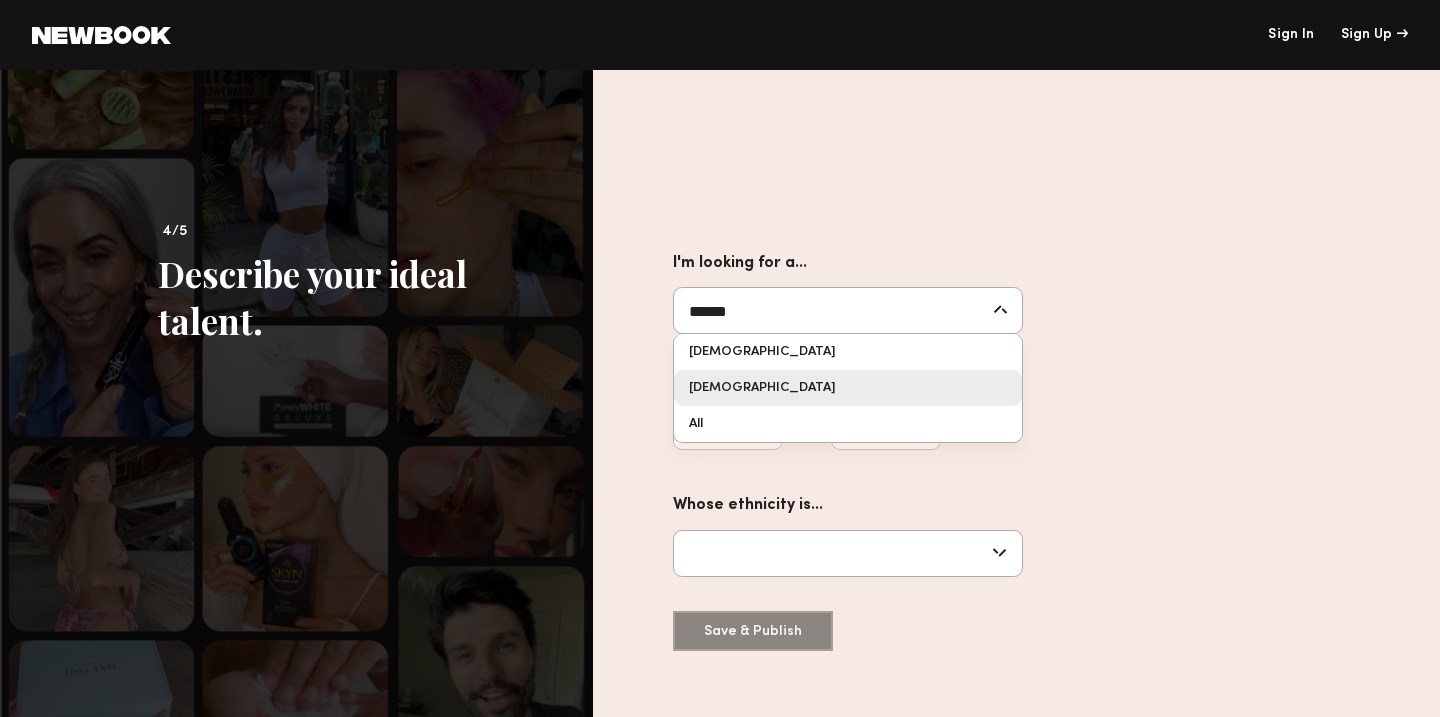 click on "I'm looking for a...  ****** [DEMOGRAPHIC_DATA] [DEMOGRAPHIC_DATA] All Between the ages of... Whose ethnicity is...  [DEMOGRAPHIC_DATA] Hispanic [DEMOGRAPHIC_DATA] Multi Racial Middle Eastern Eurasian Other" 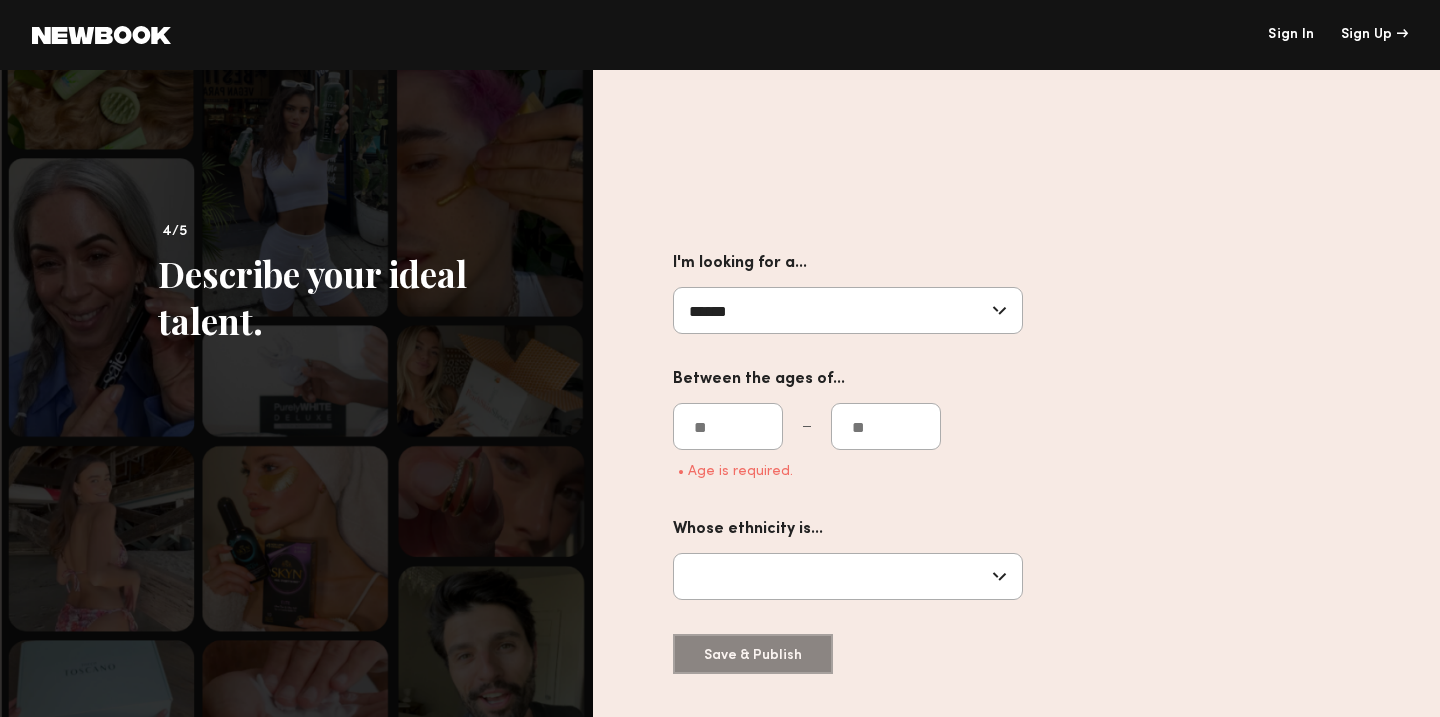 click 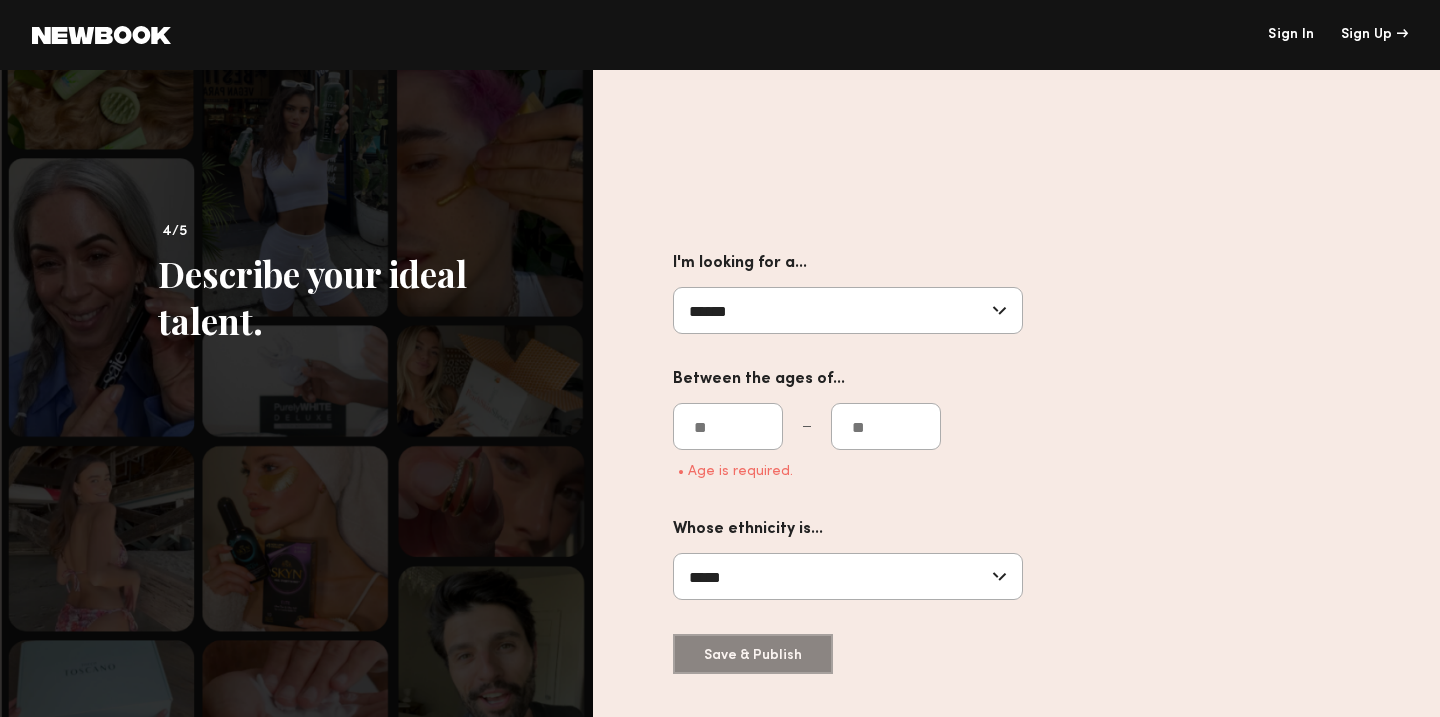 scroll, scrollTop: 0, scrollLeft: 0, axis: both 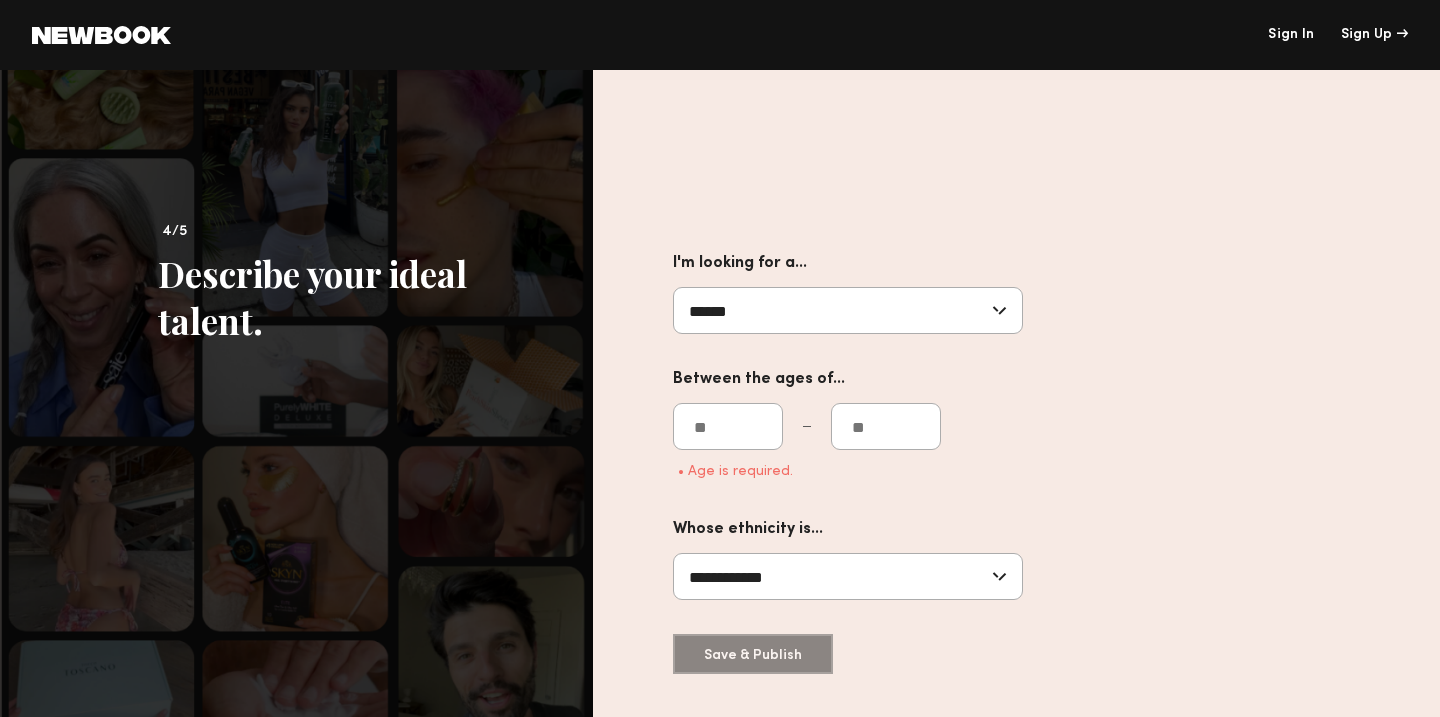 click on "**********" 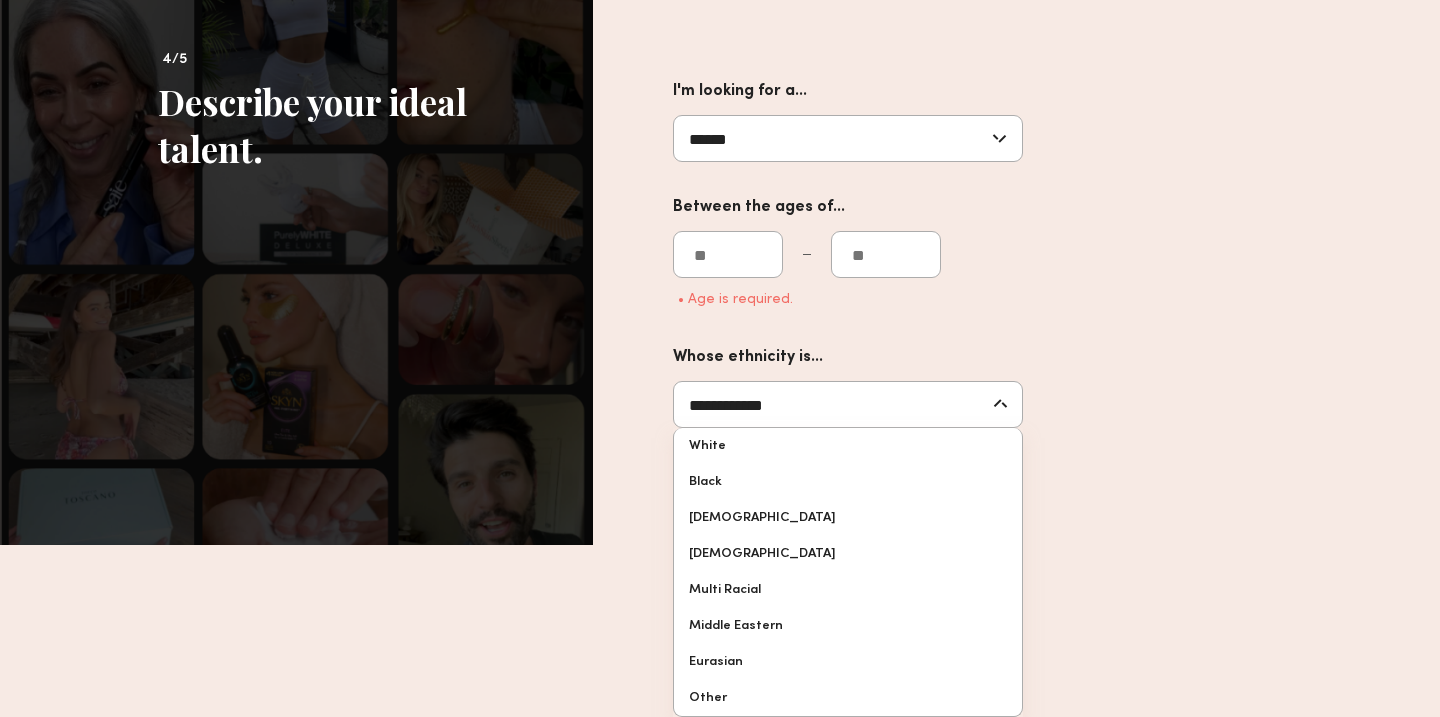 scroll, scrollTop: 171, scrollLeft: 0, axis: vertical 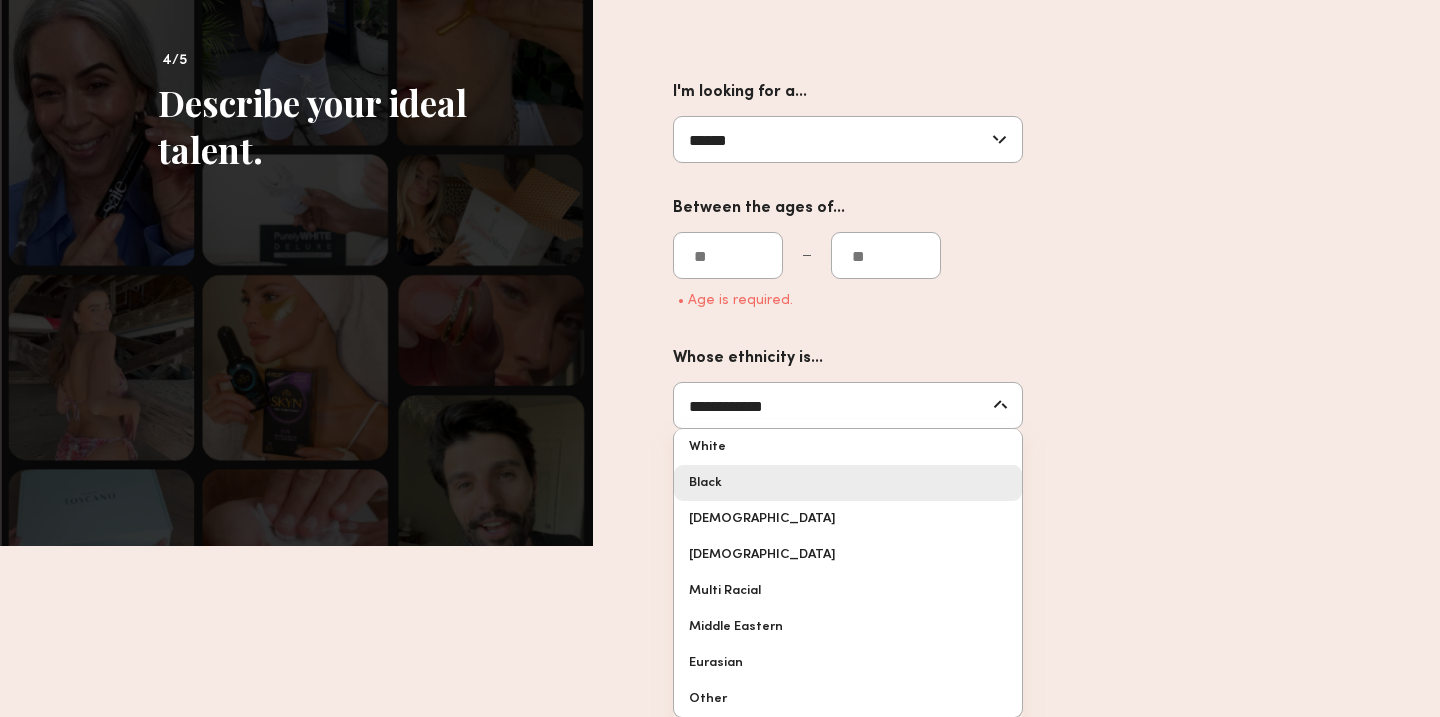 type on "*****" 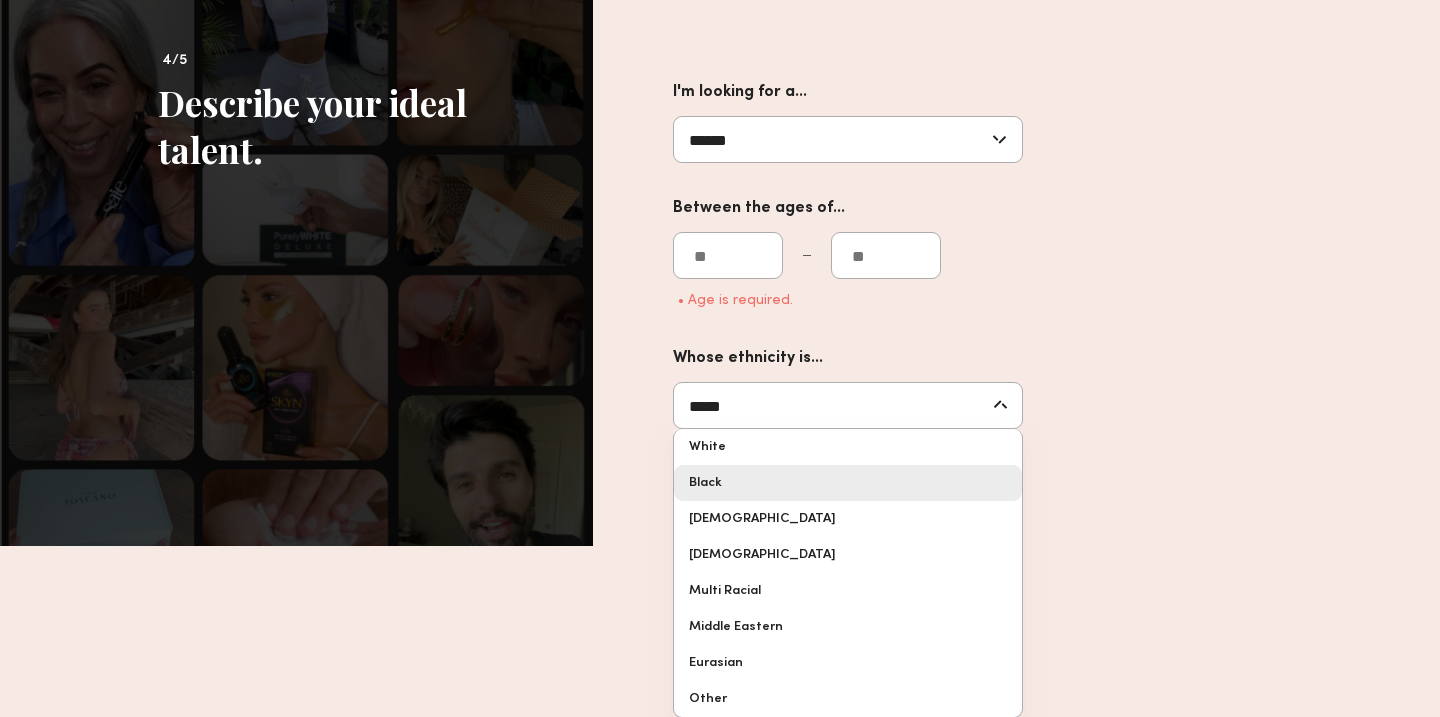 scroll, scrollTop: 0, scrollLeft: 0, axis: both 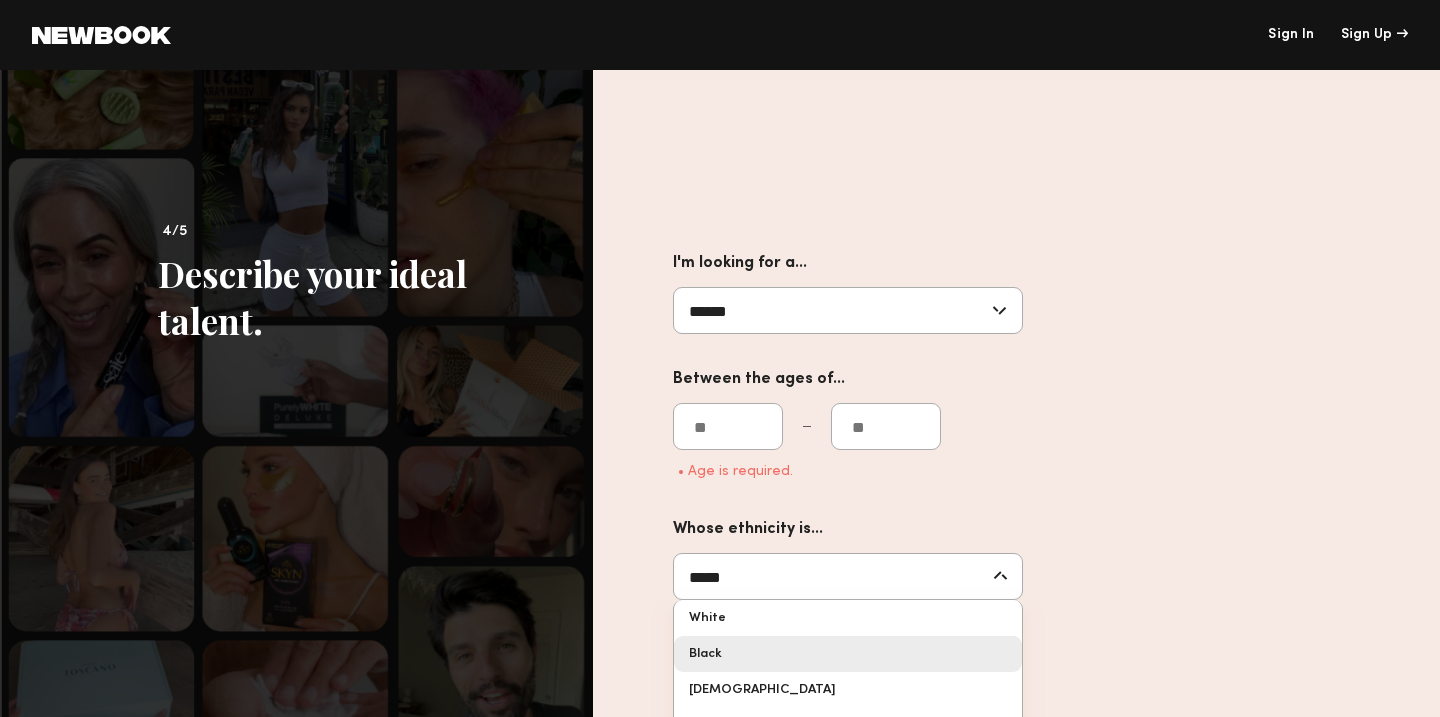 click on "I'm looking for a...  ****** [DEMOGRAPHIC_DATA] [DEMOGRAPHIC_DATA] All Between the ages of... **  • Age is required.  Whose ethnicity is...  ***** [DEMOGRAPHIC_DATA] Hispanic [DEMOGRAPHIC_DATA] Multi Racial Middle [DEMOGRAPHIC_DATA] Other" 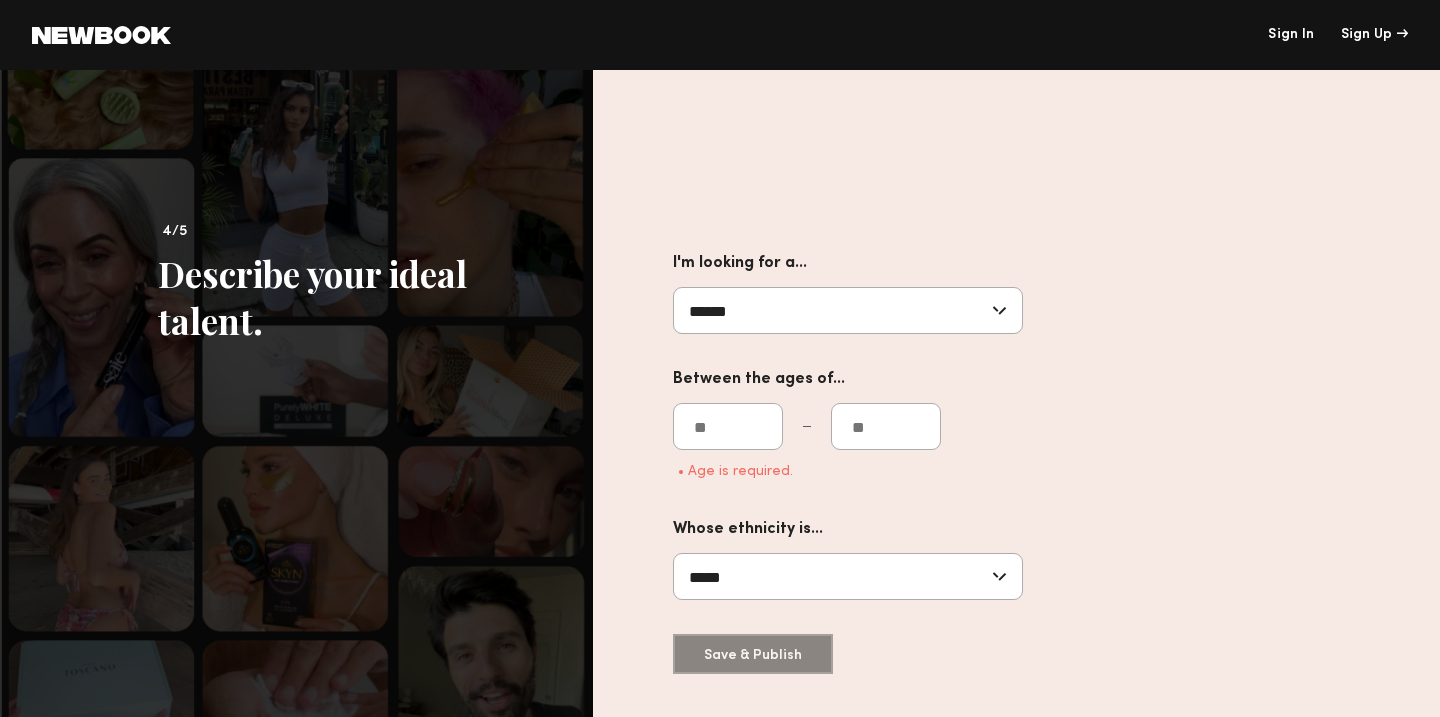 click on "I'm looking for a...  ****** [DEMOGRAPHIC_DATA] [DEMOGRAPHIC_DATA] All Between the ages of... **  • Age is required.  Whose ethnicity is...  ***** [DEMOGRAPHIC_DATA] Hispanic [DEMOGRAPHIC_DATA] Multi Racial Middle Eastern Eurasian Other  Save & Publish" 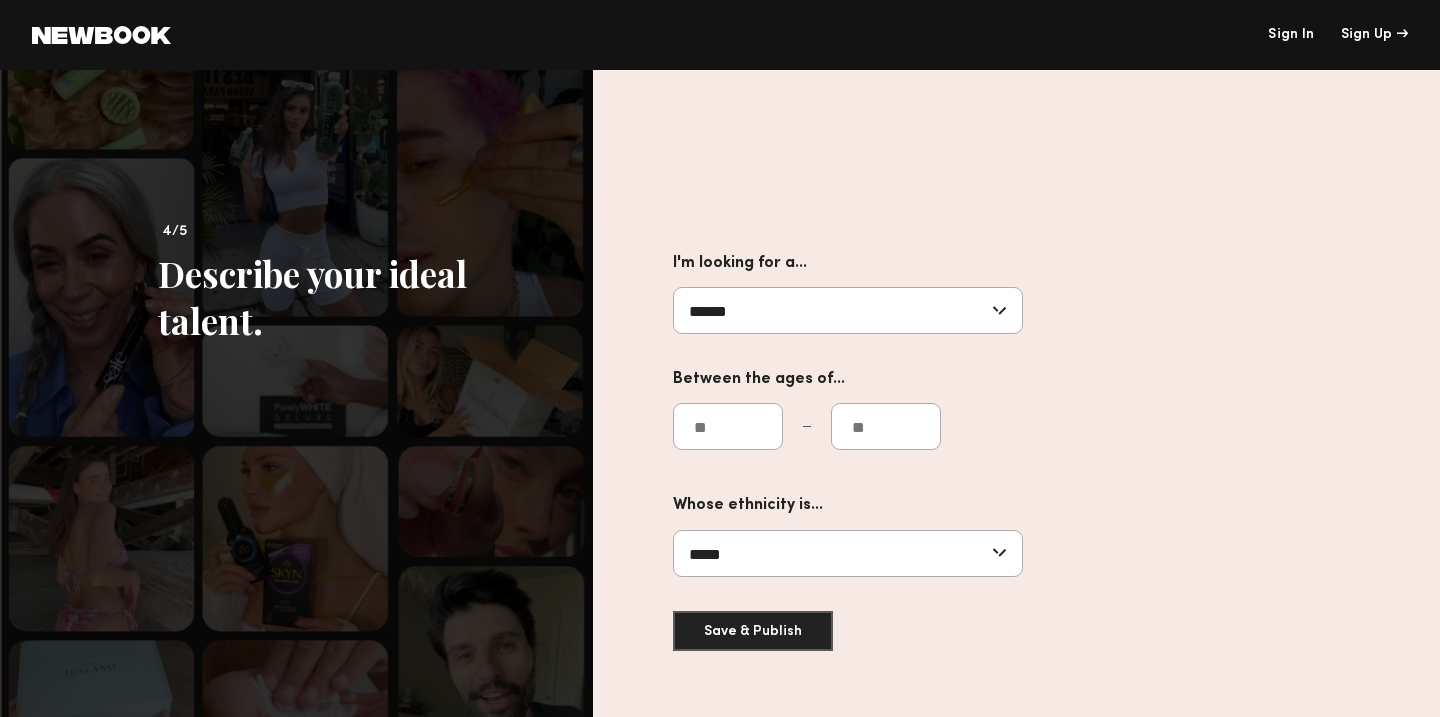 type on "**" 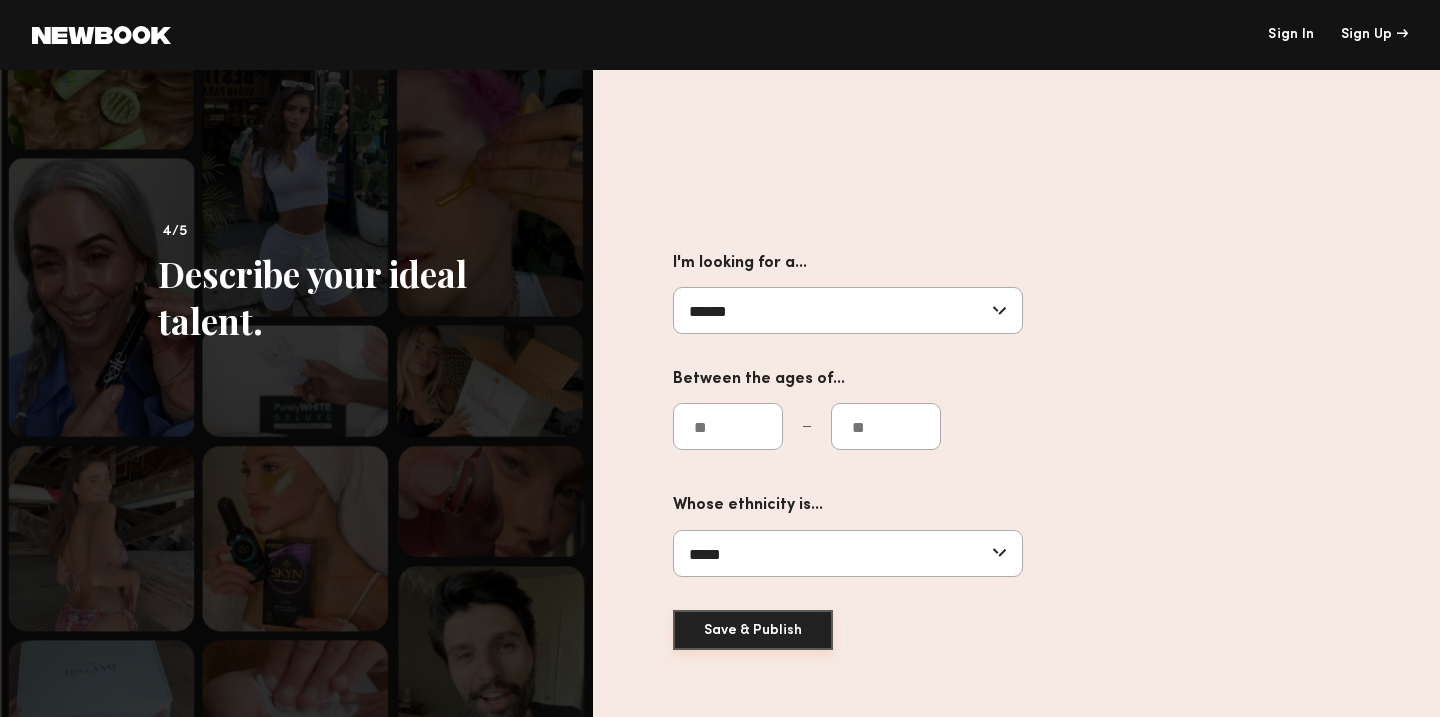 click on "Save & Publish" 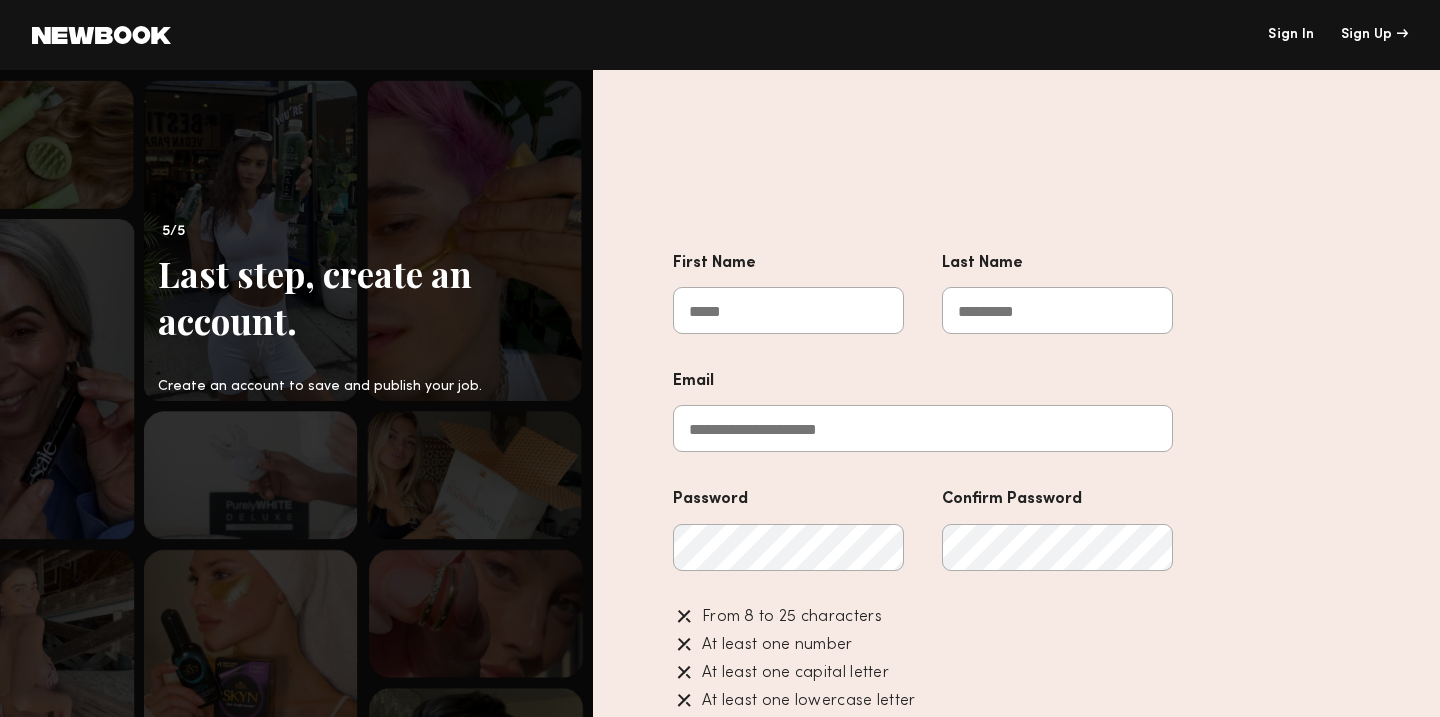 click on "First Name" 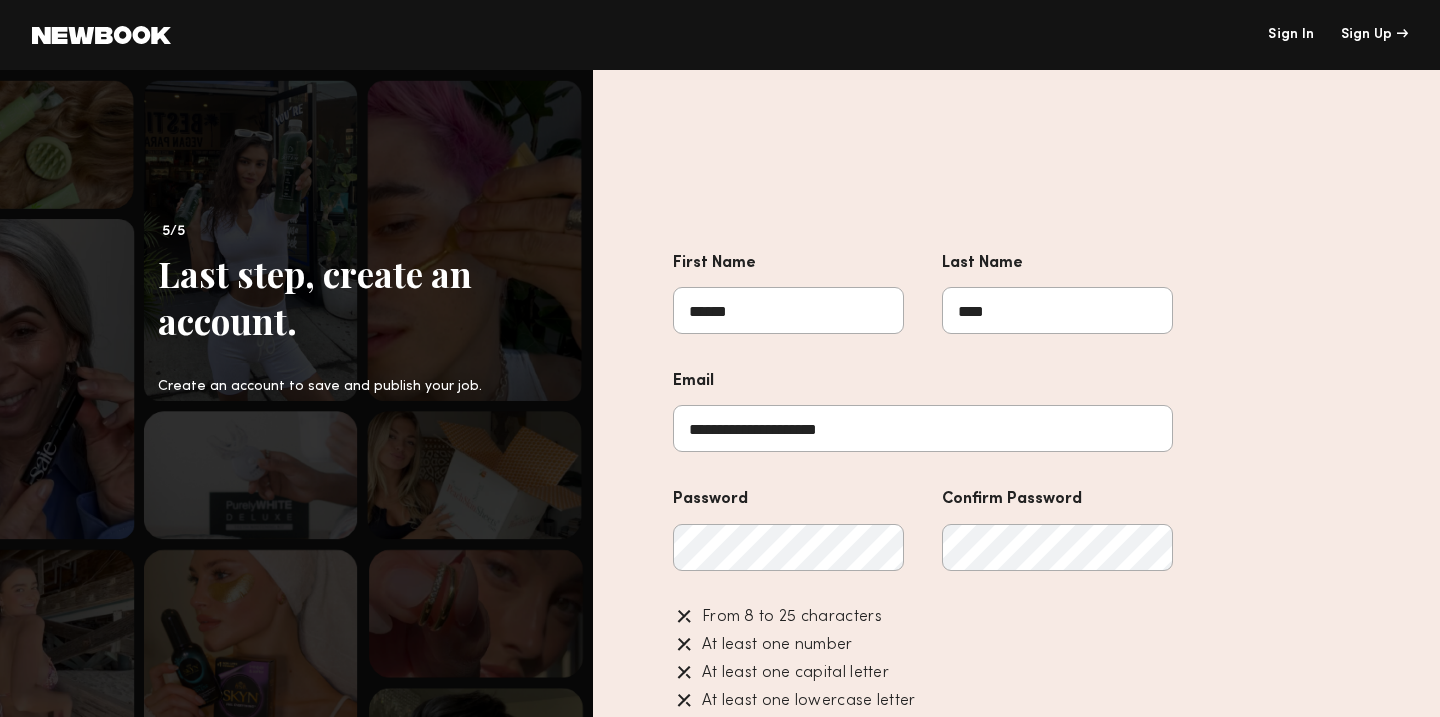 click on "**********" 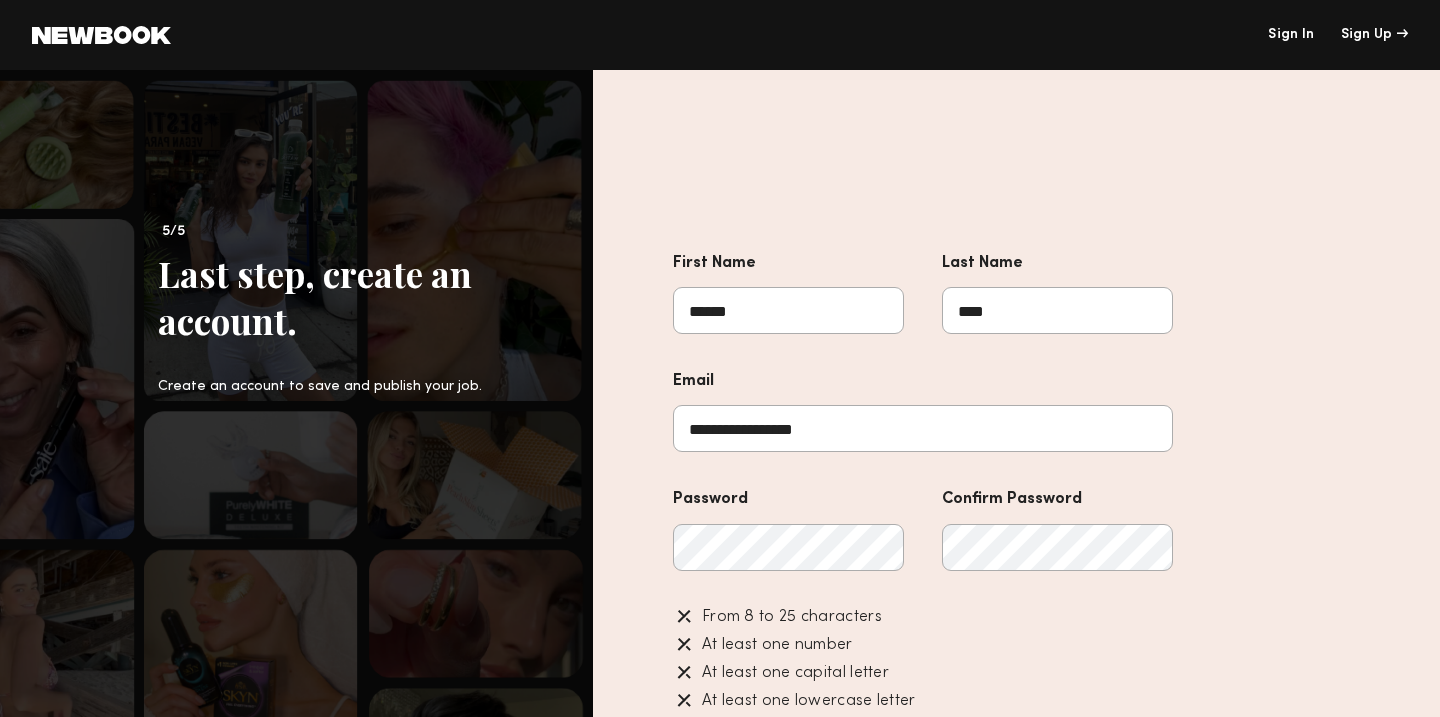 type on "**********" 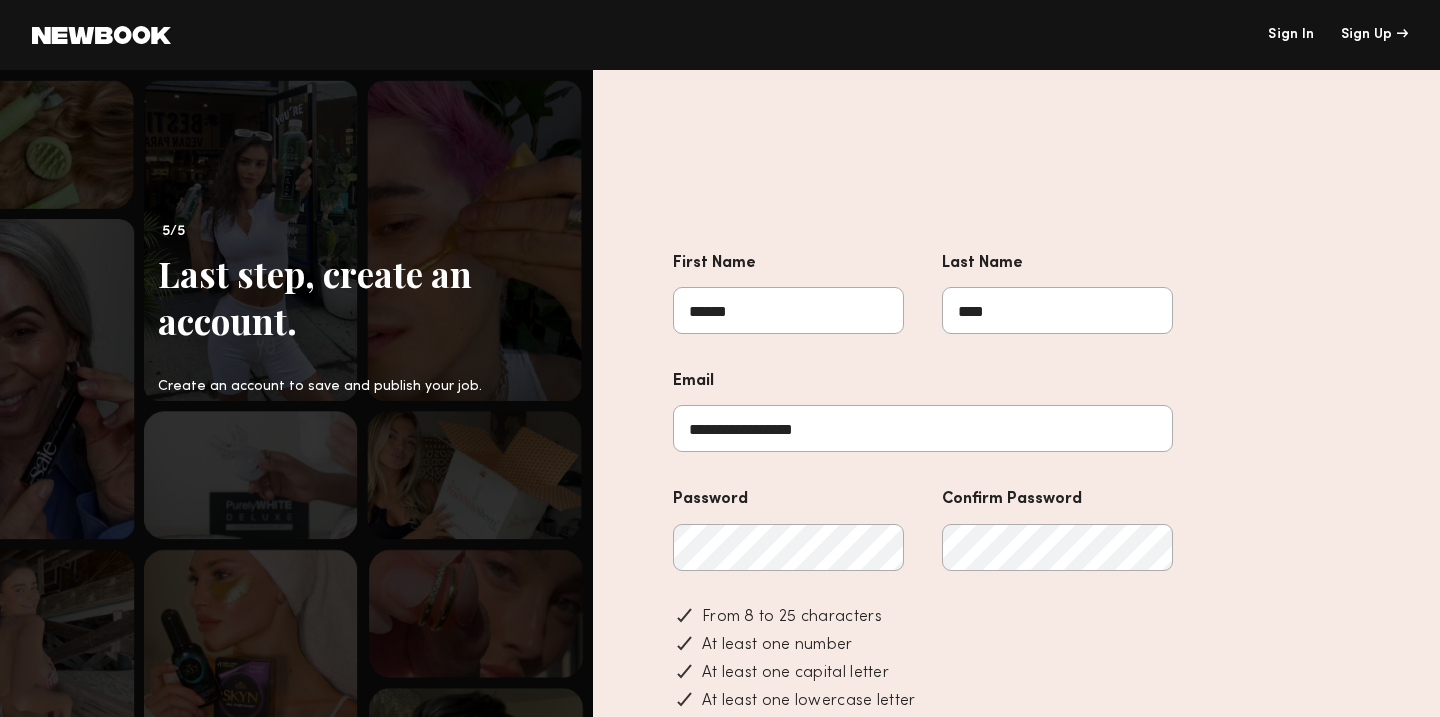 click on "**********" 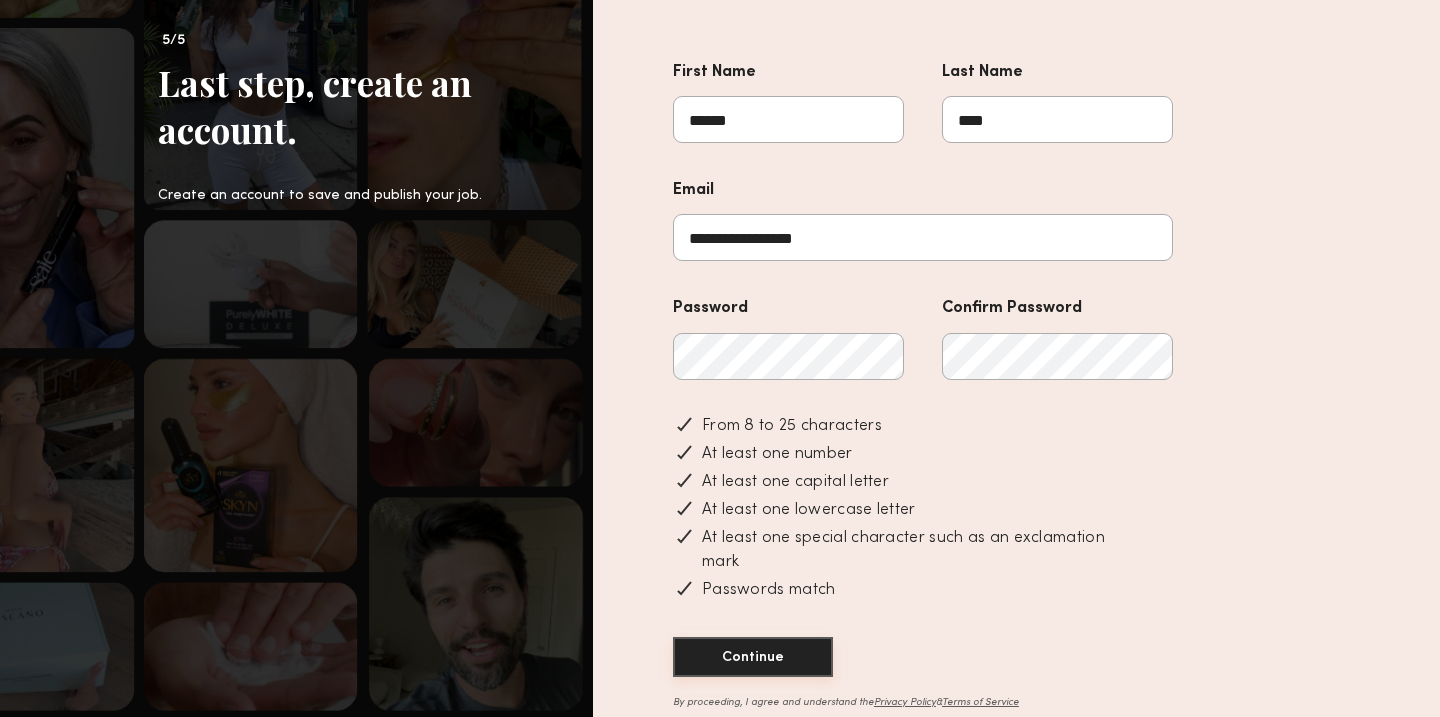 click on "Continue" 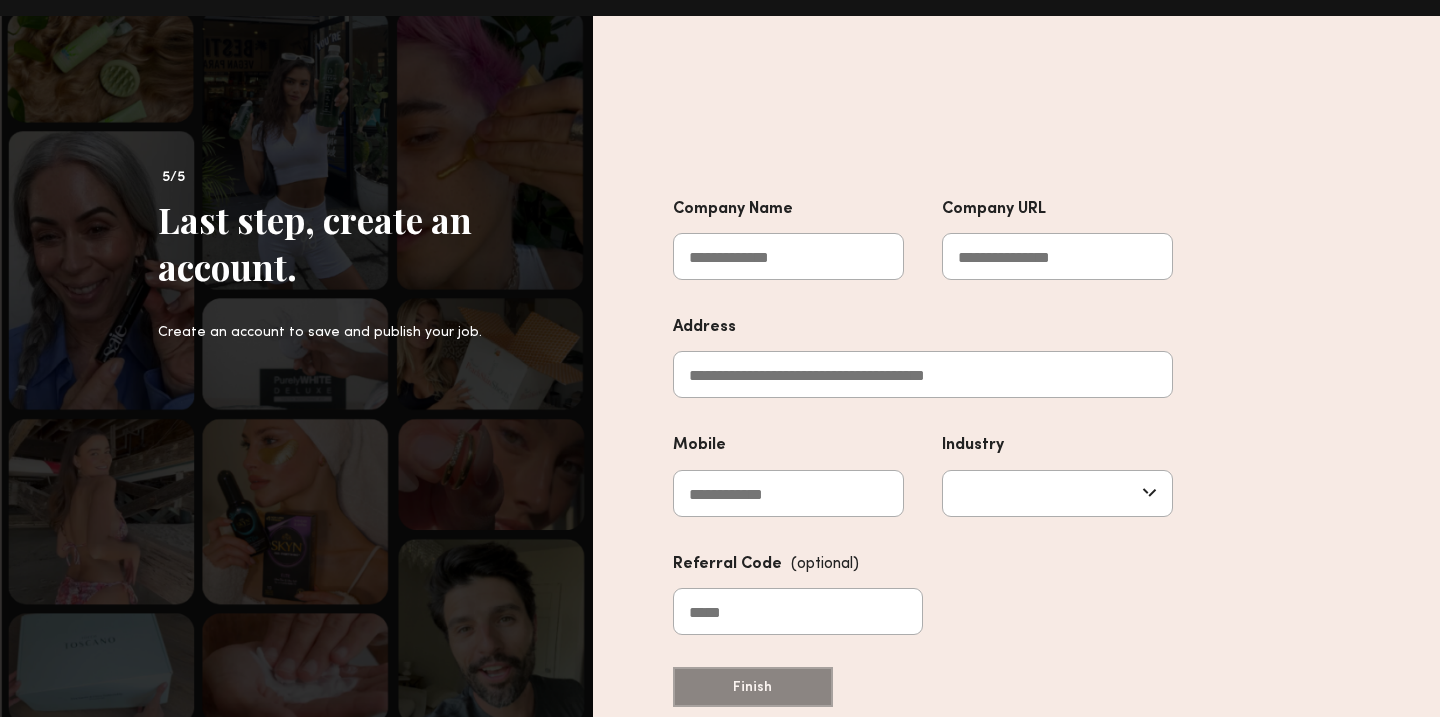 scroll, scrollTop: 54, scrollLeft: 0, axis: vertical 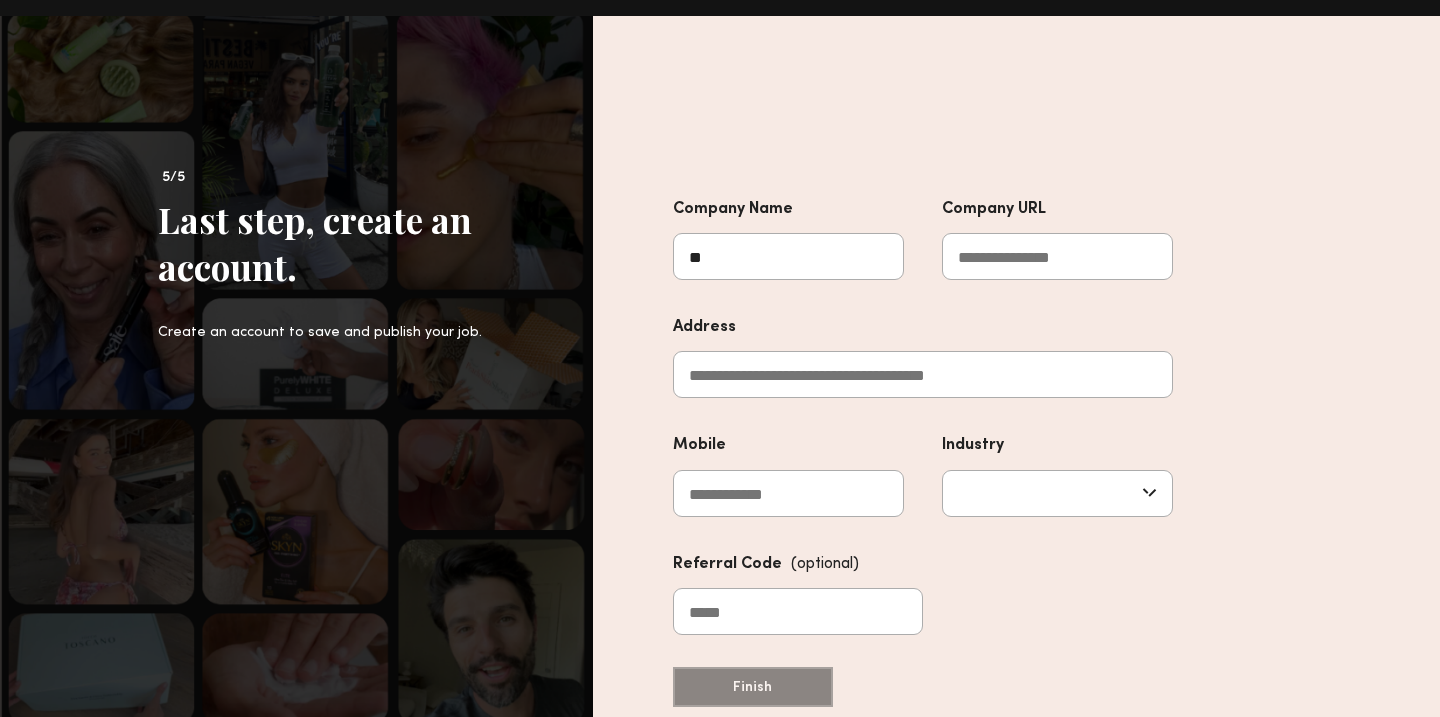 type on "*" 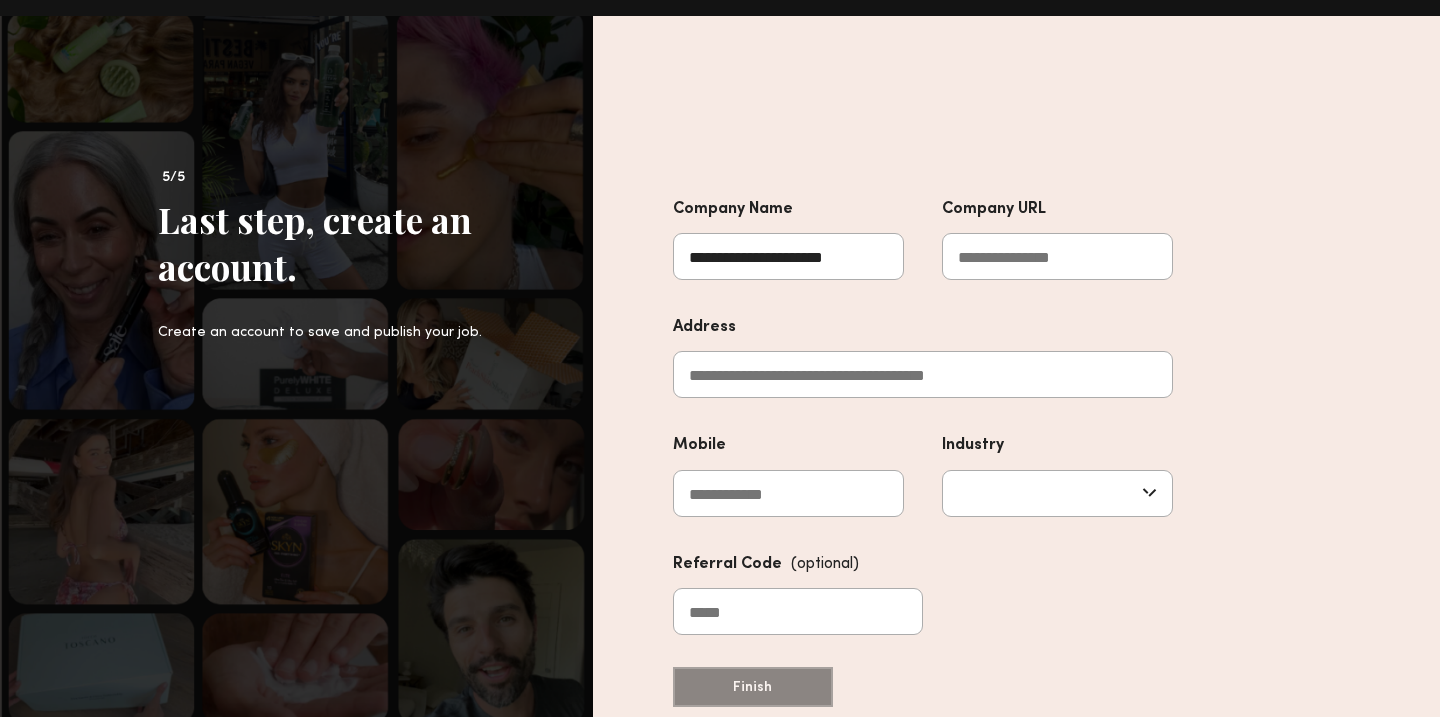 type on "**********" 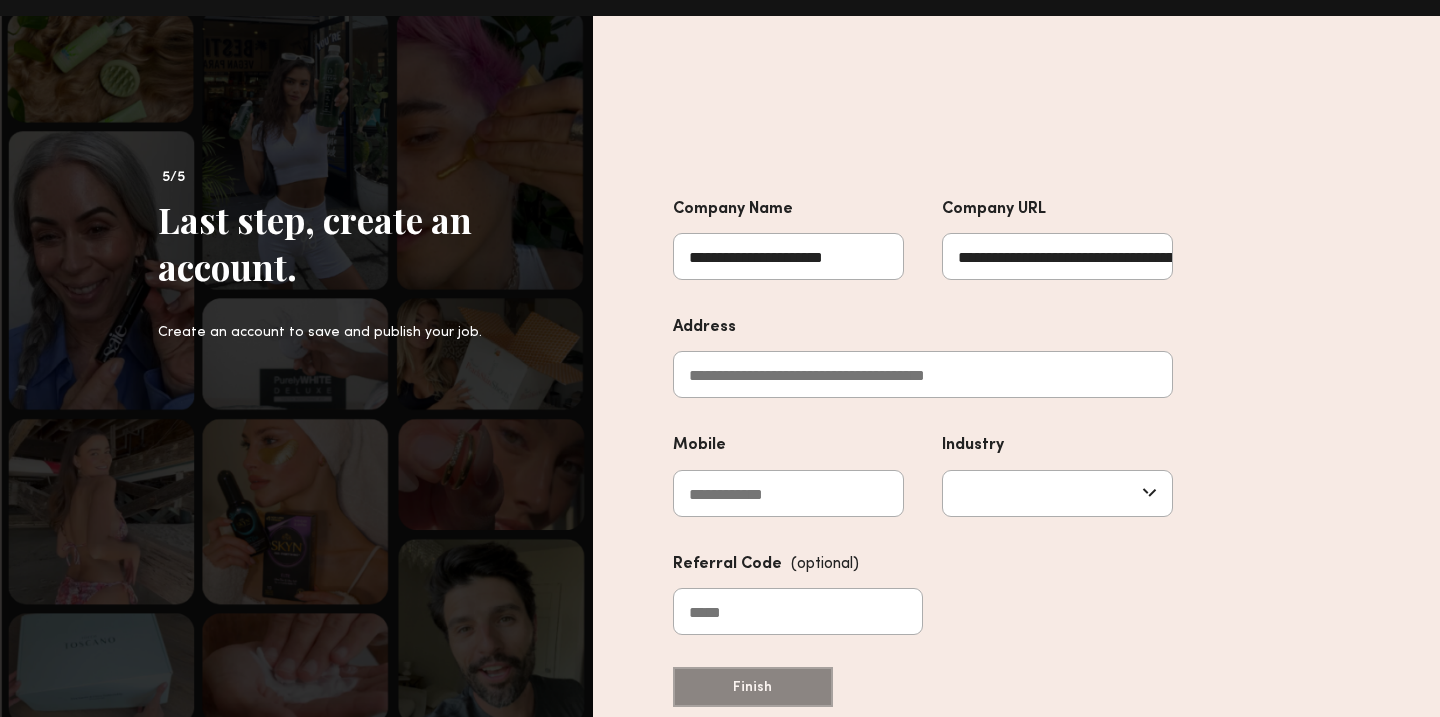 scroll, scrollTop: 0, scrollLeft: 77, axis: horizontal 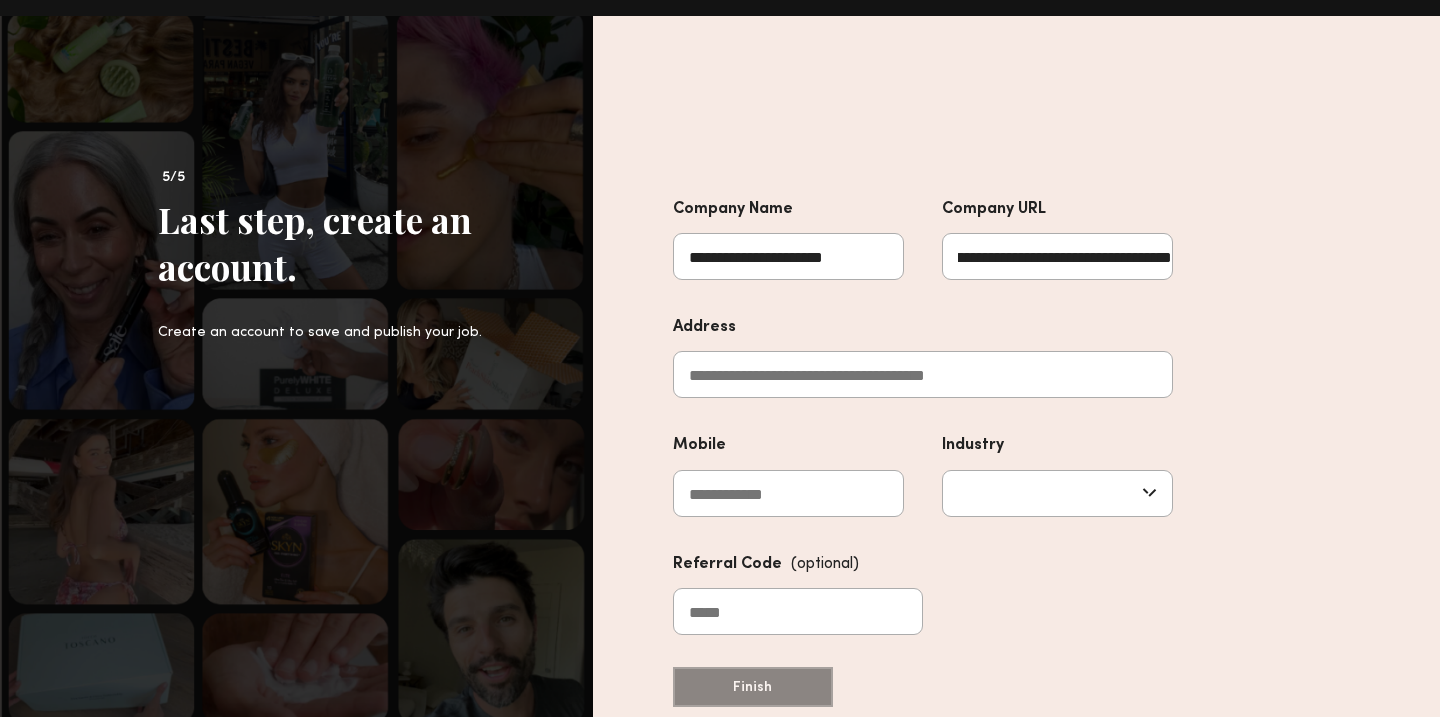type on "**********" 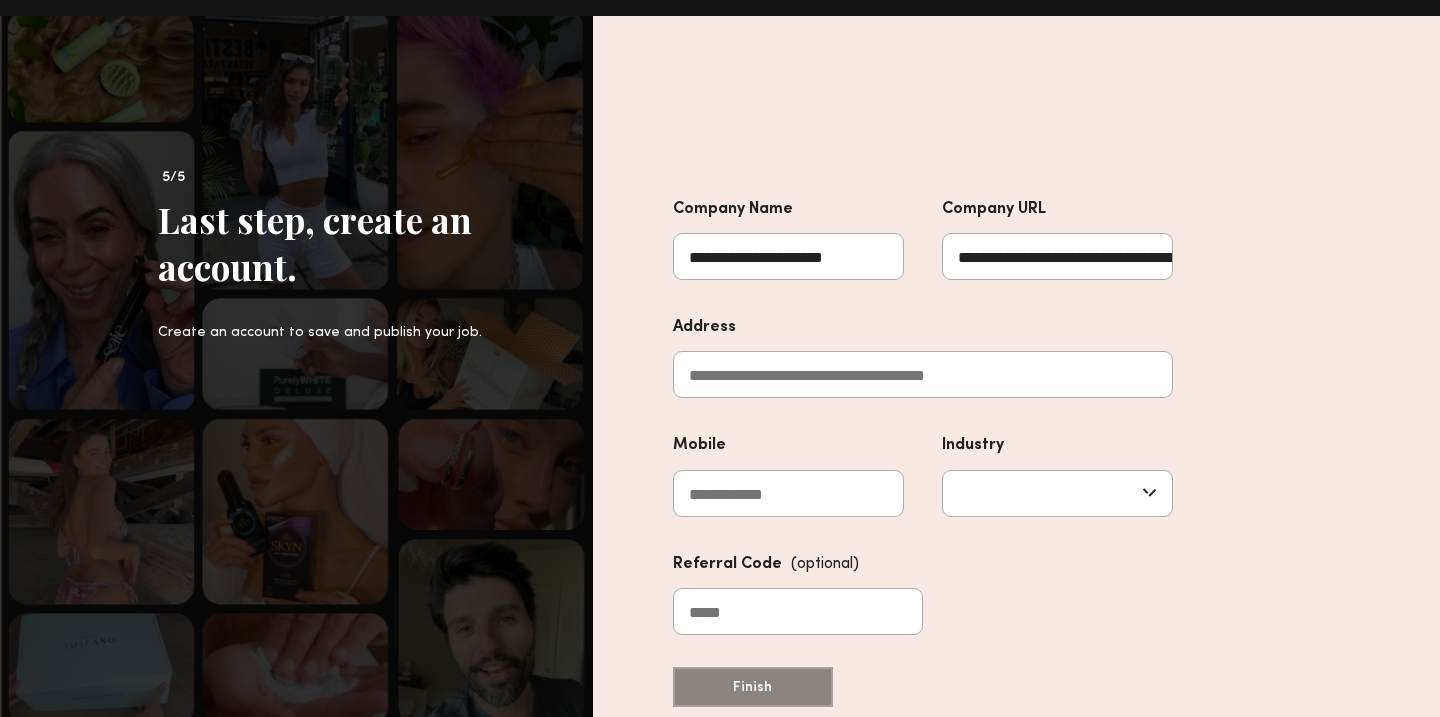 click on "Address" 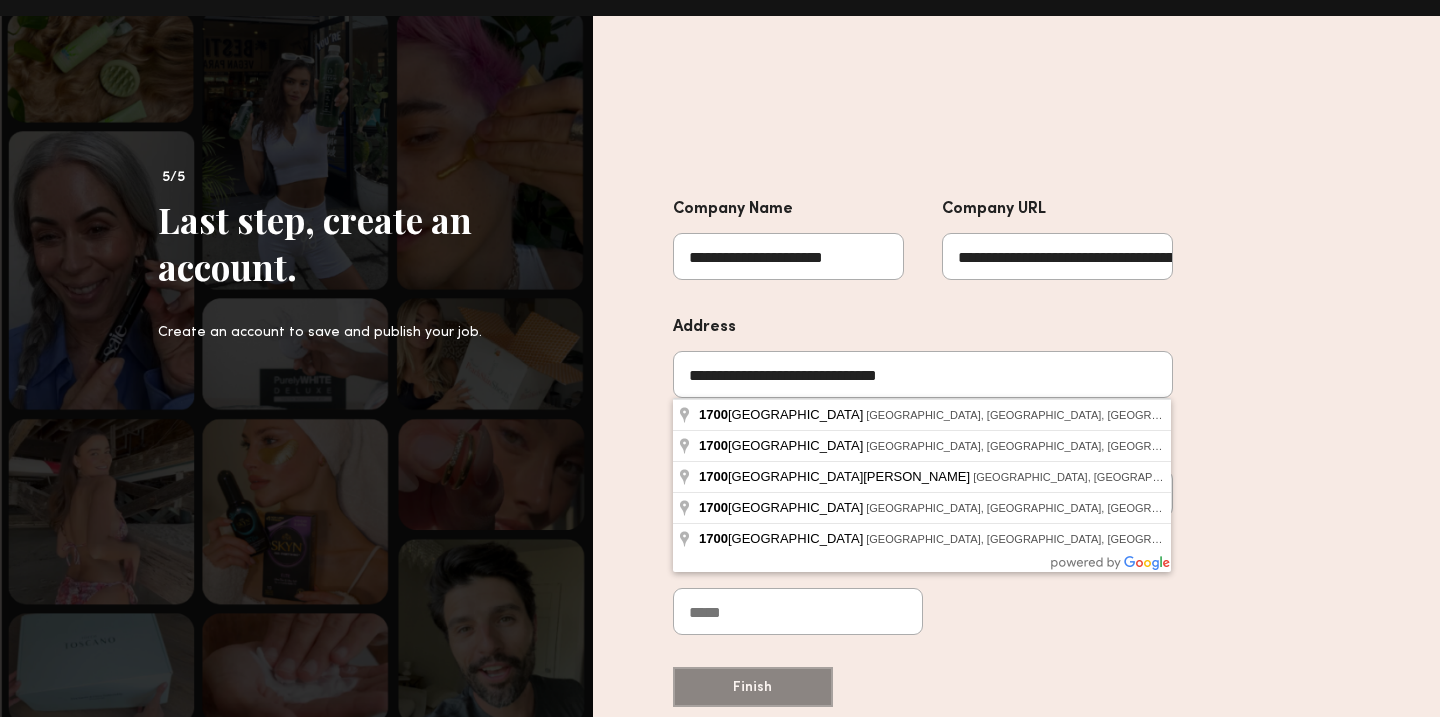 click on "**********" 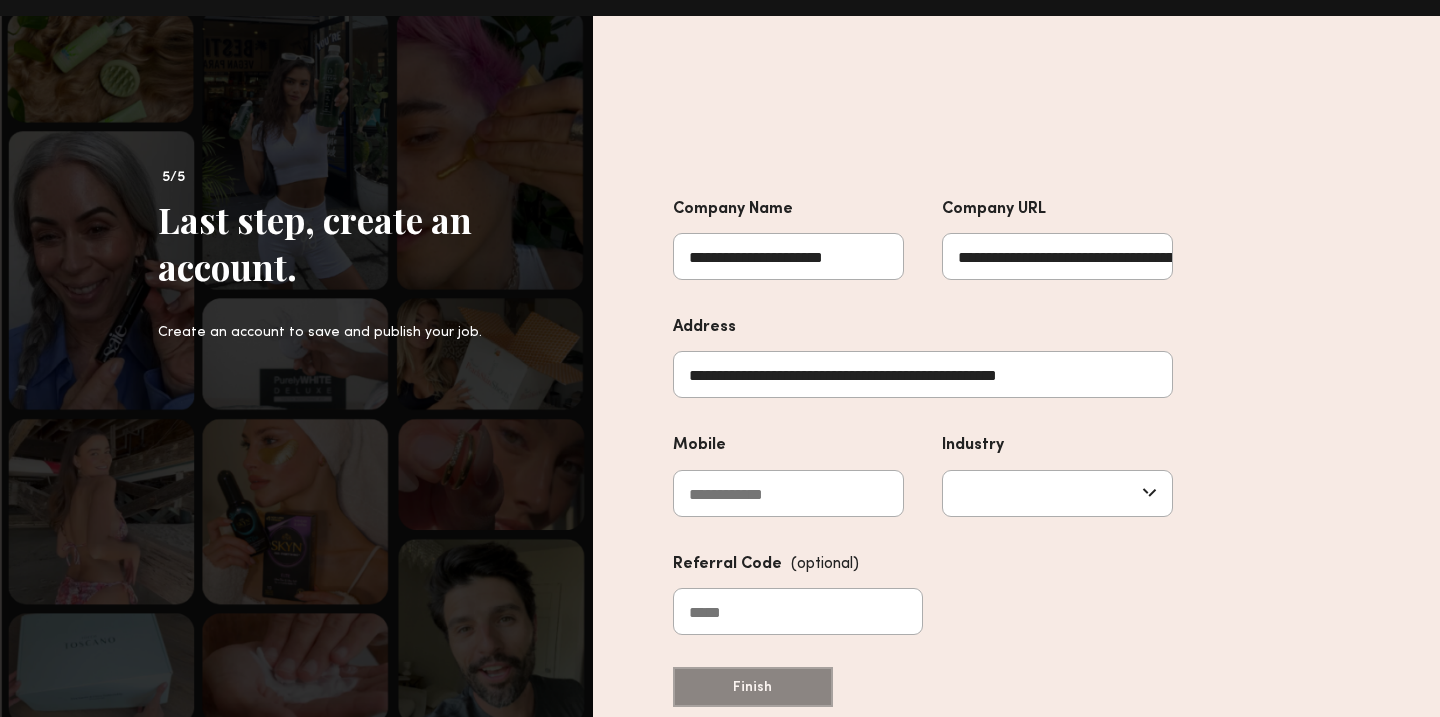 click on "**********" 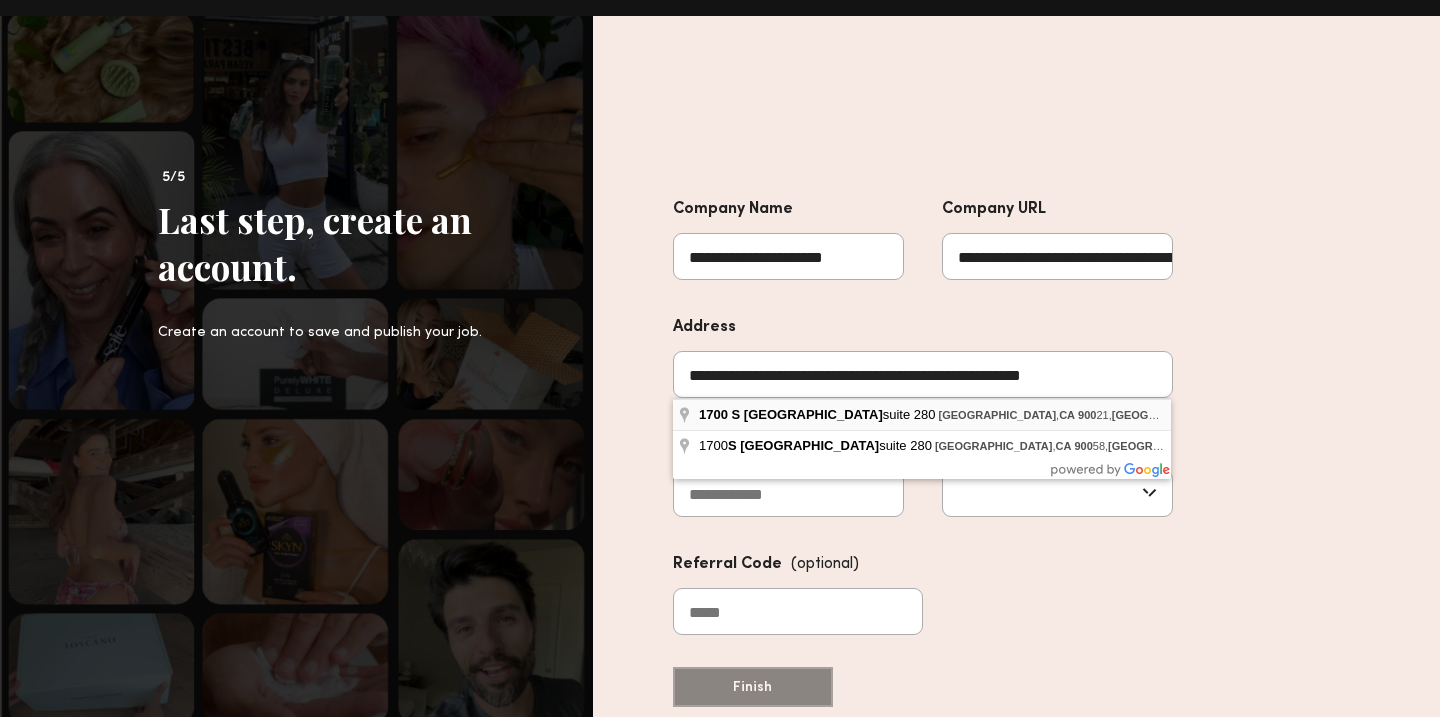 type on "**********" 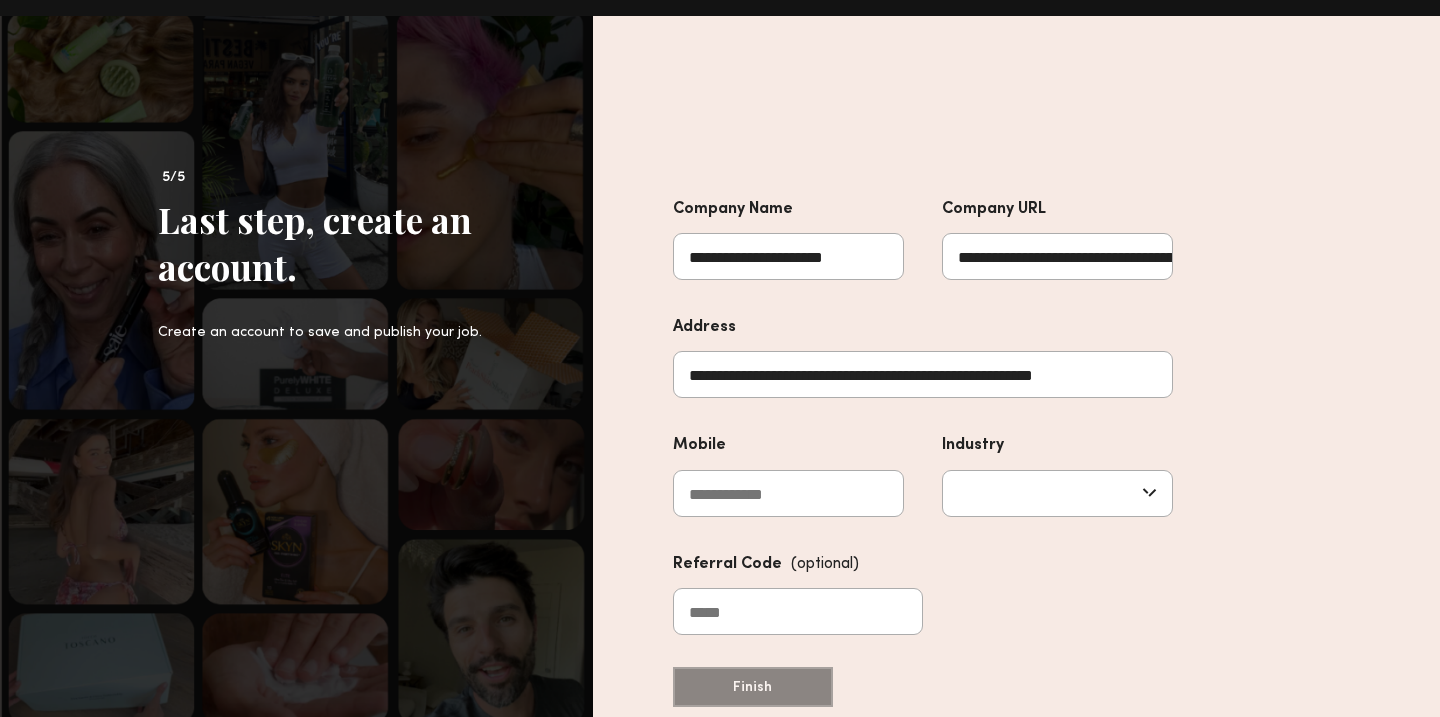 click on "**********" 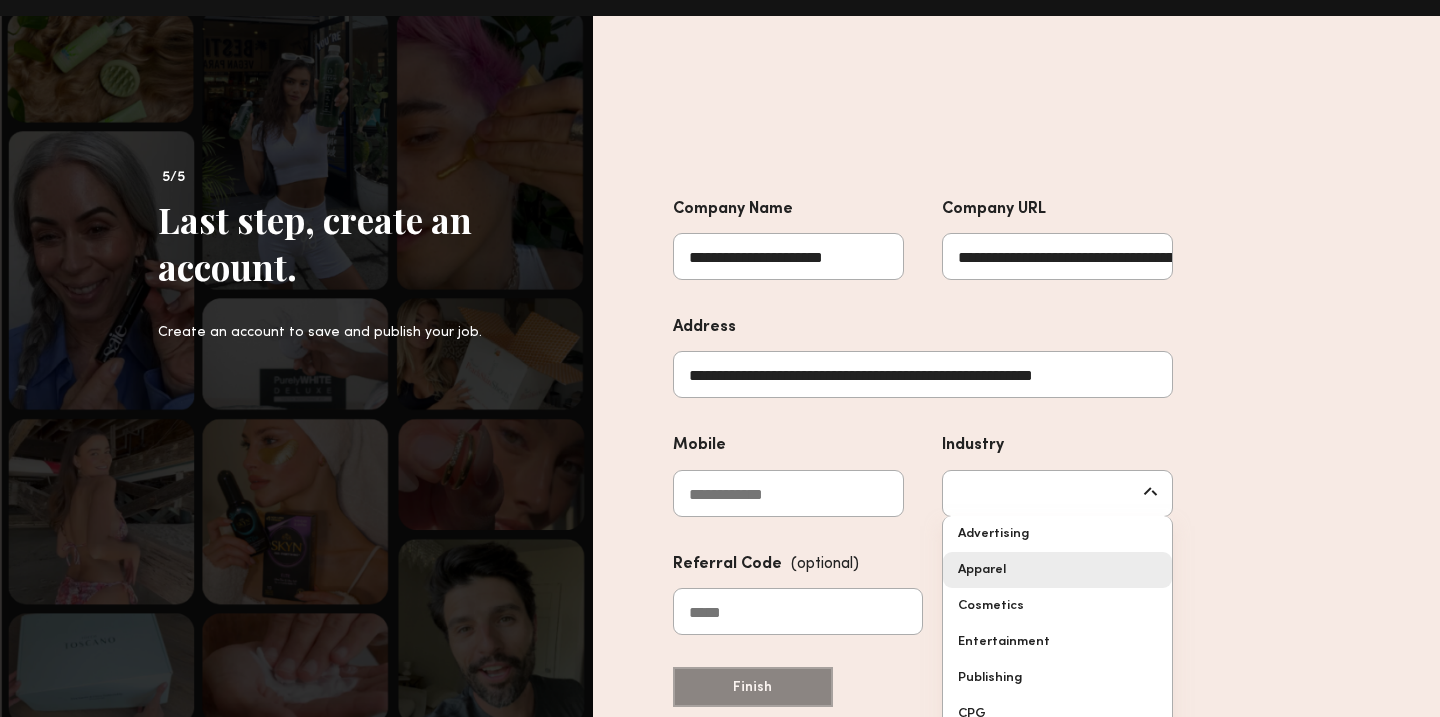 type on "*******" 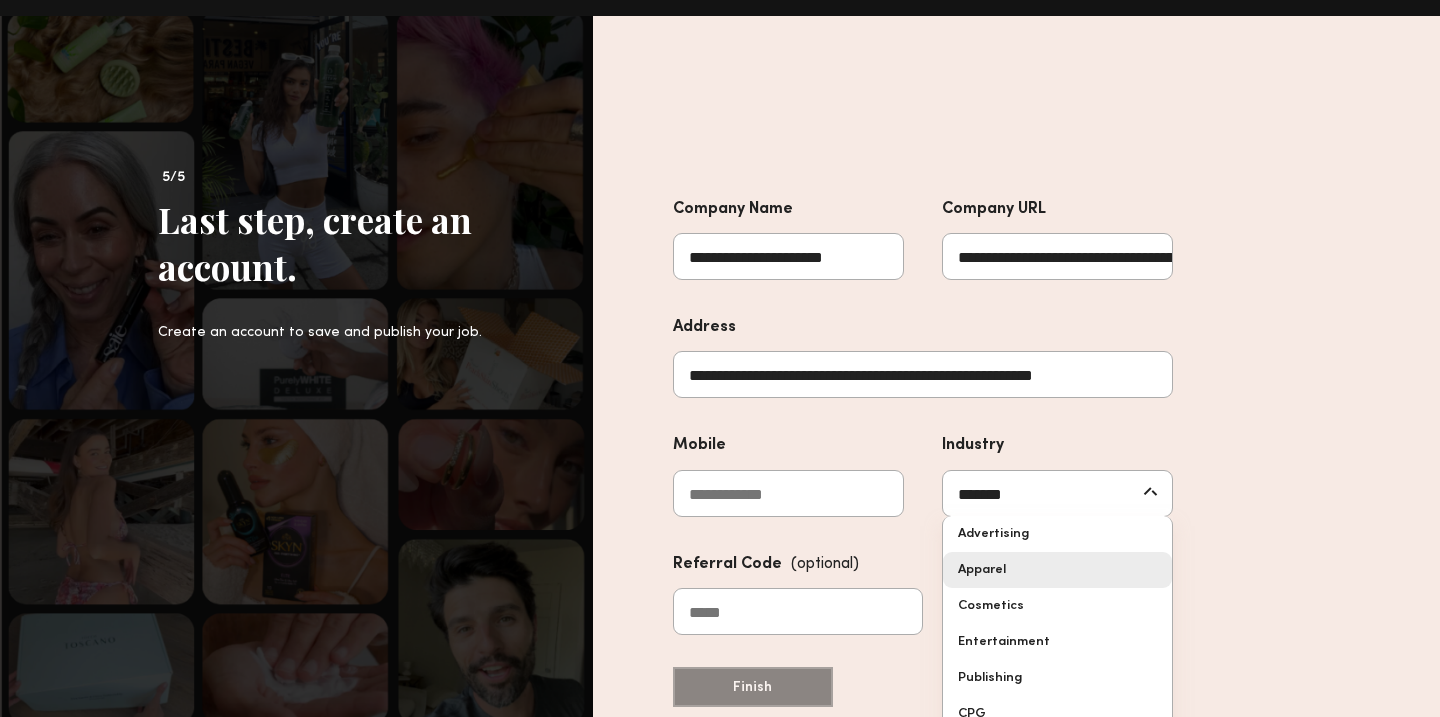 click on "**********" 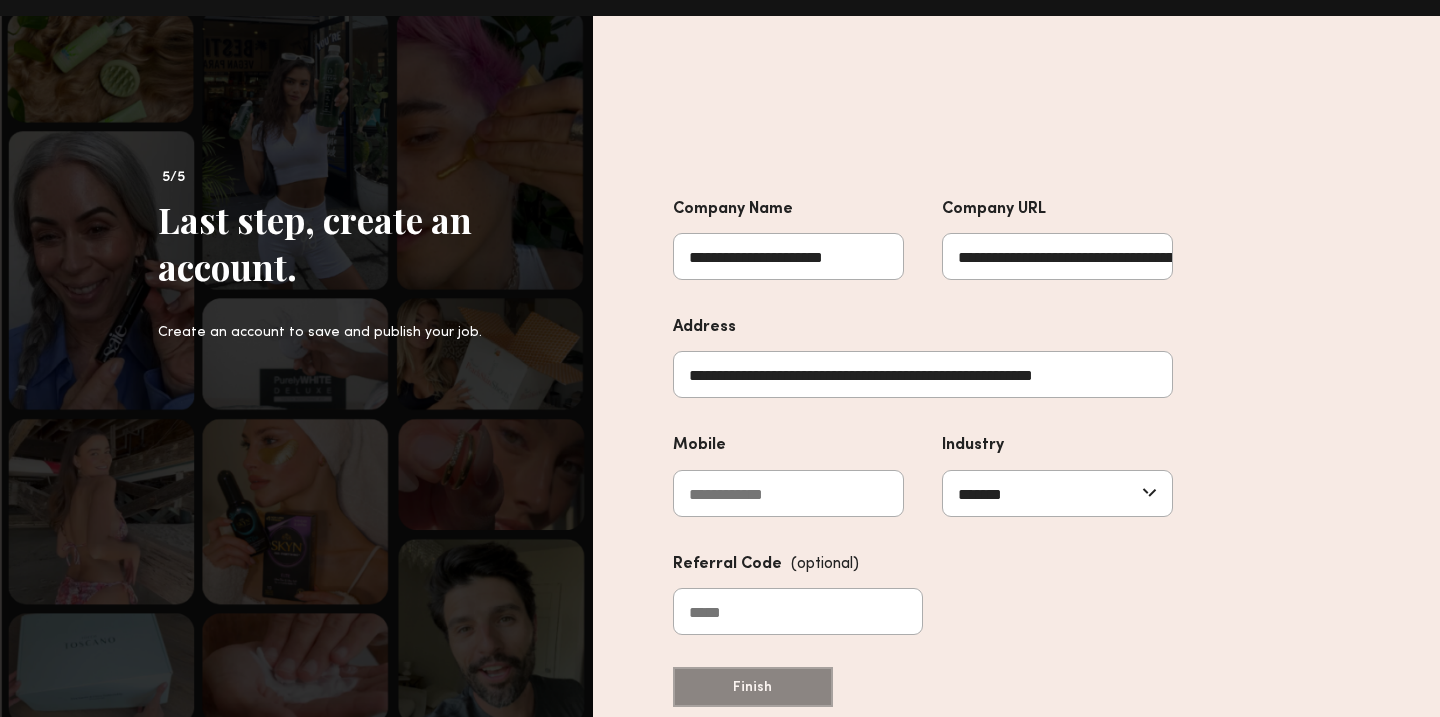 click on "Mobile" 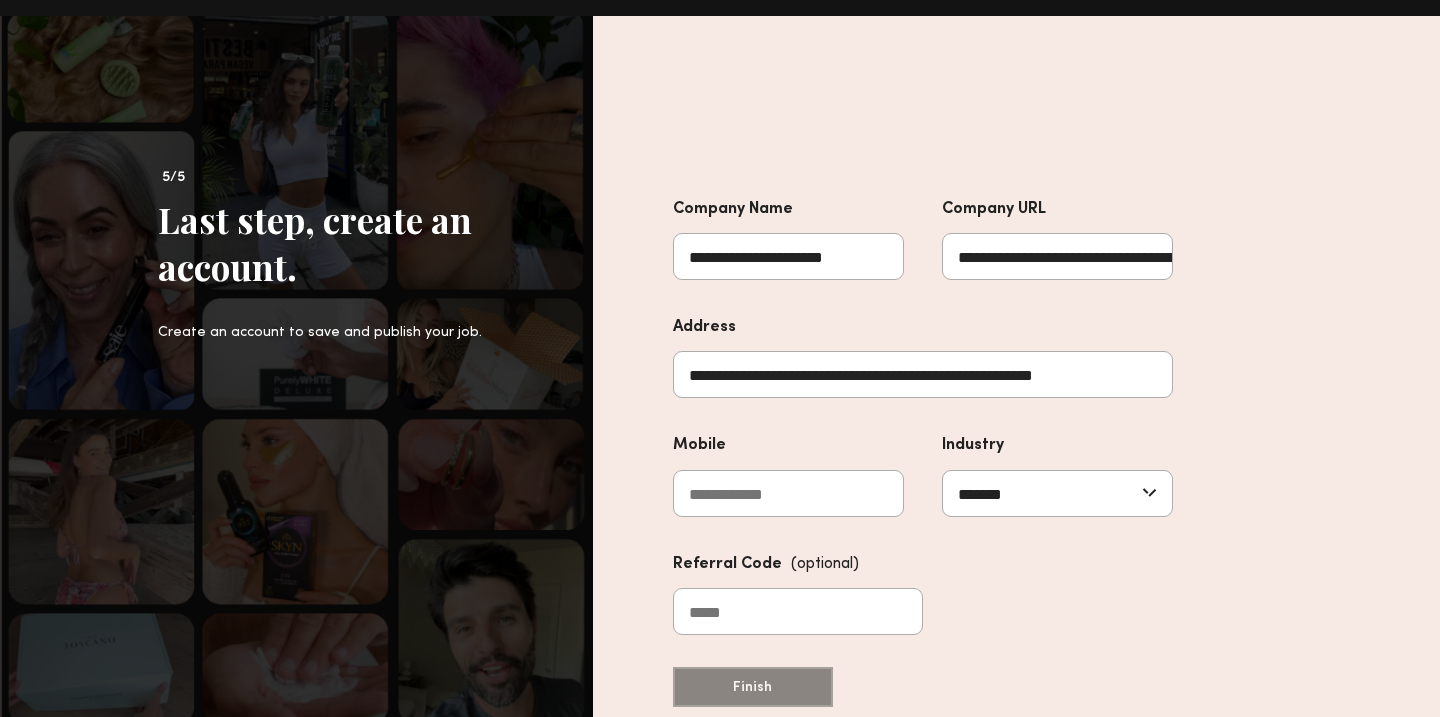 type on "**********" 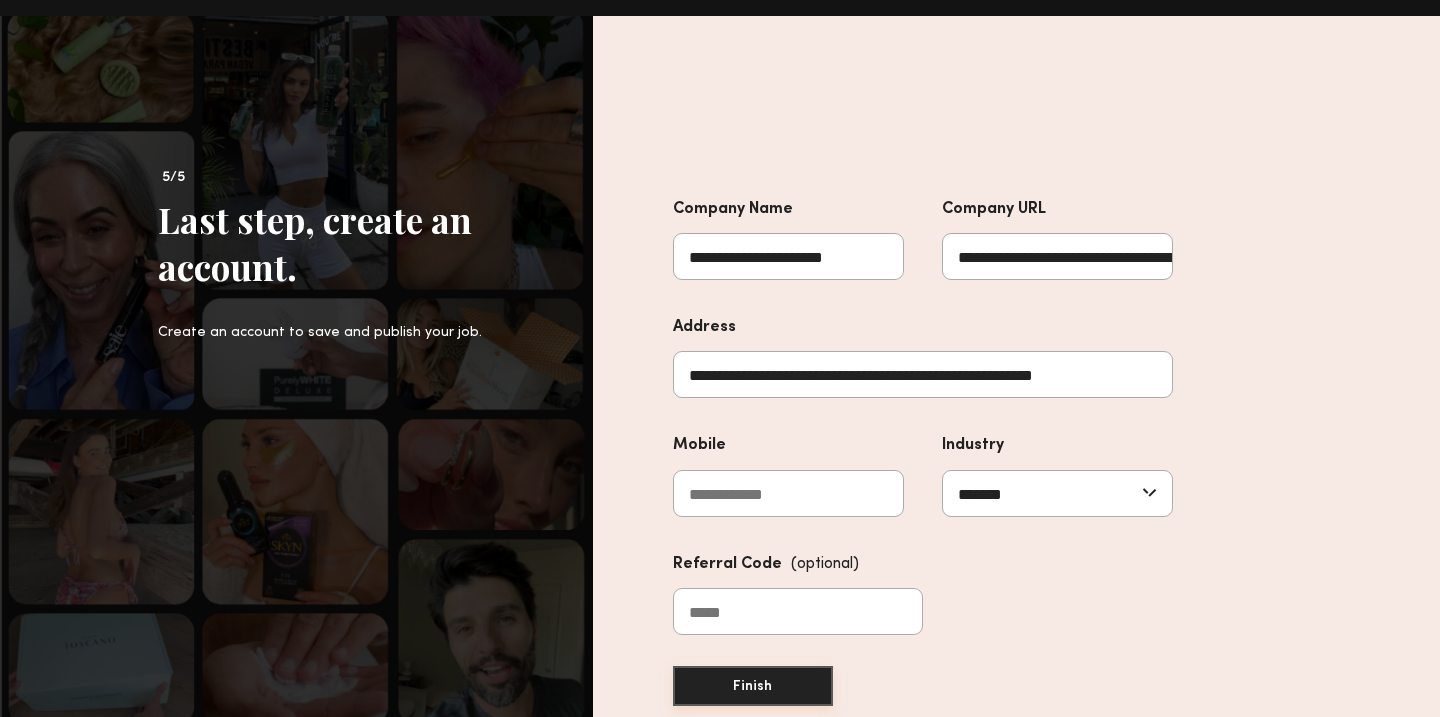 click on "Finish" 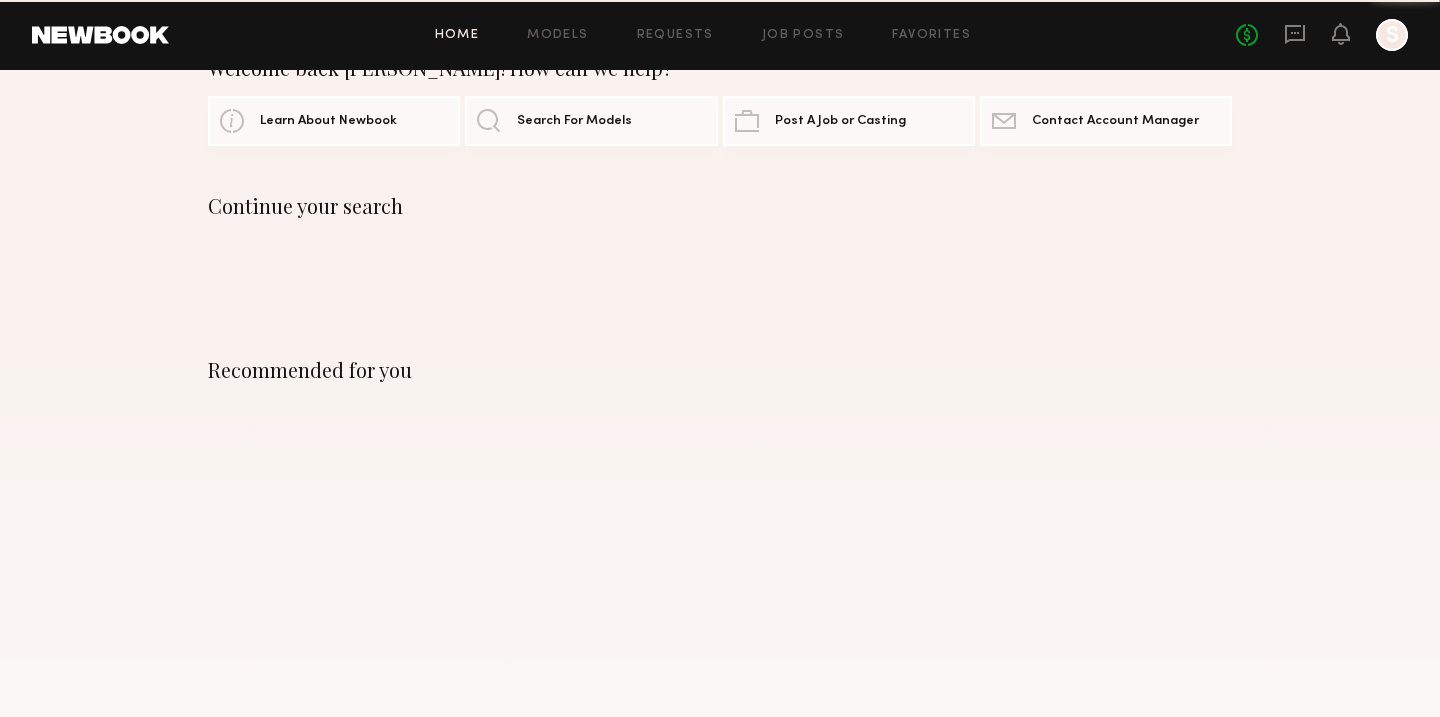 scroll, scrollTop: 0, scrollLeft: 0, axis: both 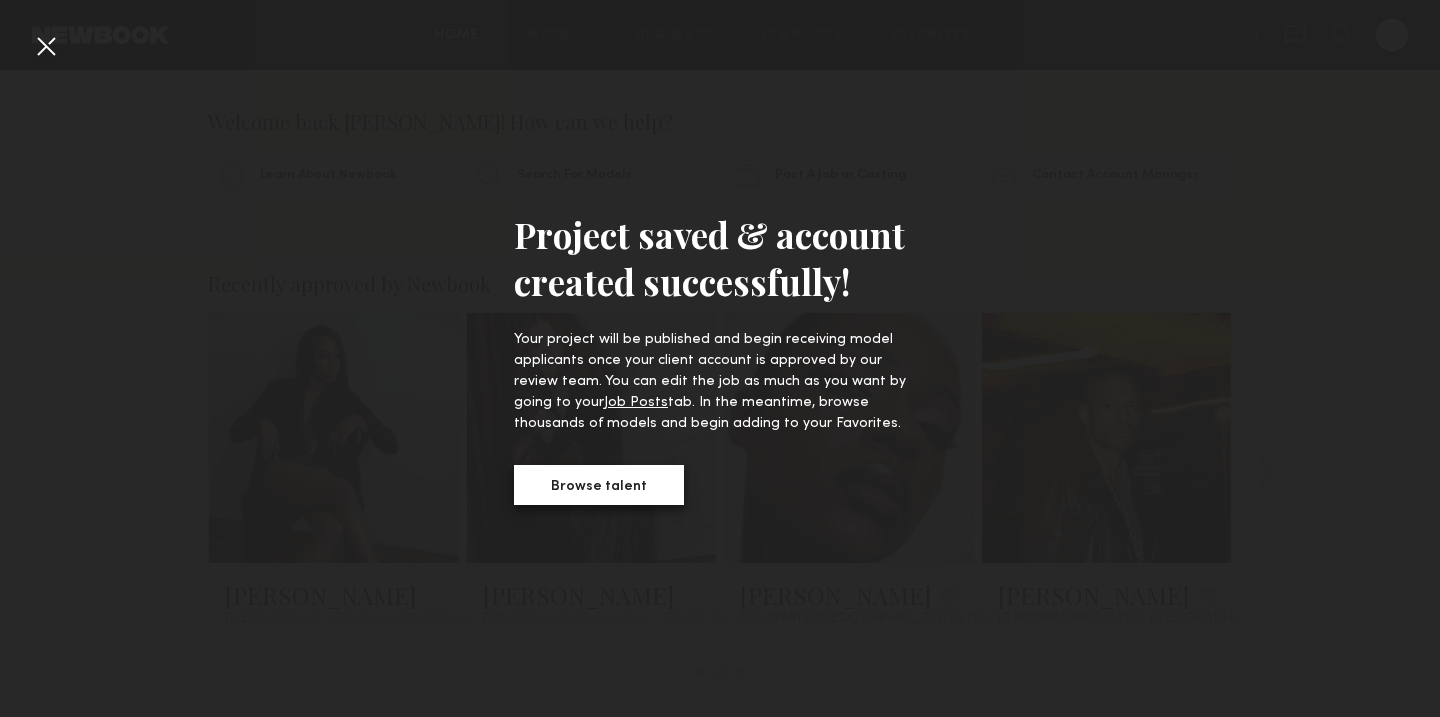 click on "Browse talent" at bounding box center (599, 485) 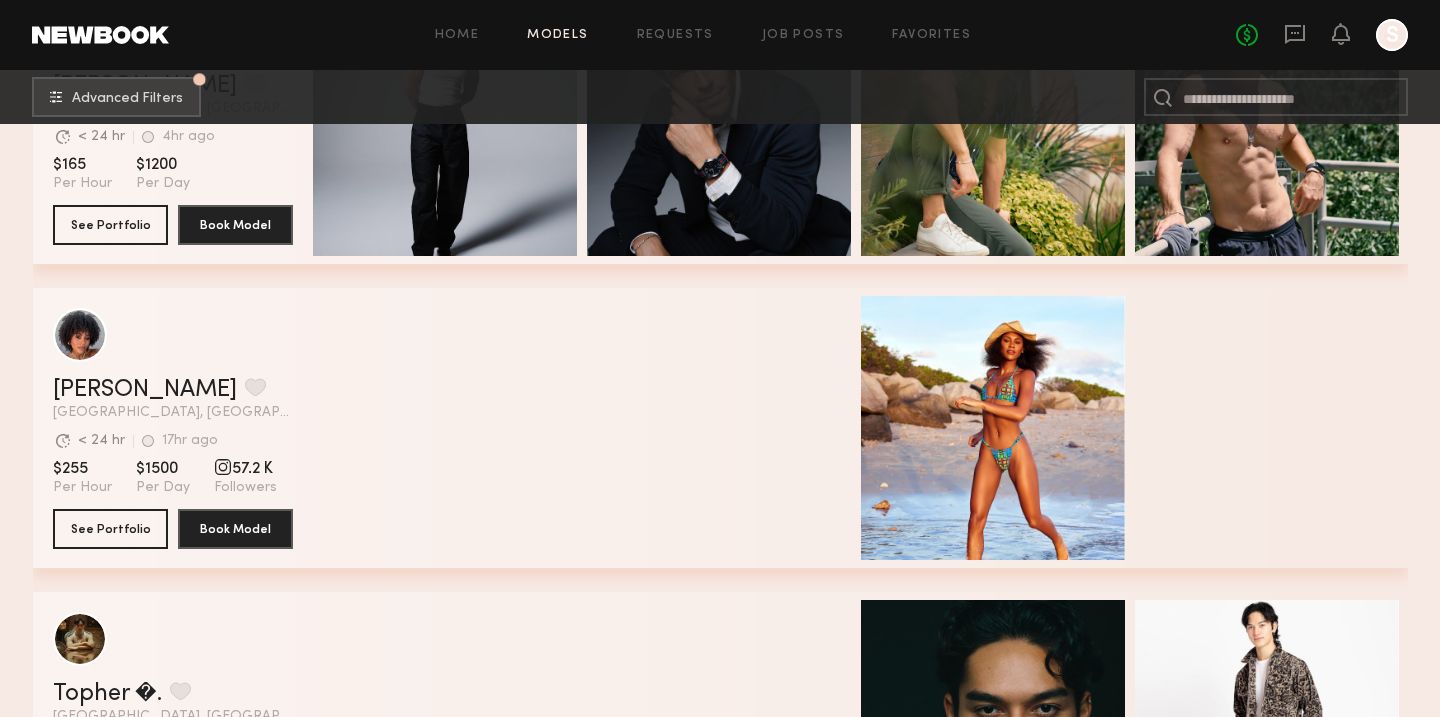 scroll, scrollTop: 0, scrollLeft: 0, axis: both 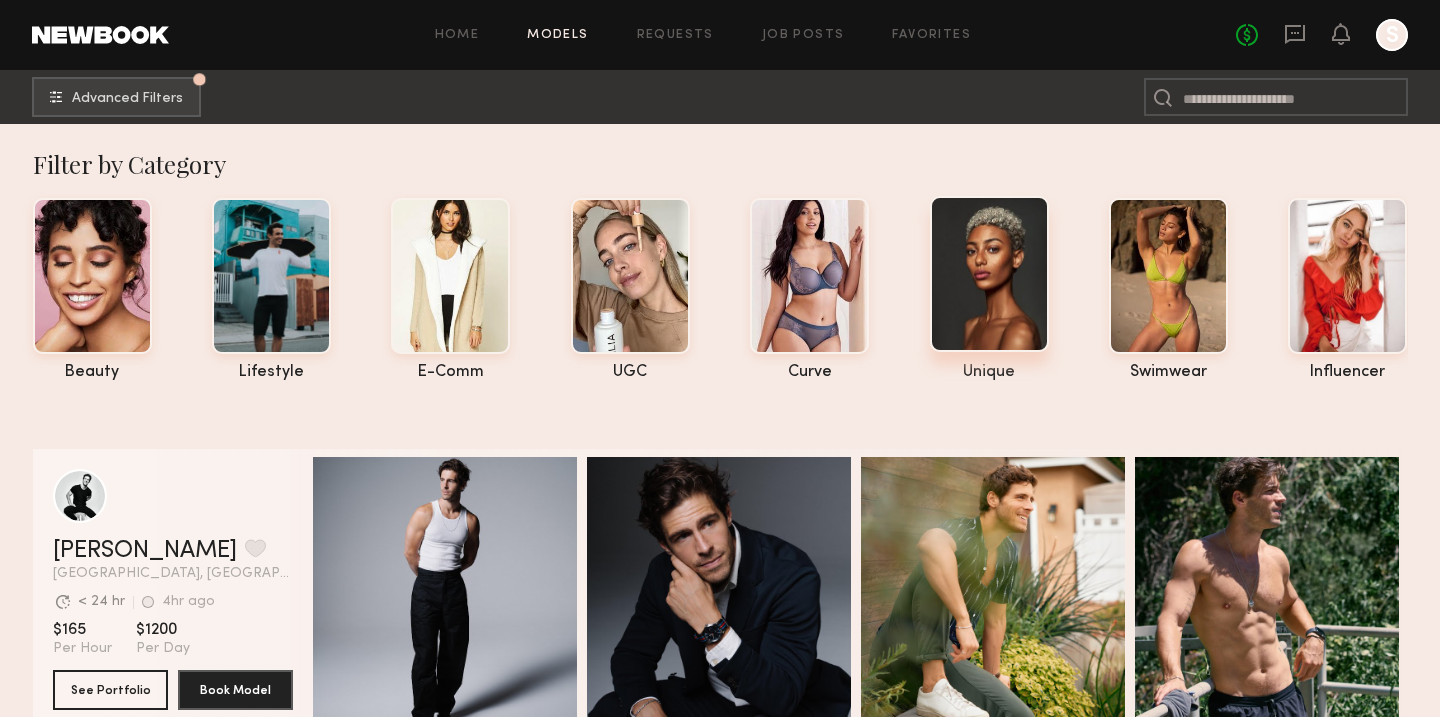 click 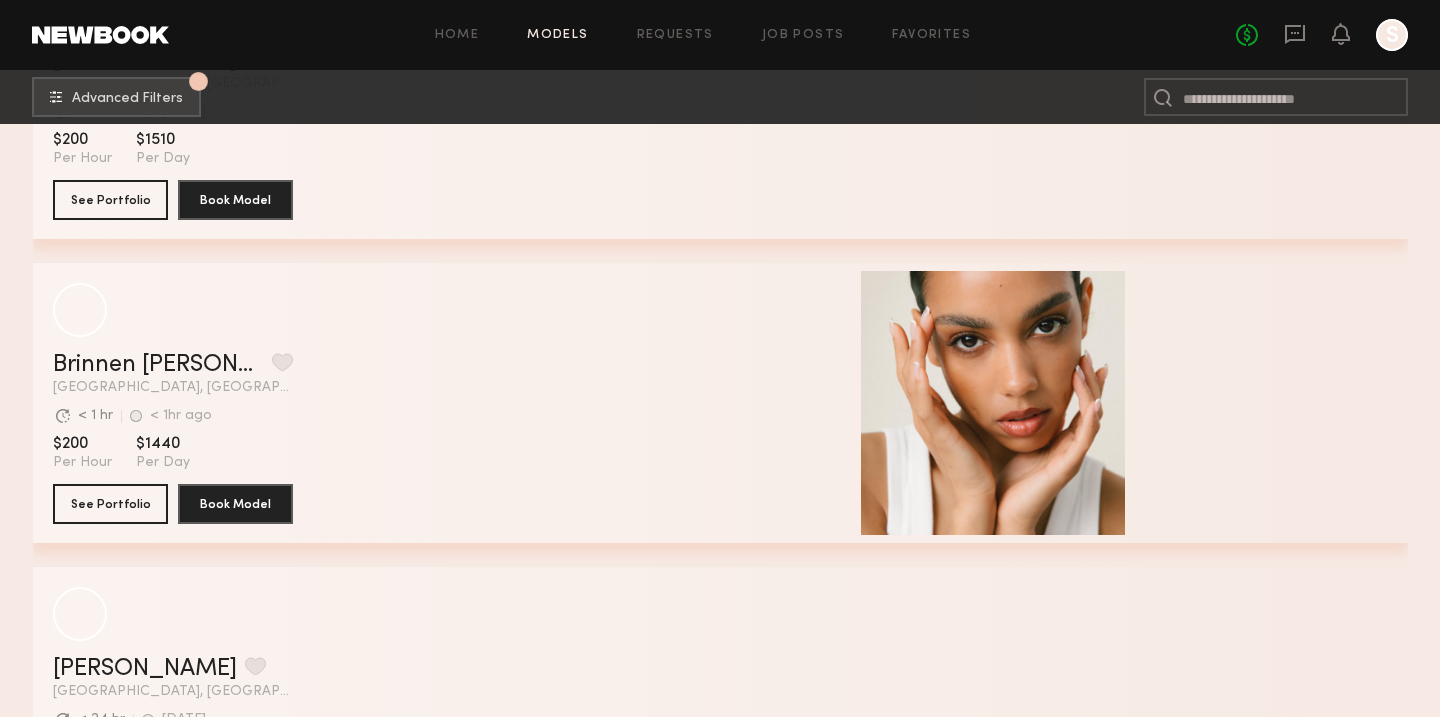 scroll, scrollTop: 3850, scrollLeft: 0, axis: vertical 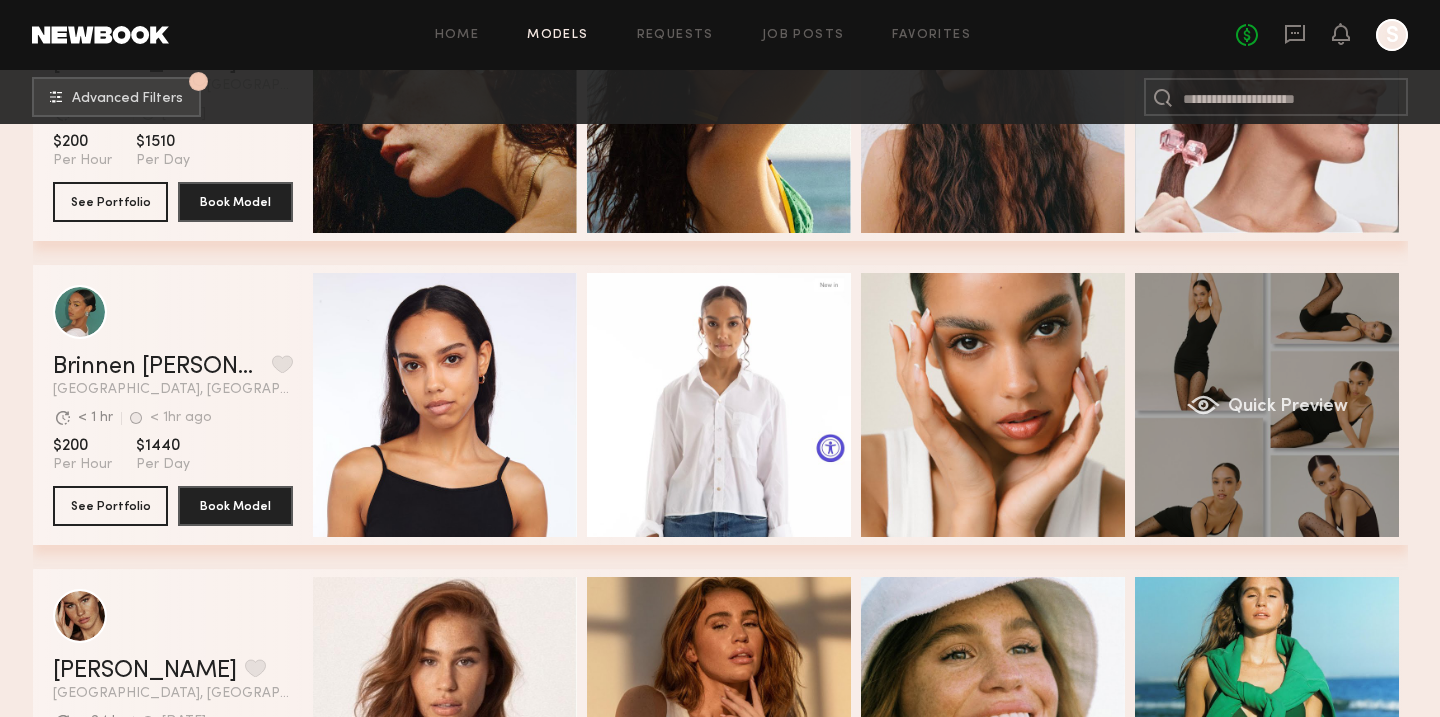 click on "Quick Preview" 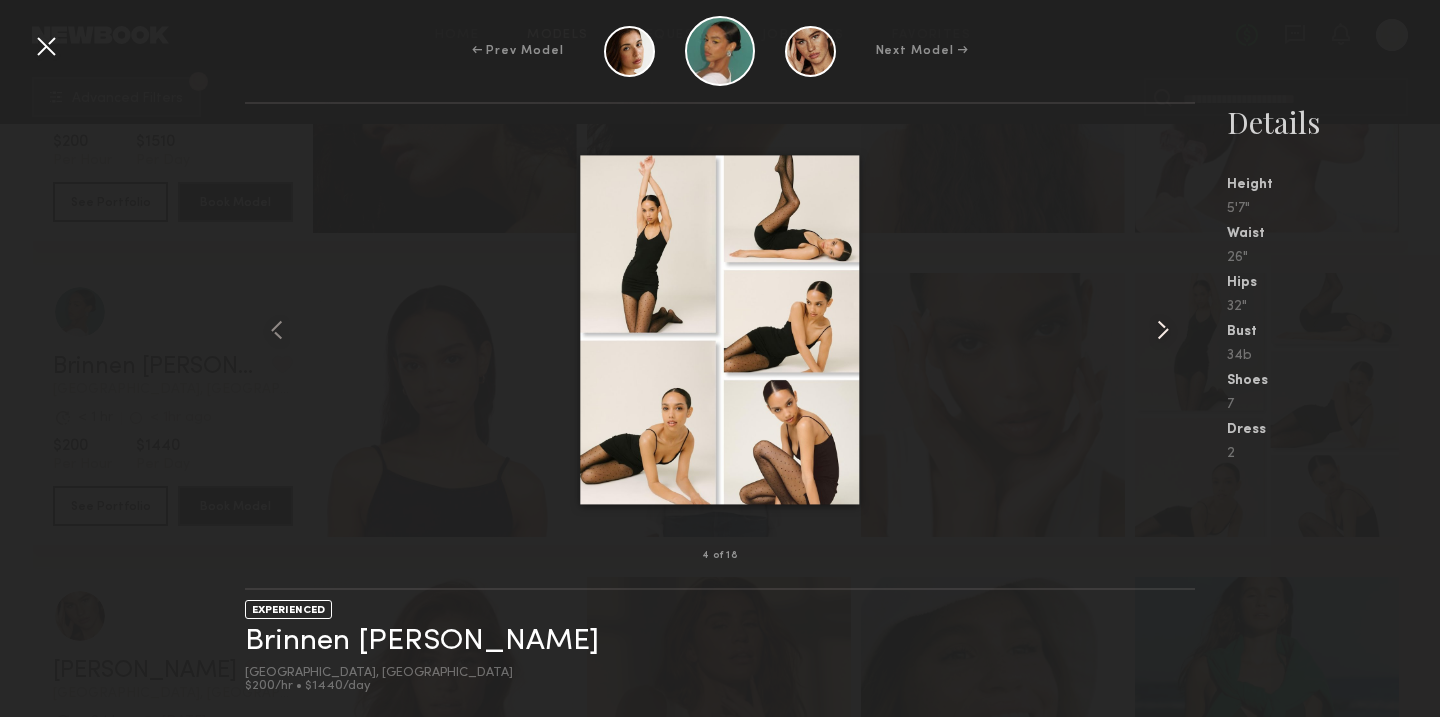 click at bounding box center (1163, 330) 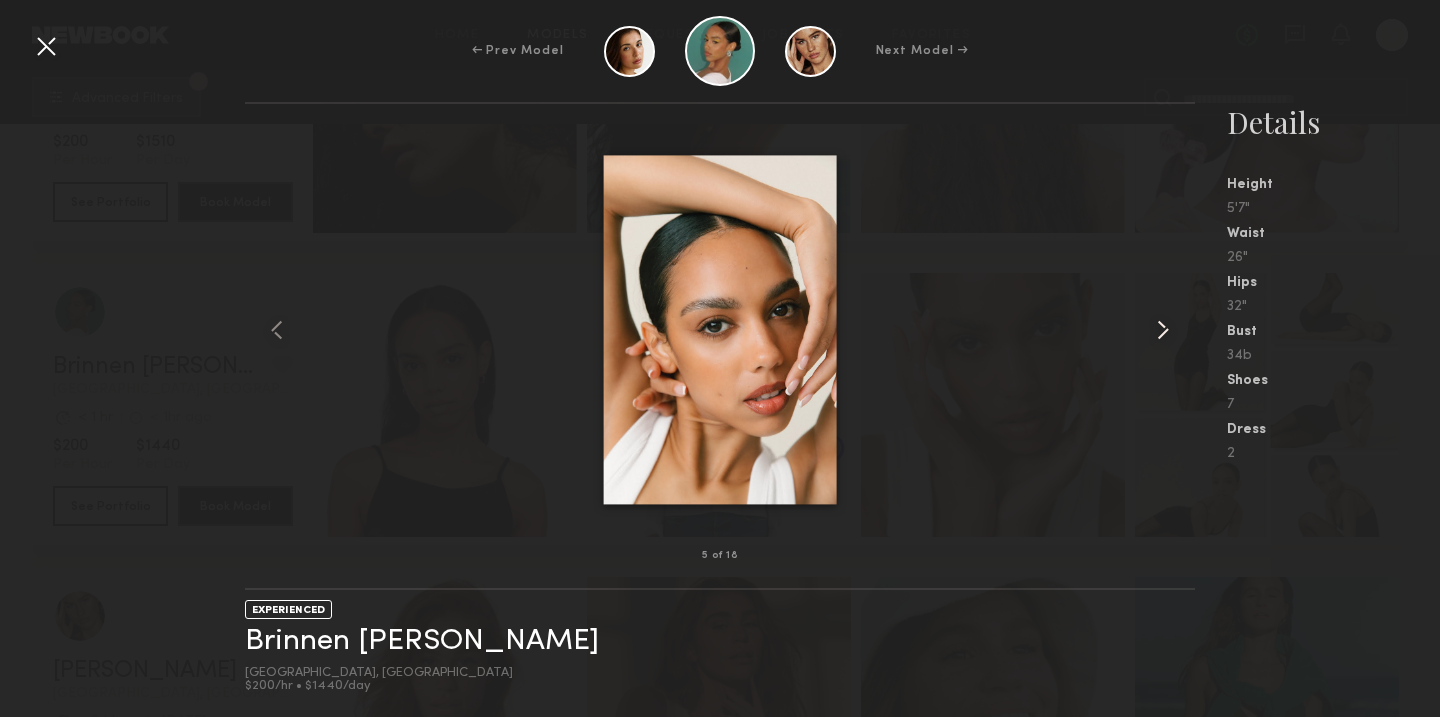 click at bounding box center (1163, 330) 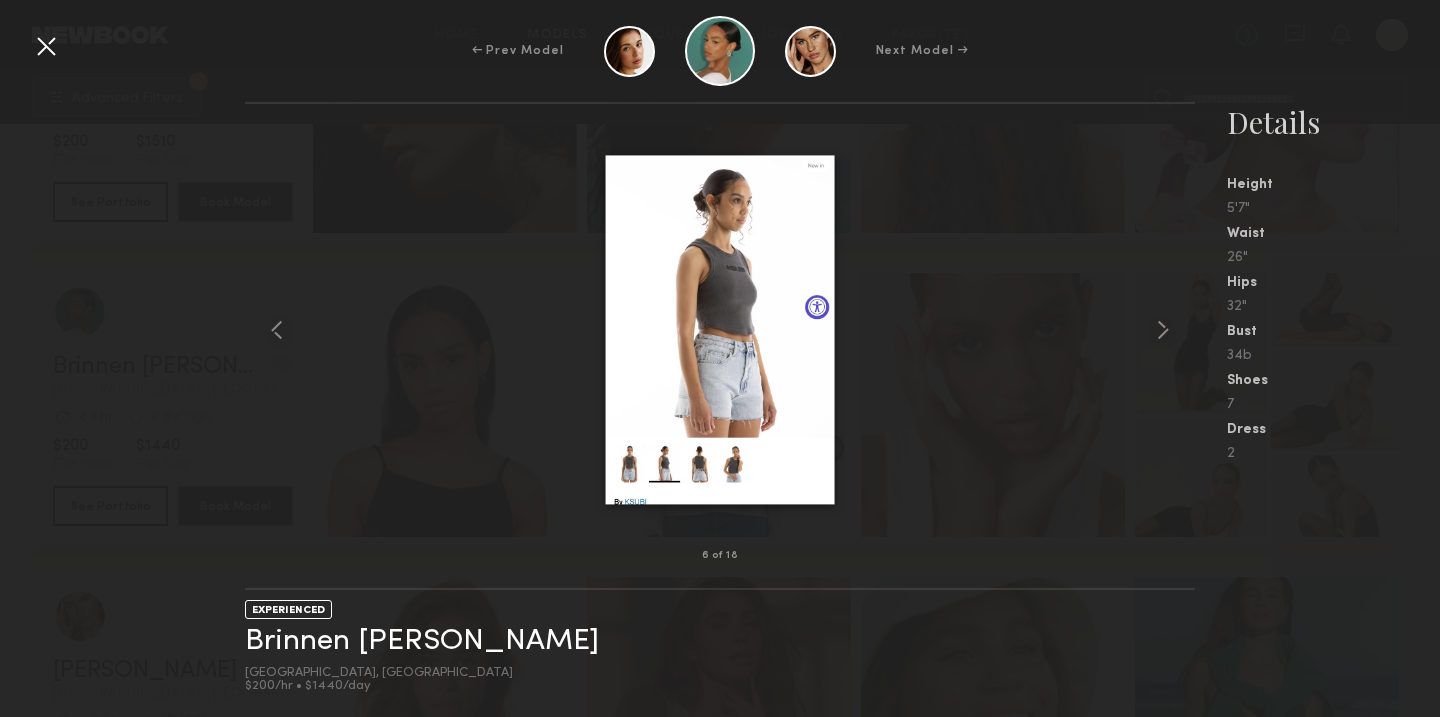click at bounding box center (46, 46) 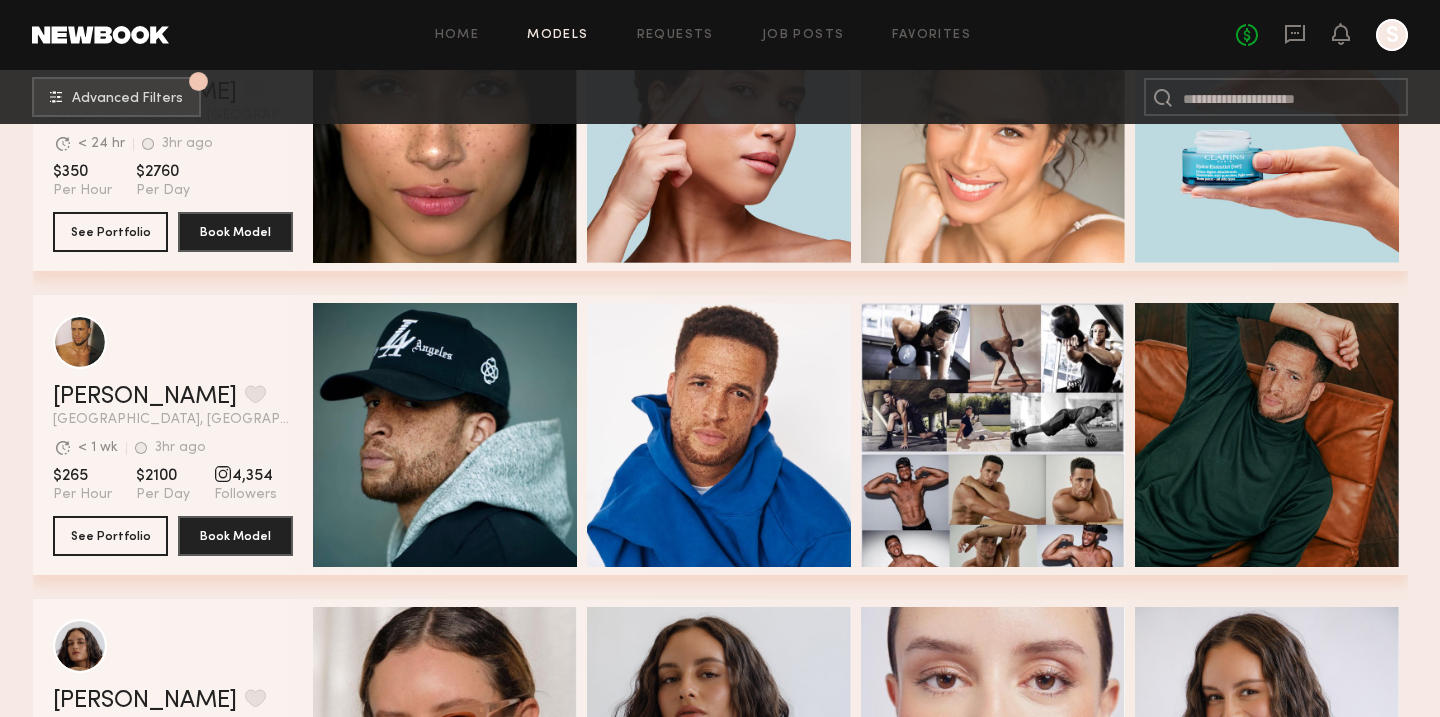 scroll, scrollTop: 0, scrollLeft: 0, axis: both 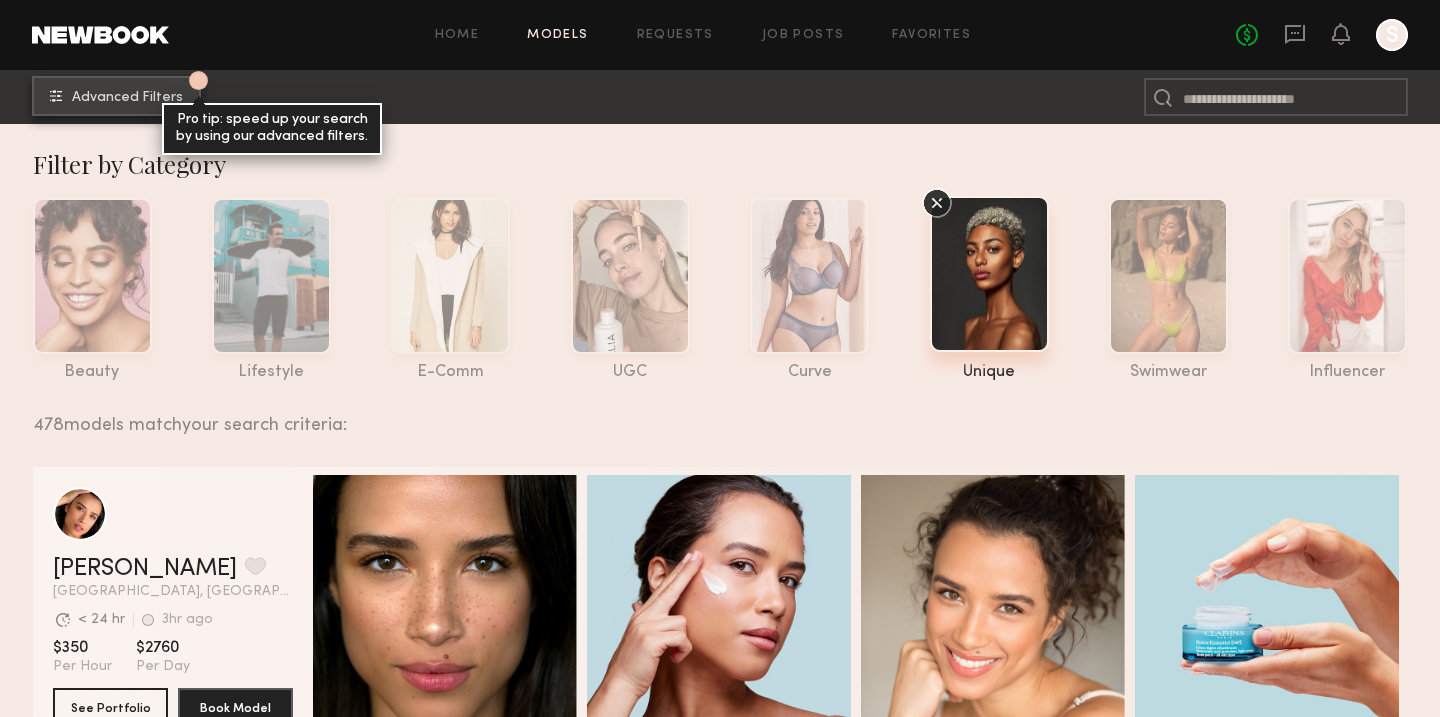 click on "1 Advanced Filters Pro tip: speed up your search by using our advanced filters." 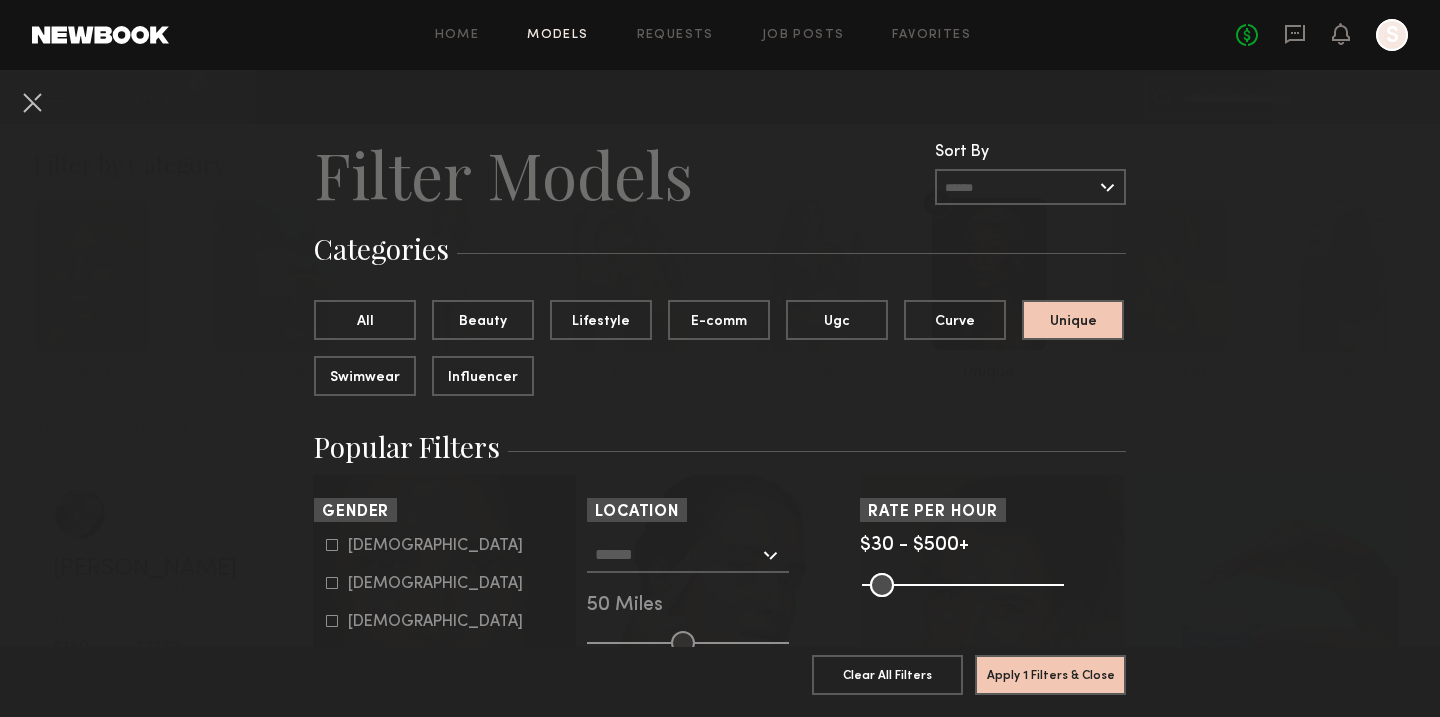 click 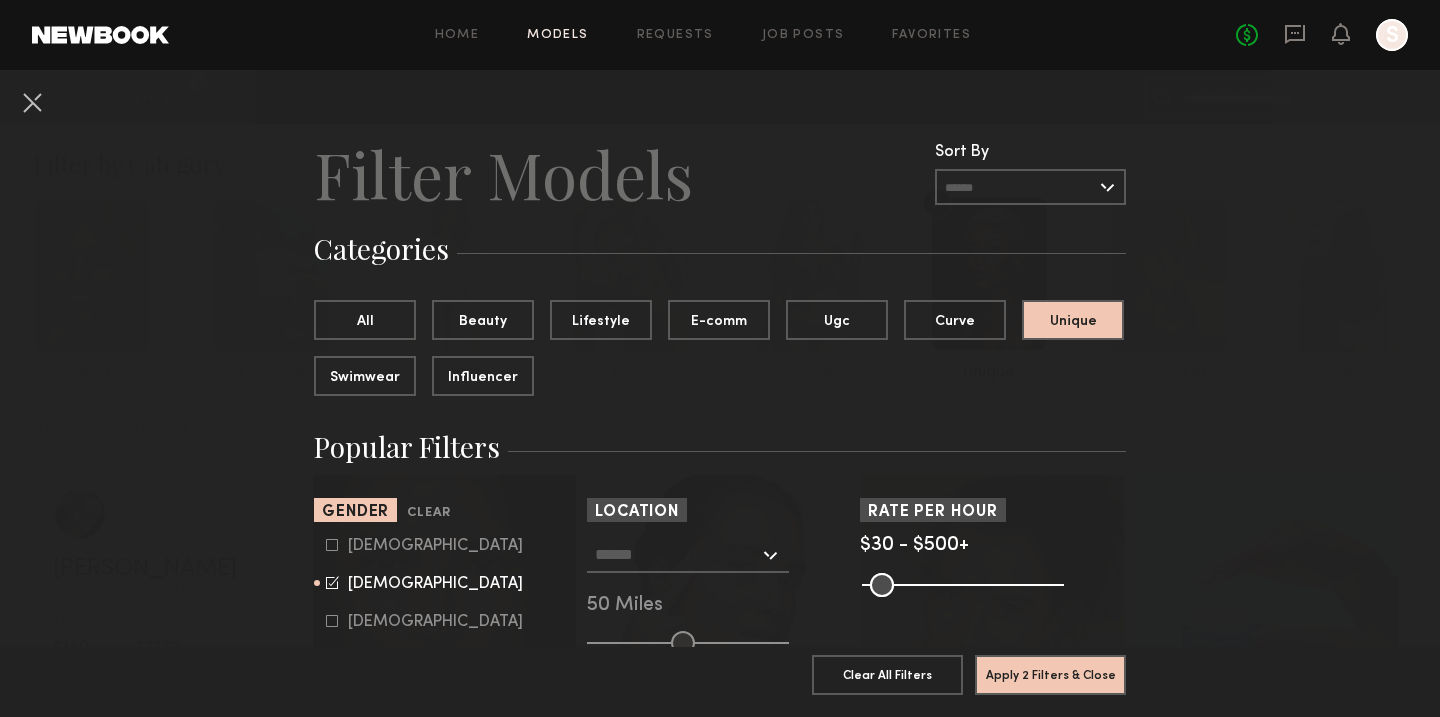 click on "Popular Filters" 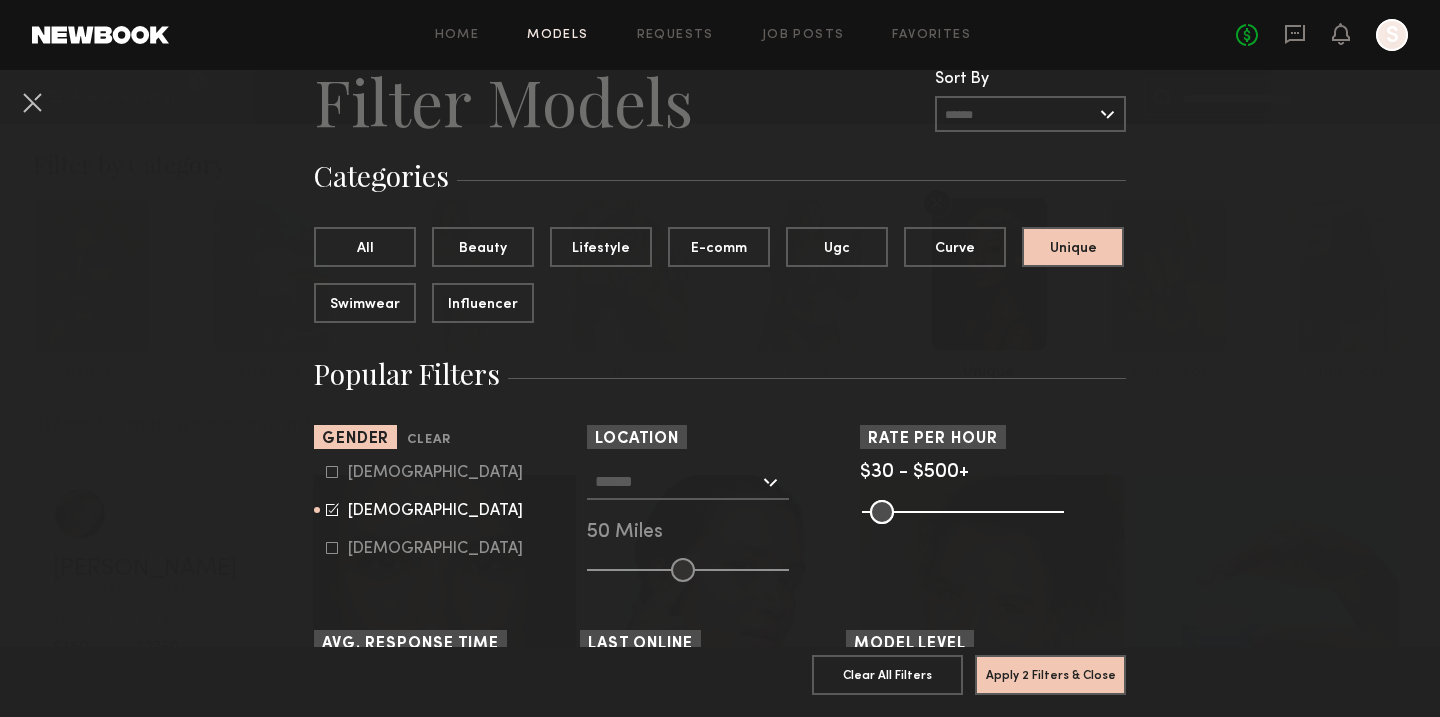 scroll, scrollTop: 77, scrollLeft: 0, axis: vertical 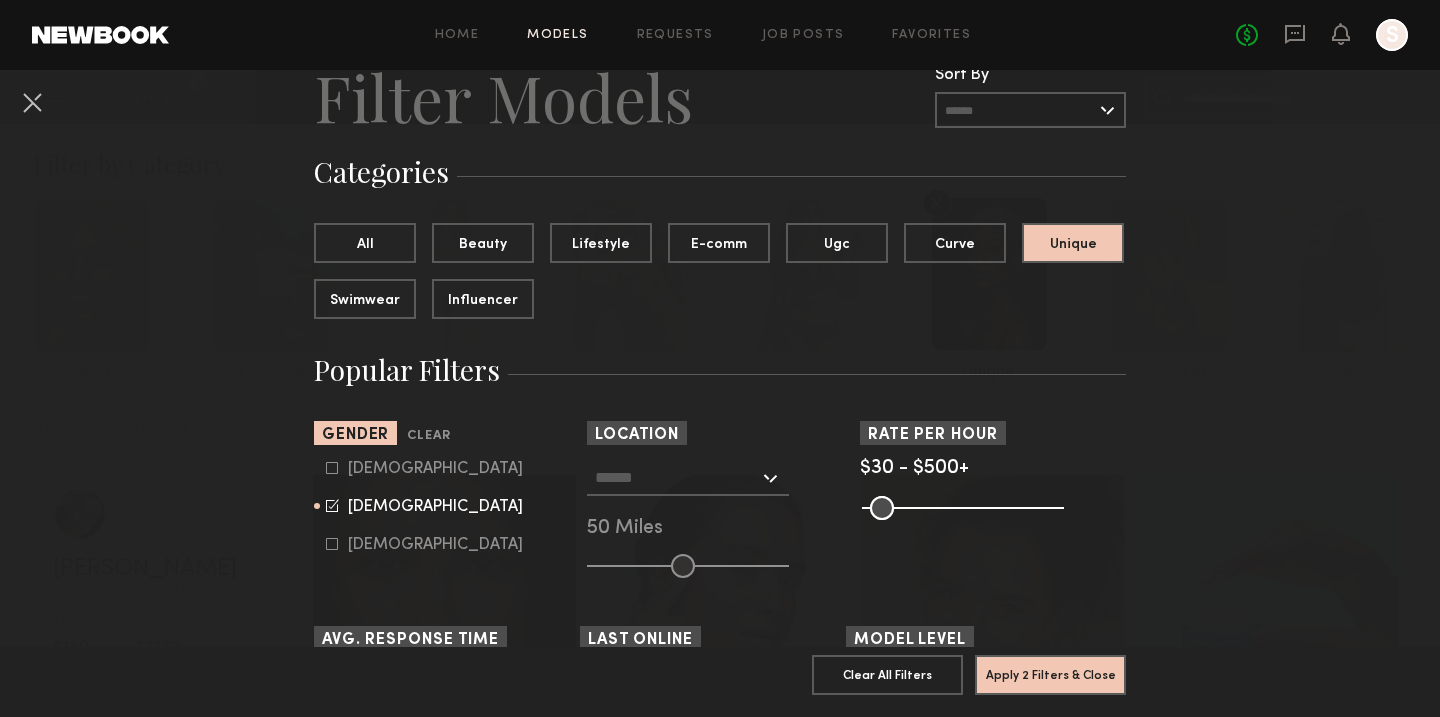 click 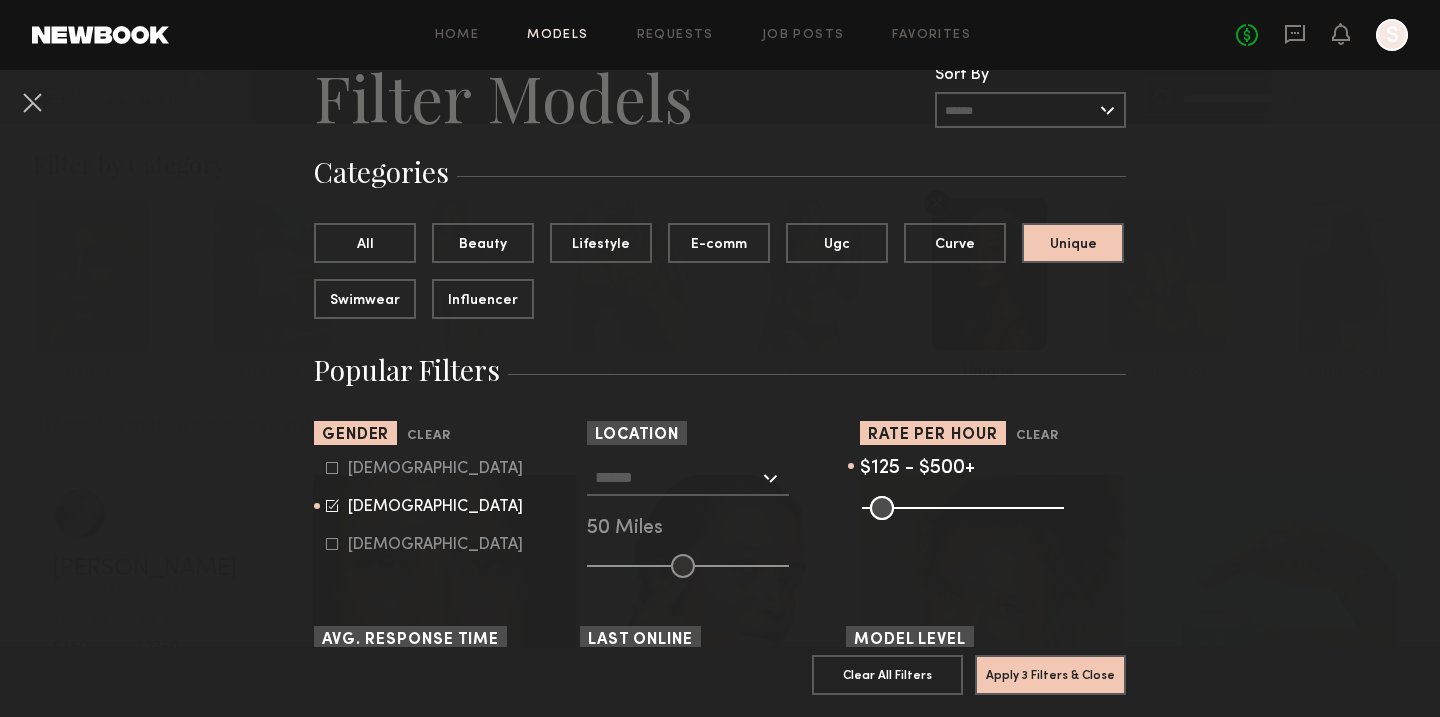 drag, startPoint x: 873, startPoint y: 509, endPoint x: 909, endPoint y: 511, distance: 36.05551 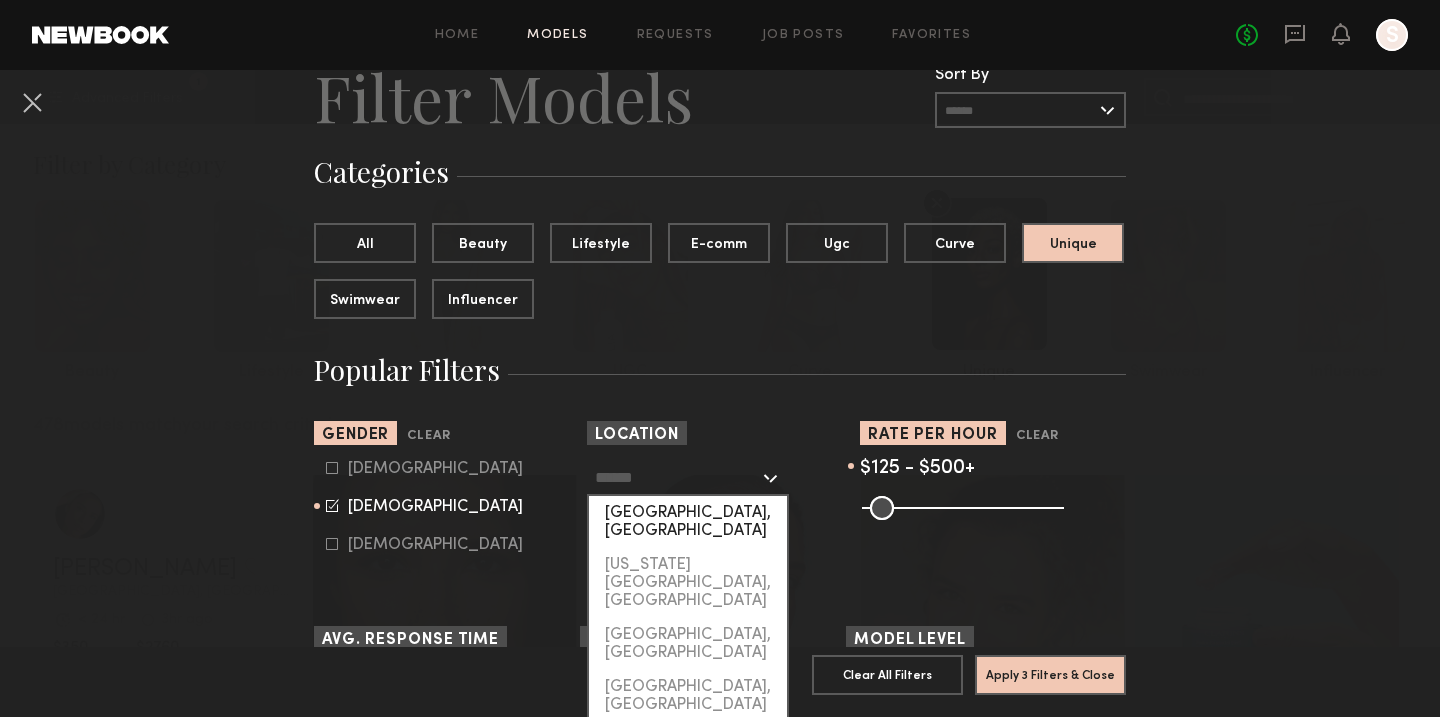 click on "[GEOGRAPHIC_DATA], [GEOGRAPHIC_DATA]" 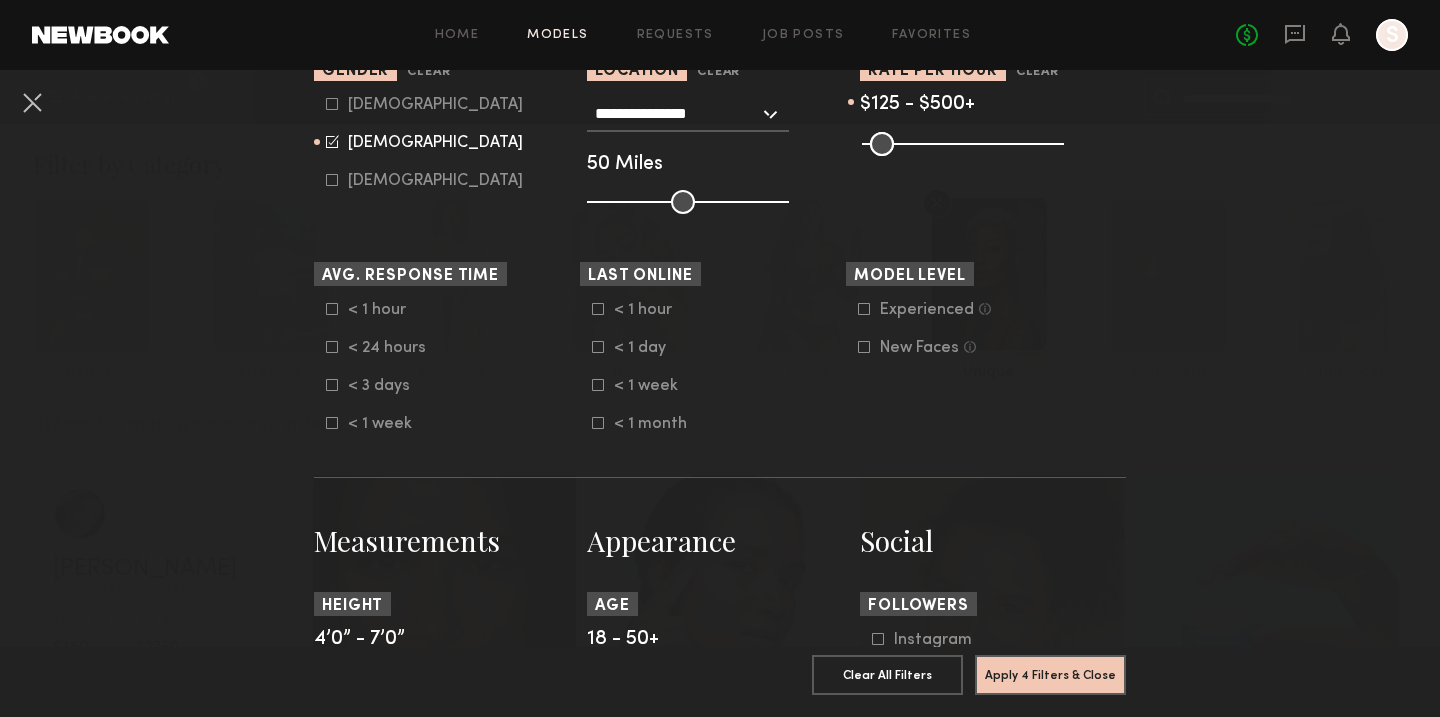 scroll, scrollTop: 557, scrollLeft: 0, axis: vertical 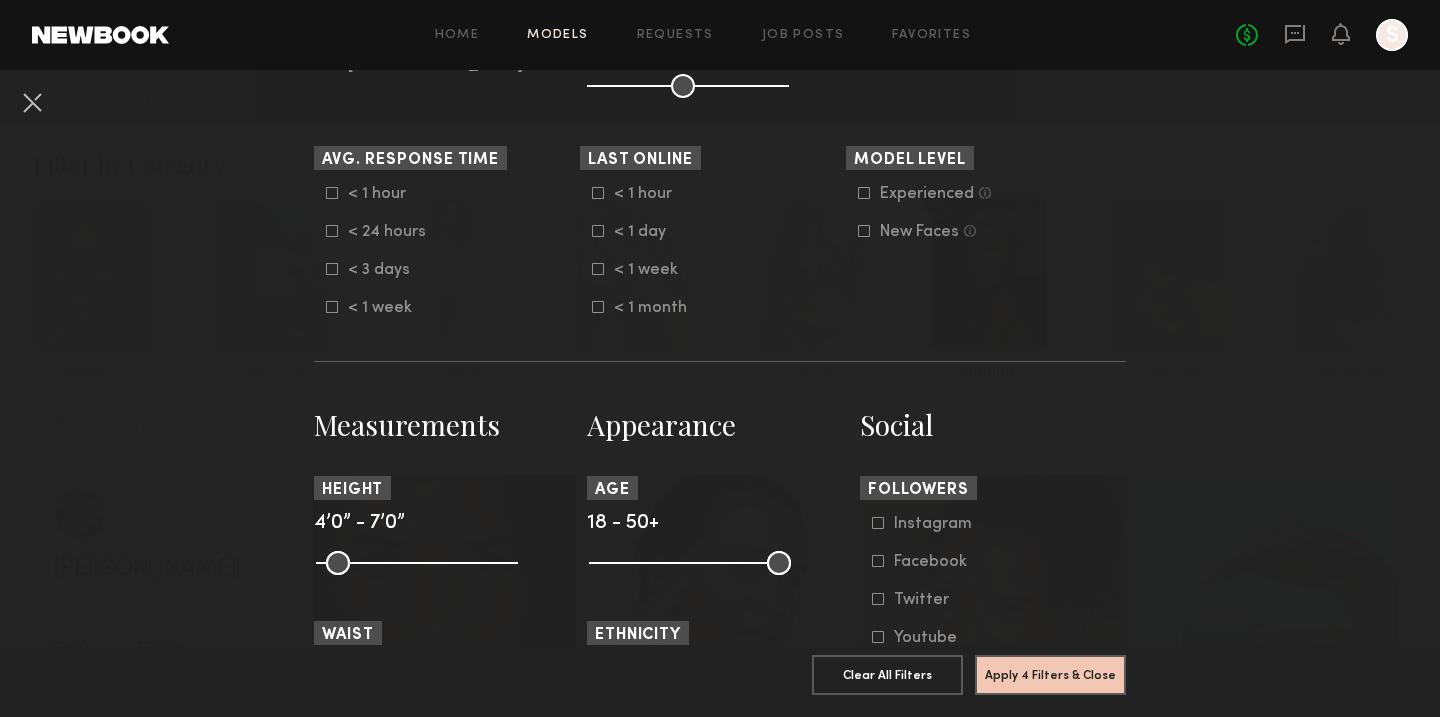 click 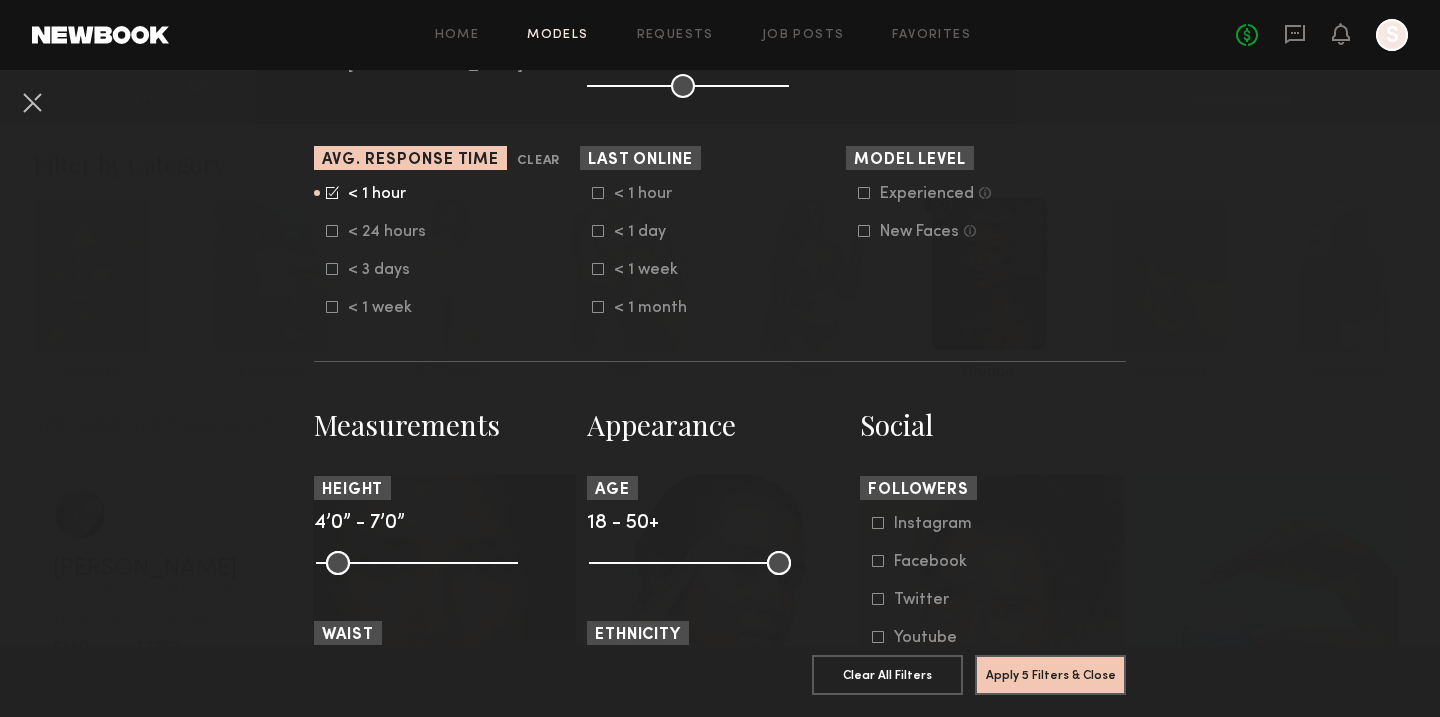 click 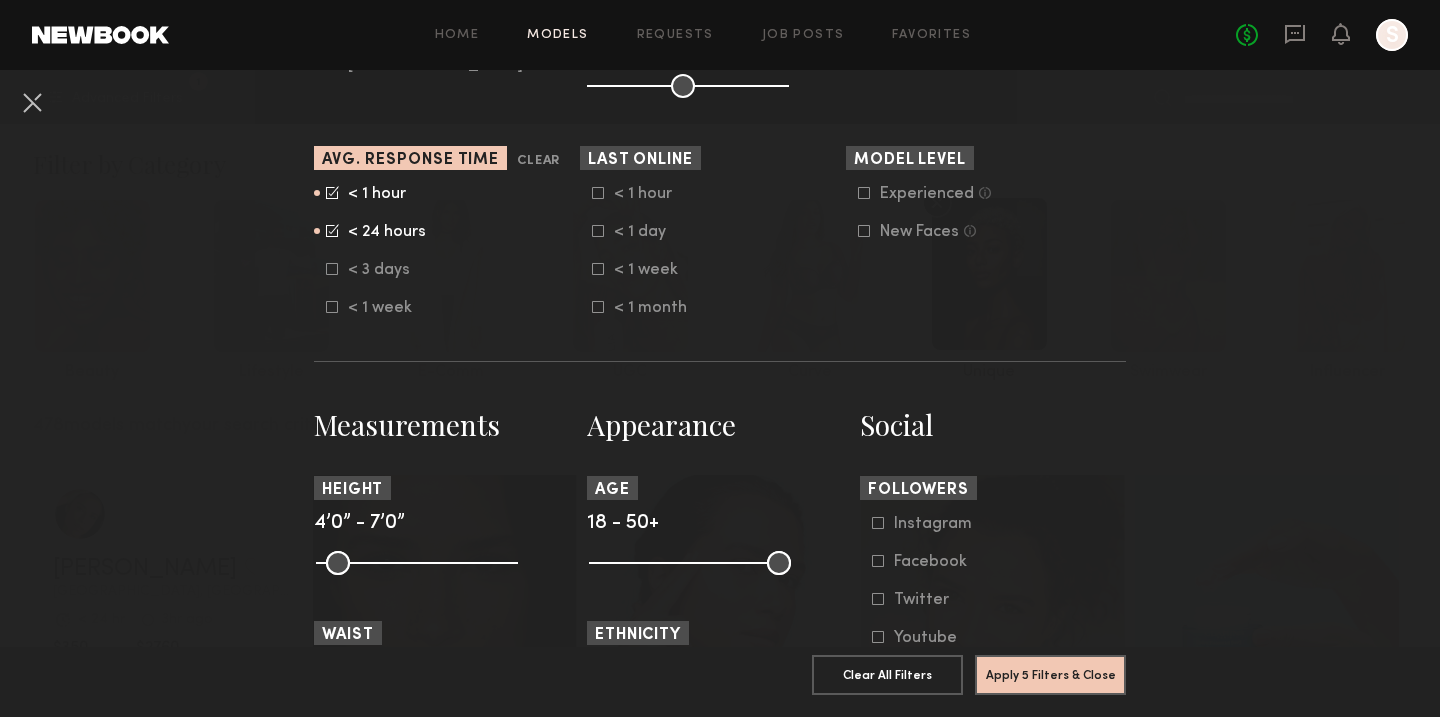 click on "< 1 hour   < 1 day   < 1 week   < 1 month" 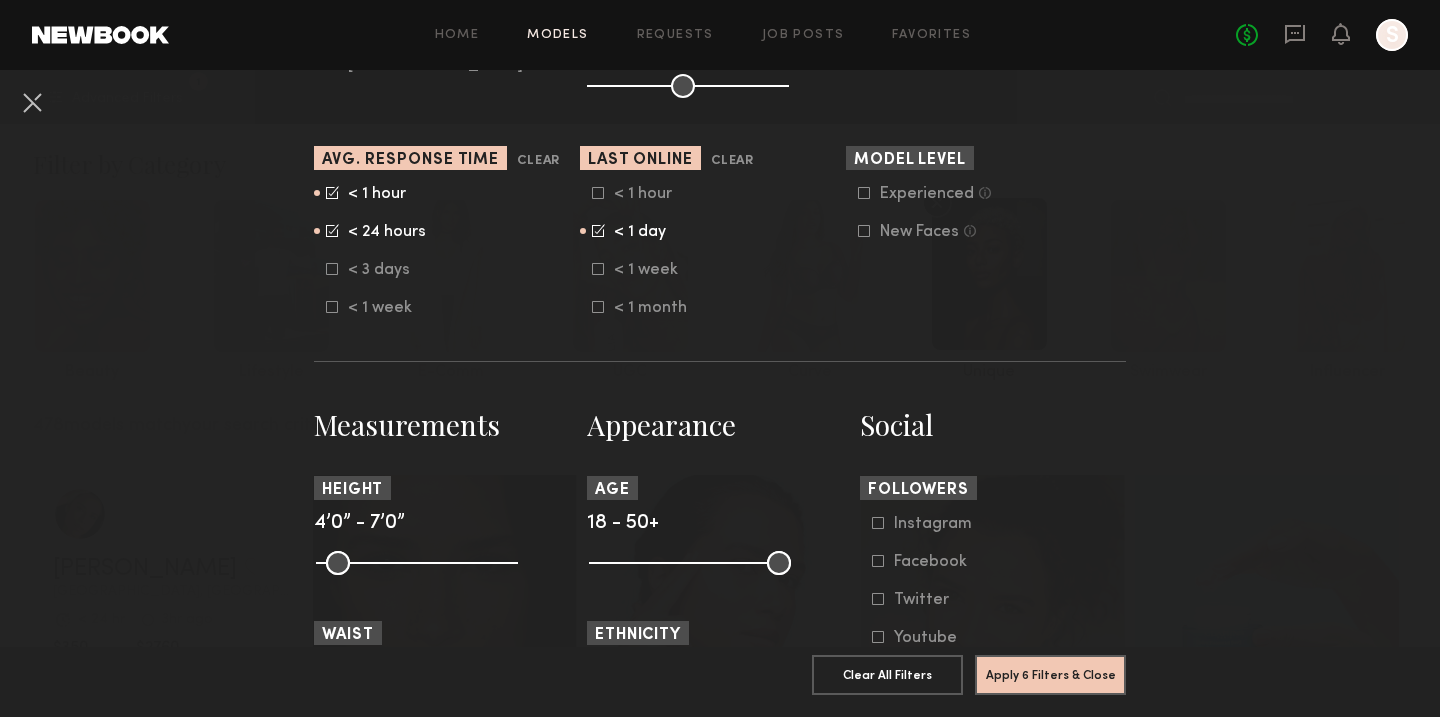 click 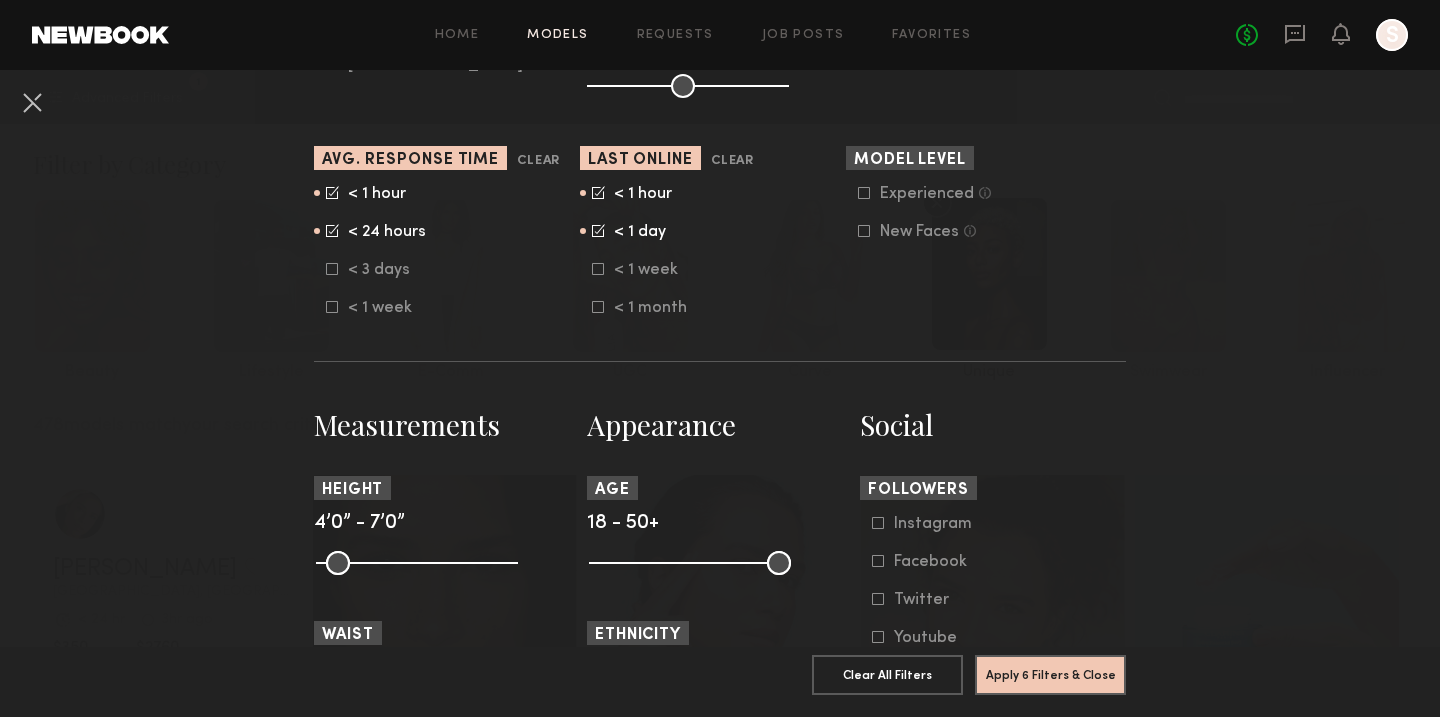 click 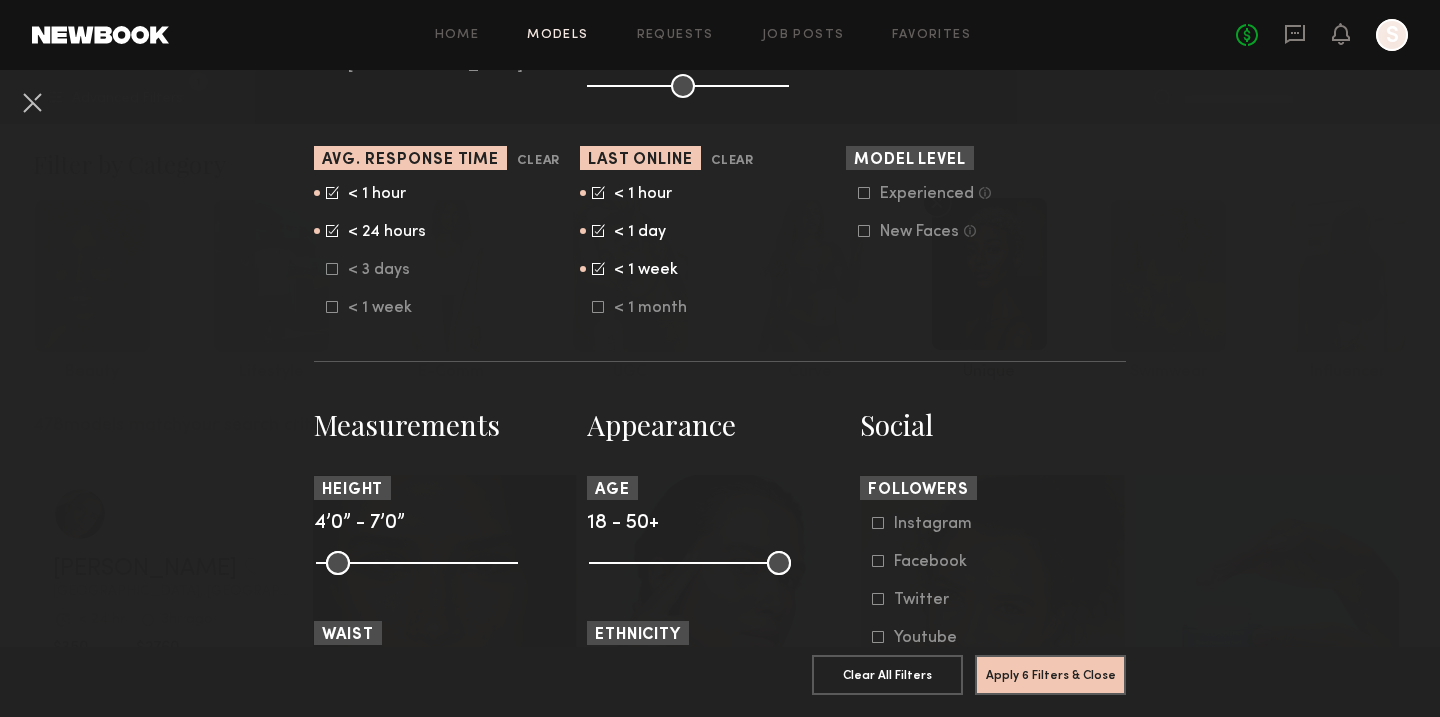 click 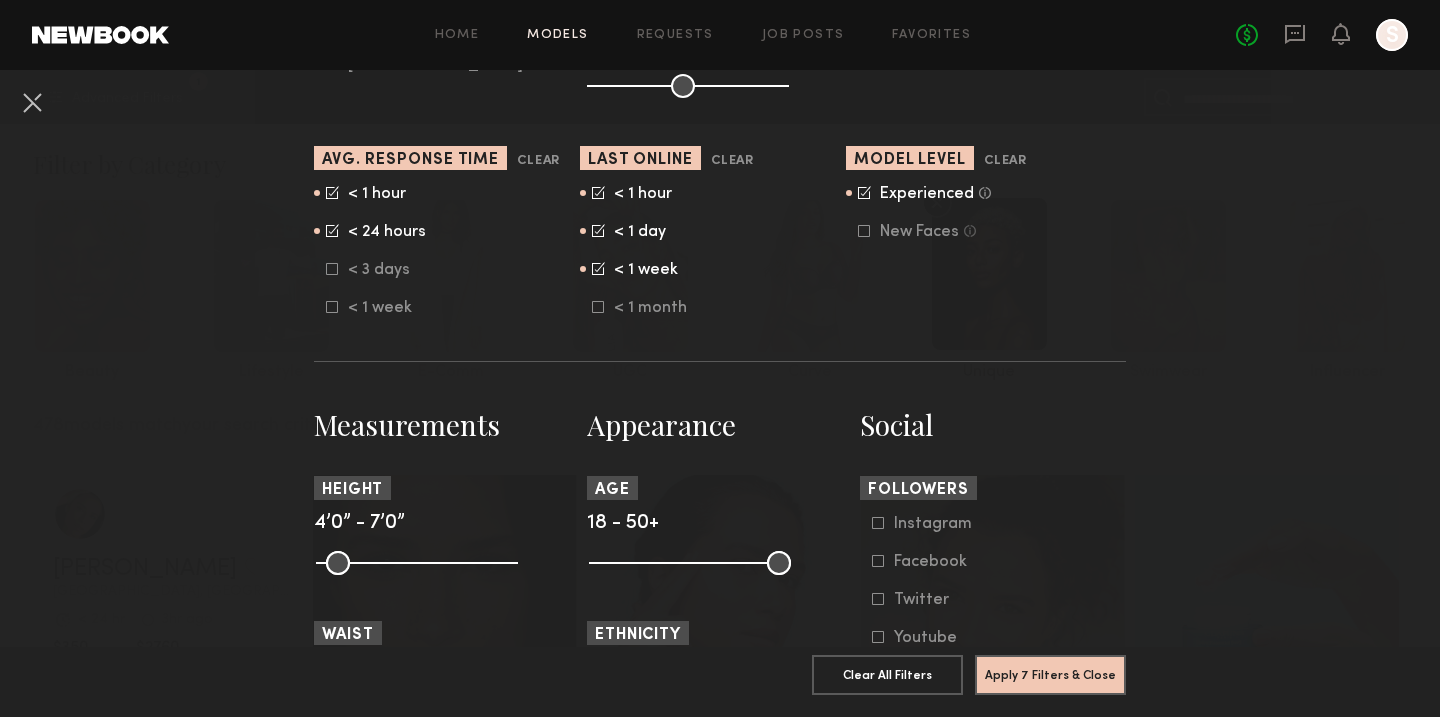 click 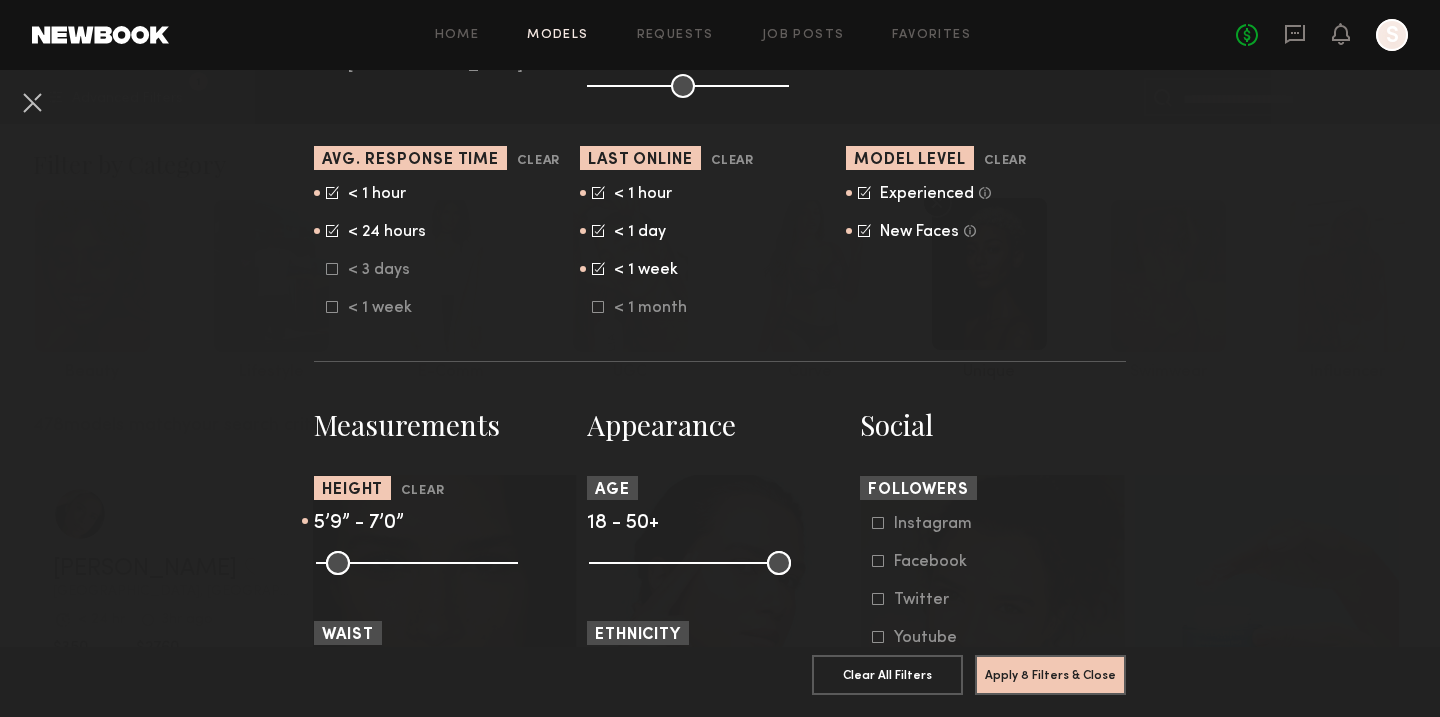 drag, startPoint x: 332, startPoint y: 562, endPoint x: 433, endPoint y: 566, distance: 101.07918 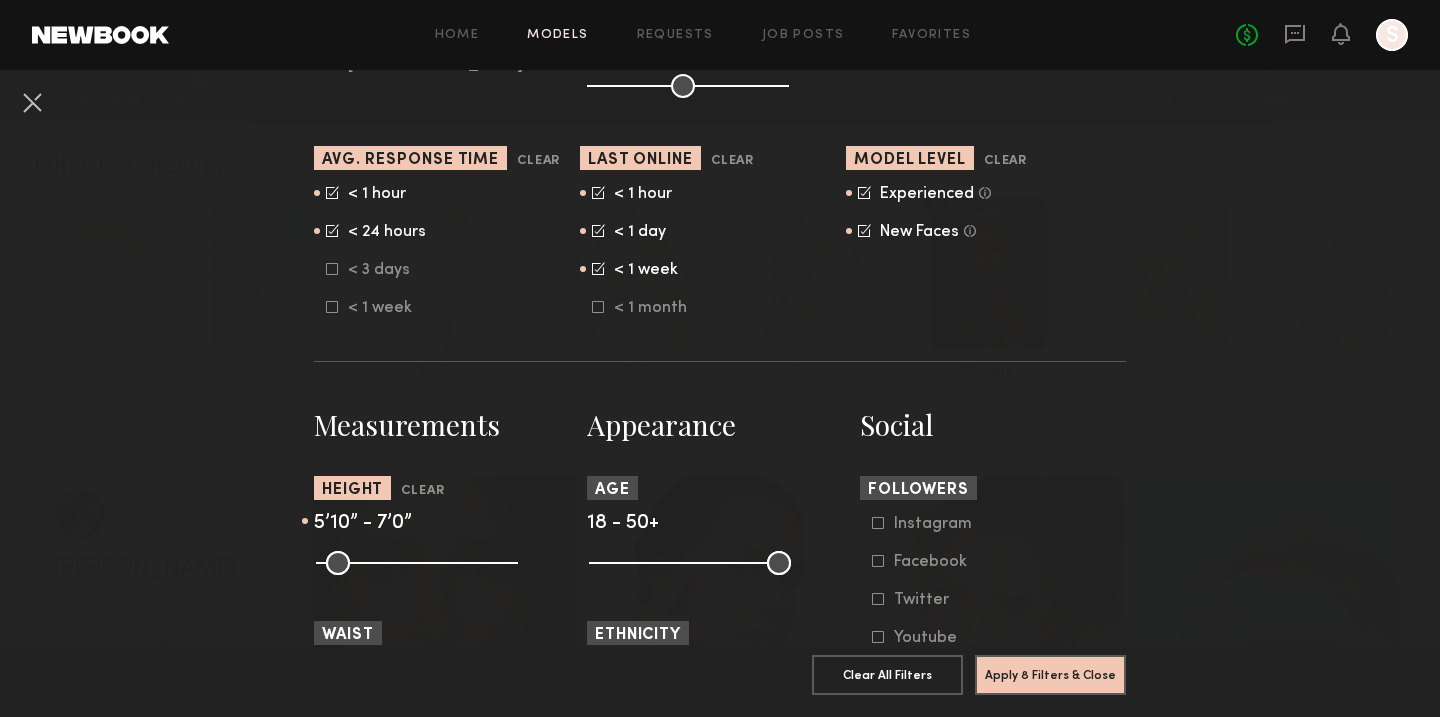 type on "**" 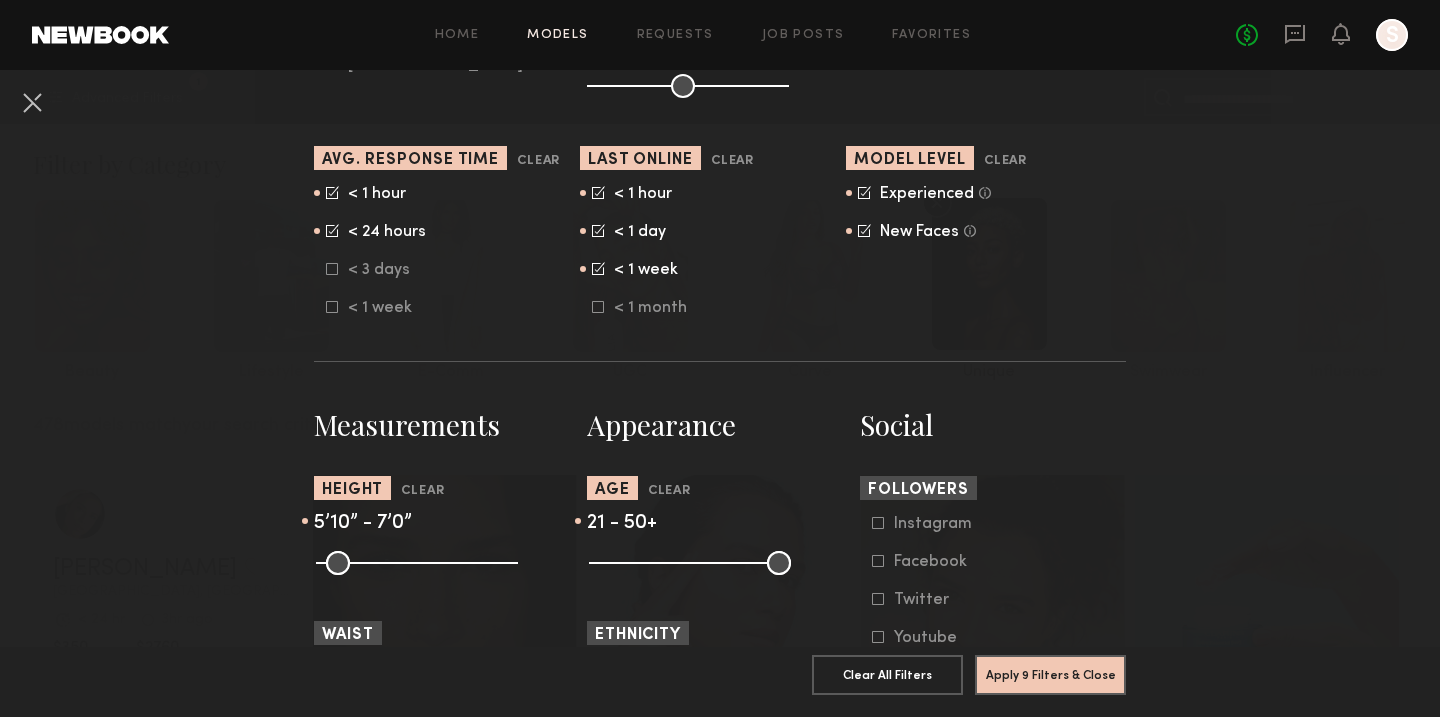 type on "**" 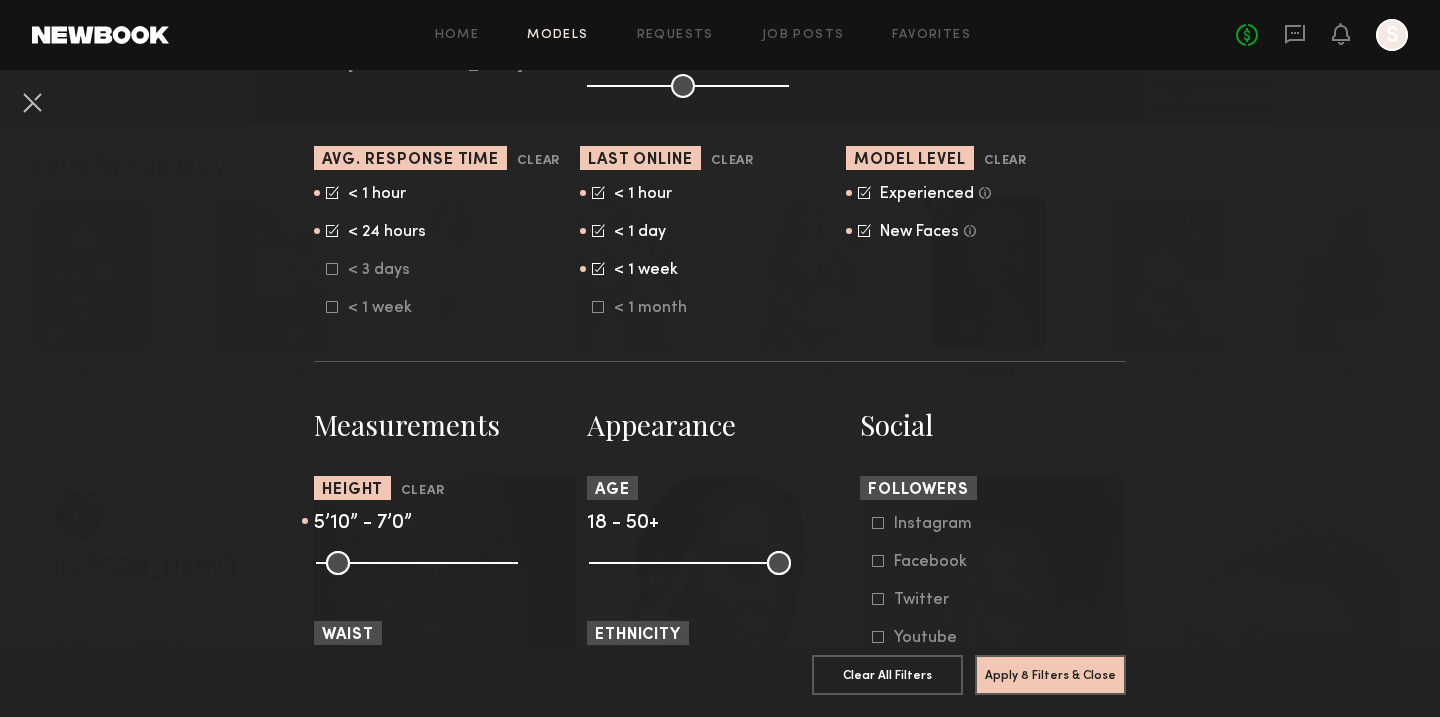 click 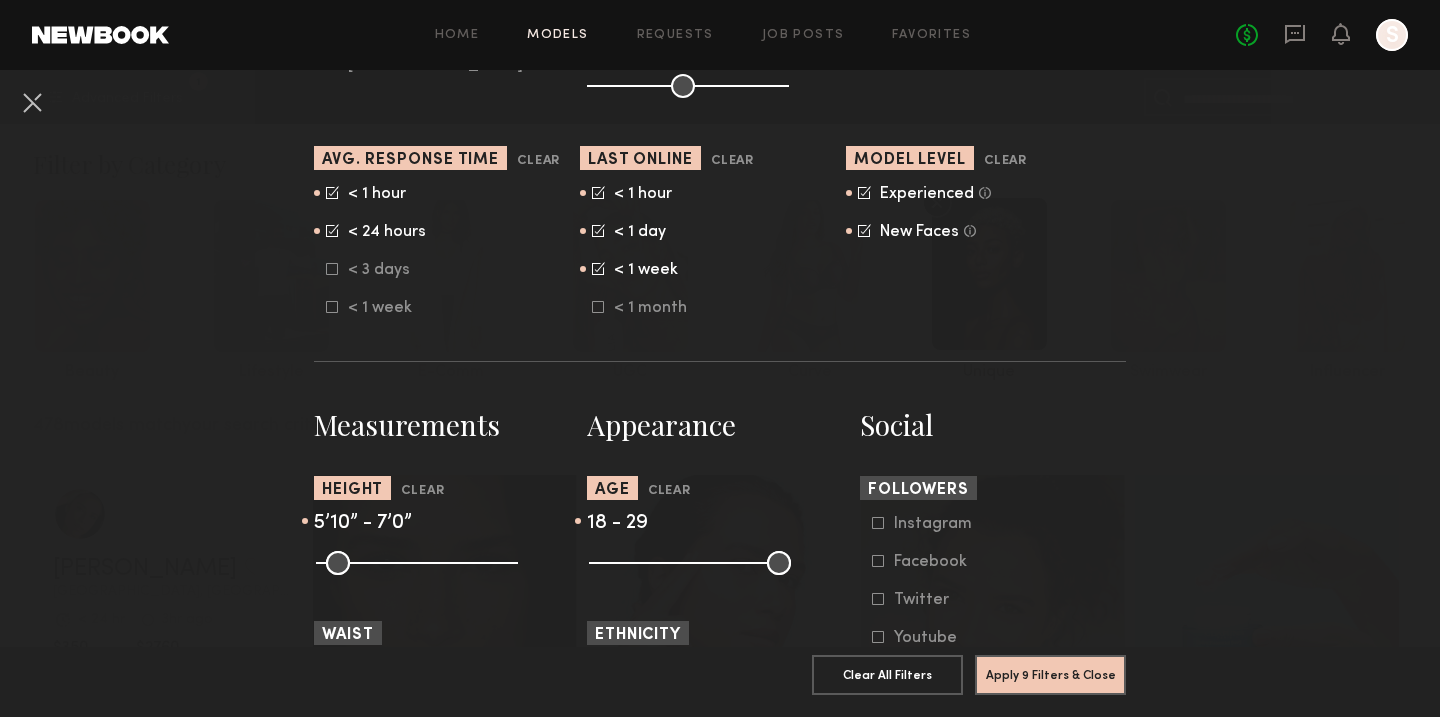 drag, startPoint x: 774, startPoint y: 558, endPoint x: 664, endPoint y: 571, distance: 110.76552 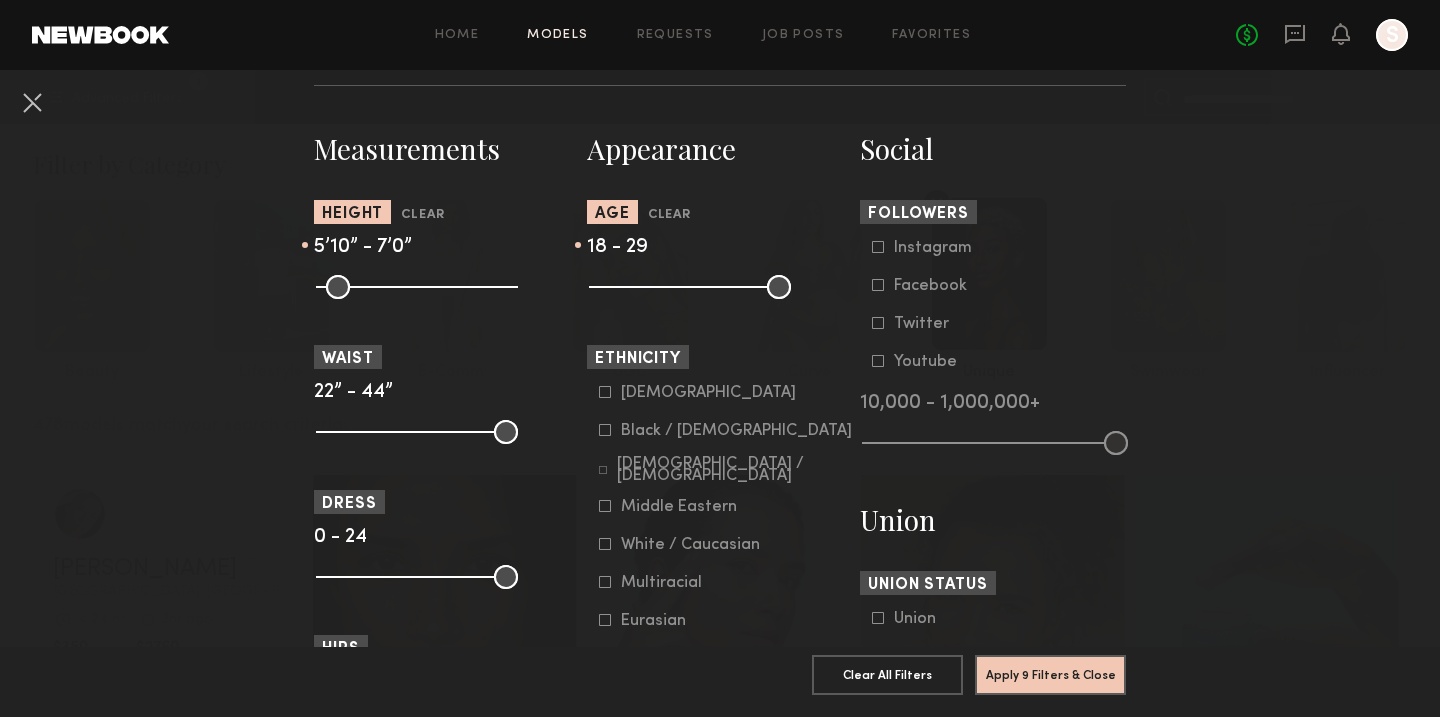 scroll, scrollTop: 834, scrollLeft: 0, axis: vertical 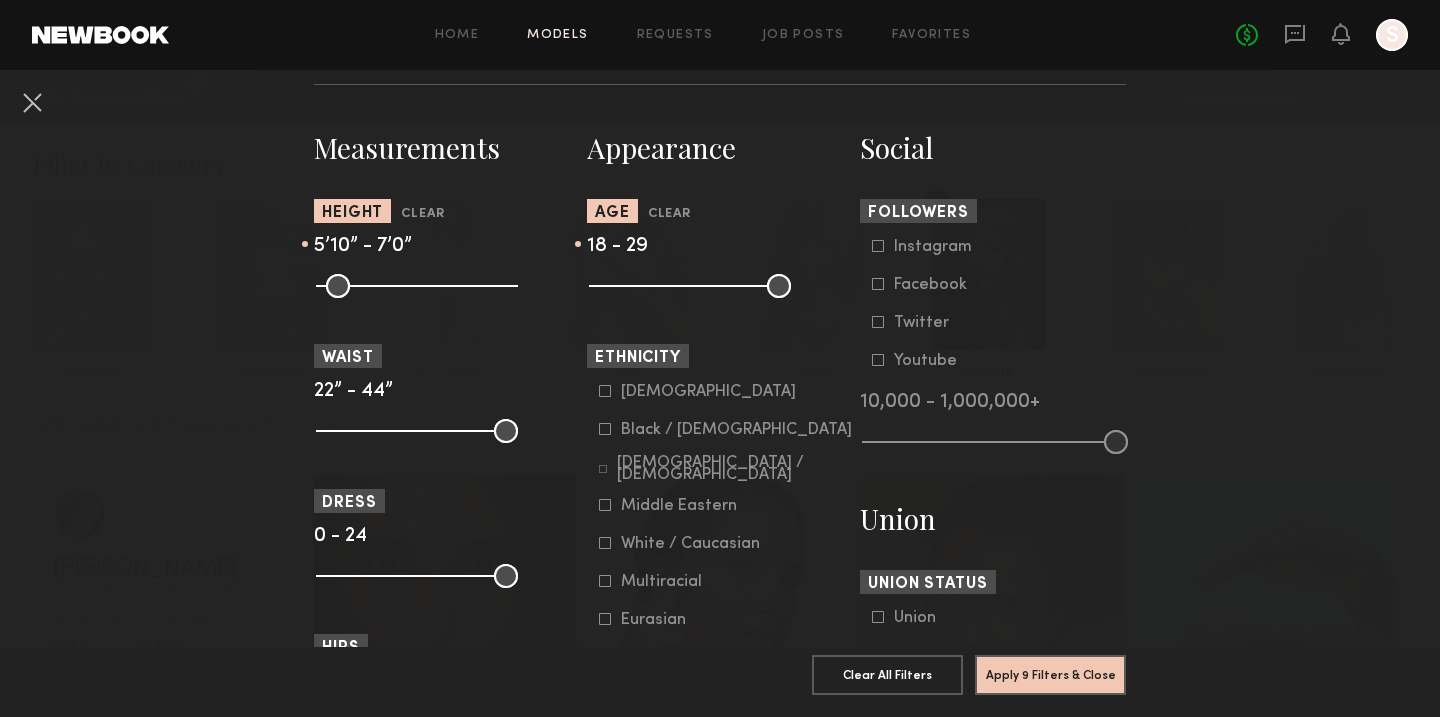 click 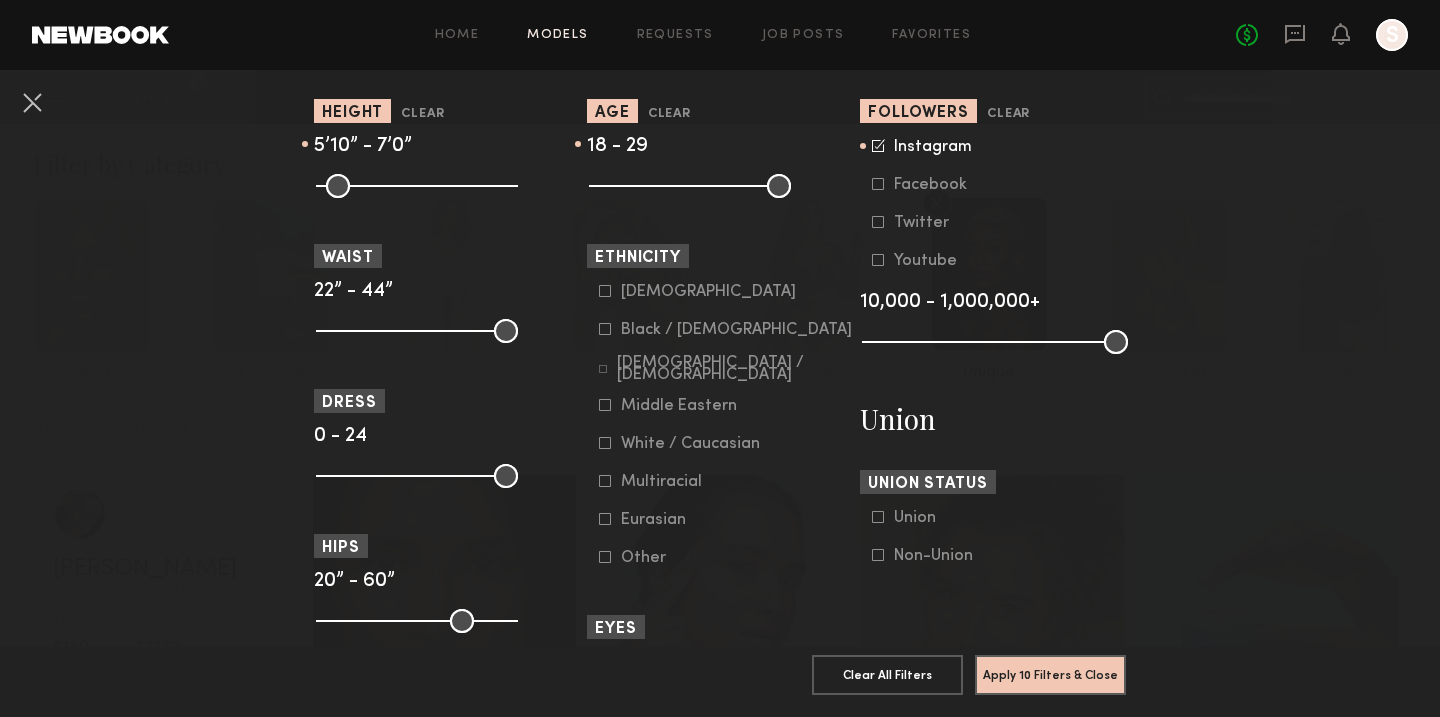 scroll, scrollTop: 937, scrollLeft: 0, axis: vertical 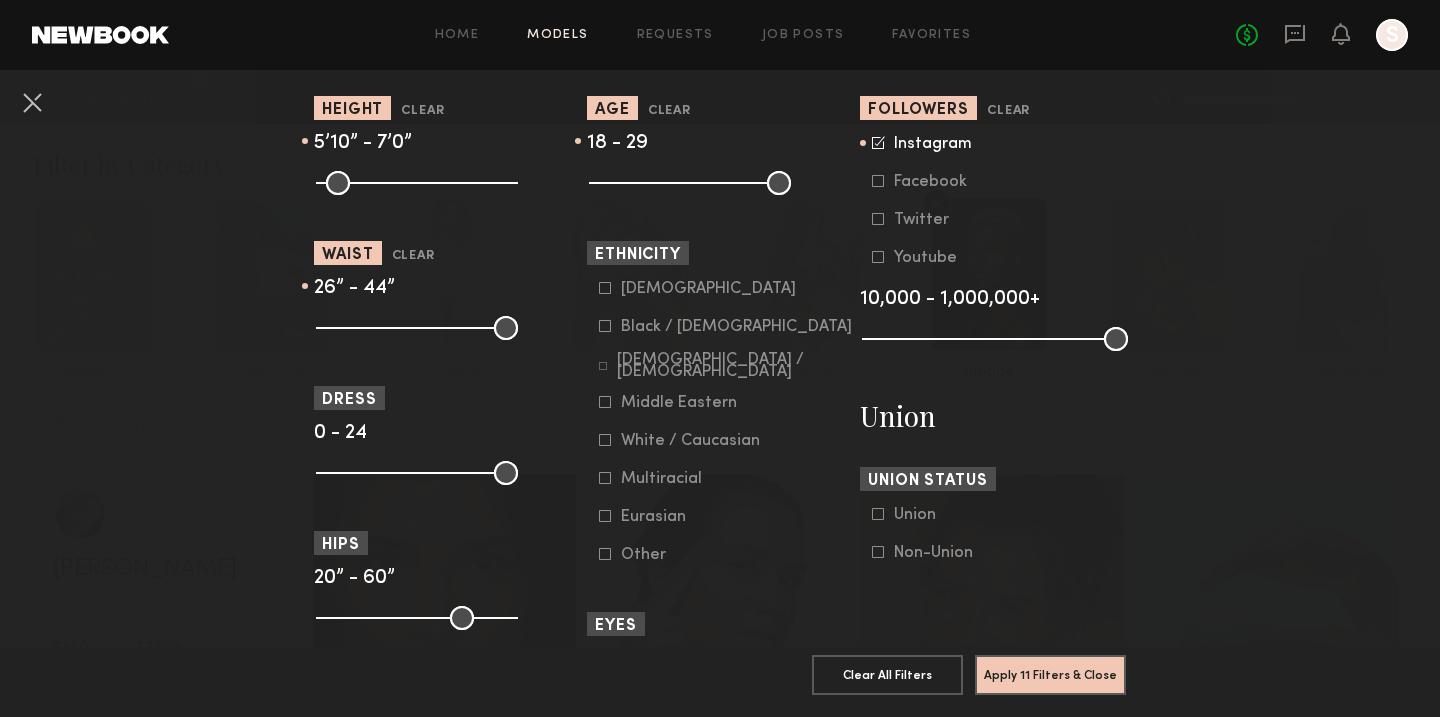 drag, startPoint x: 331, startPoint y: 328, endPoint x: 357, endPoint y: 331, distance: 26.172504 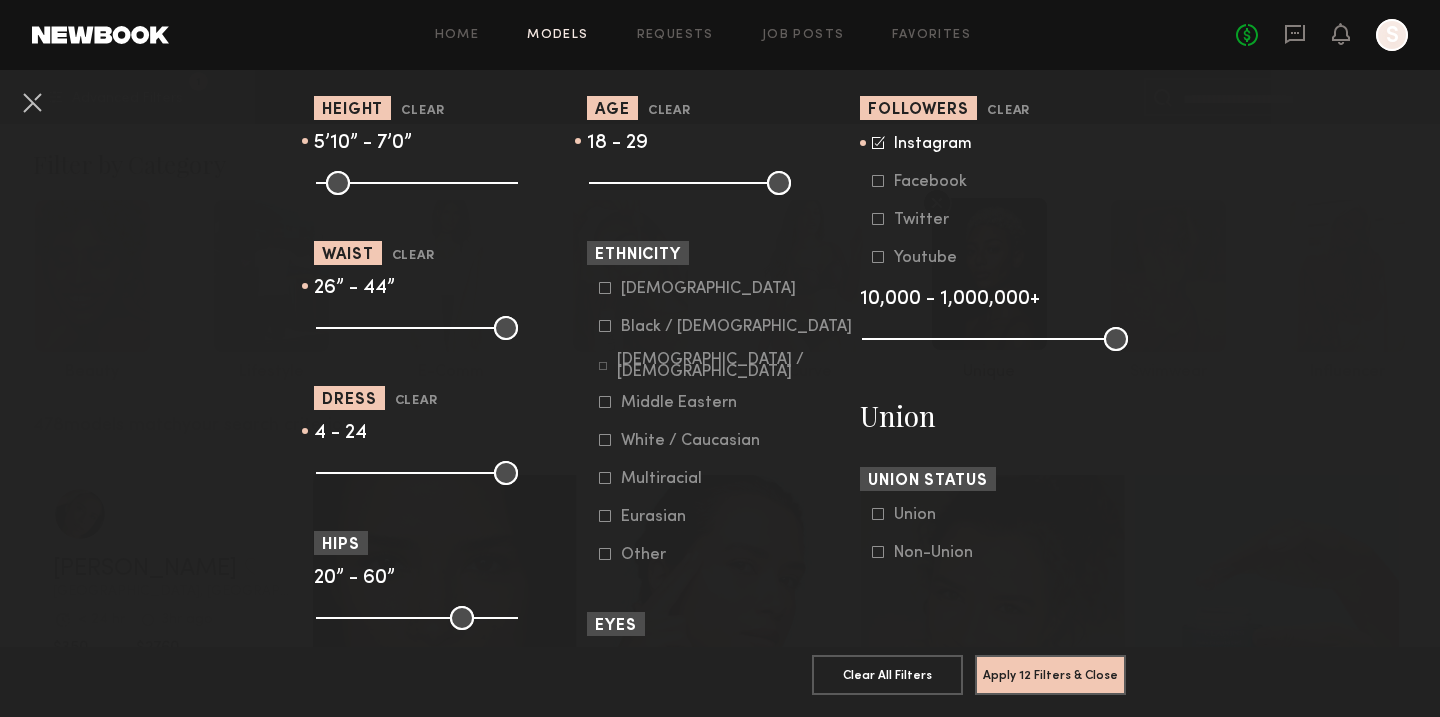drag, startPoint x: 329, startPoint y: 478, endPoint x: 353, endPoint y: 479, distance: 24.020824 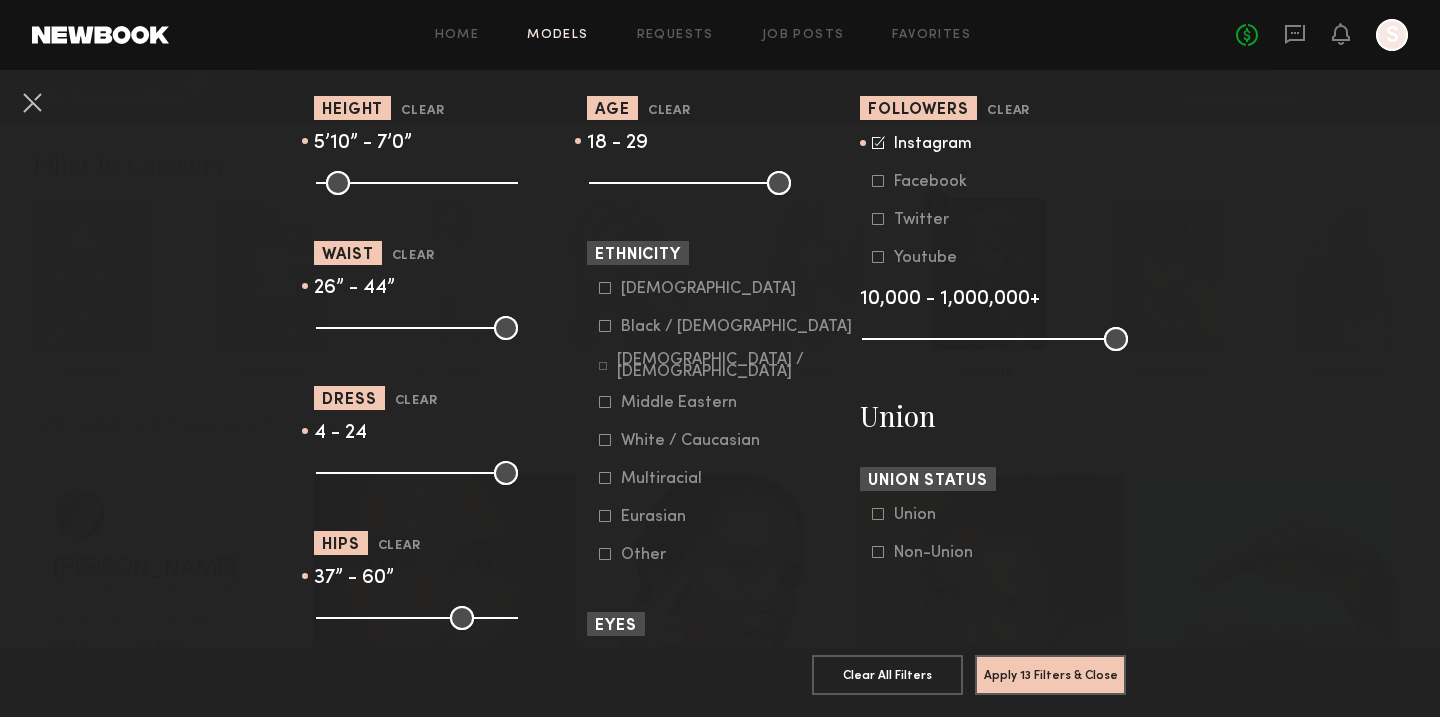 type on "**" 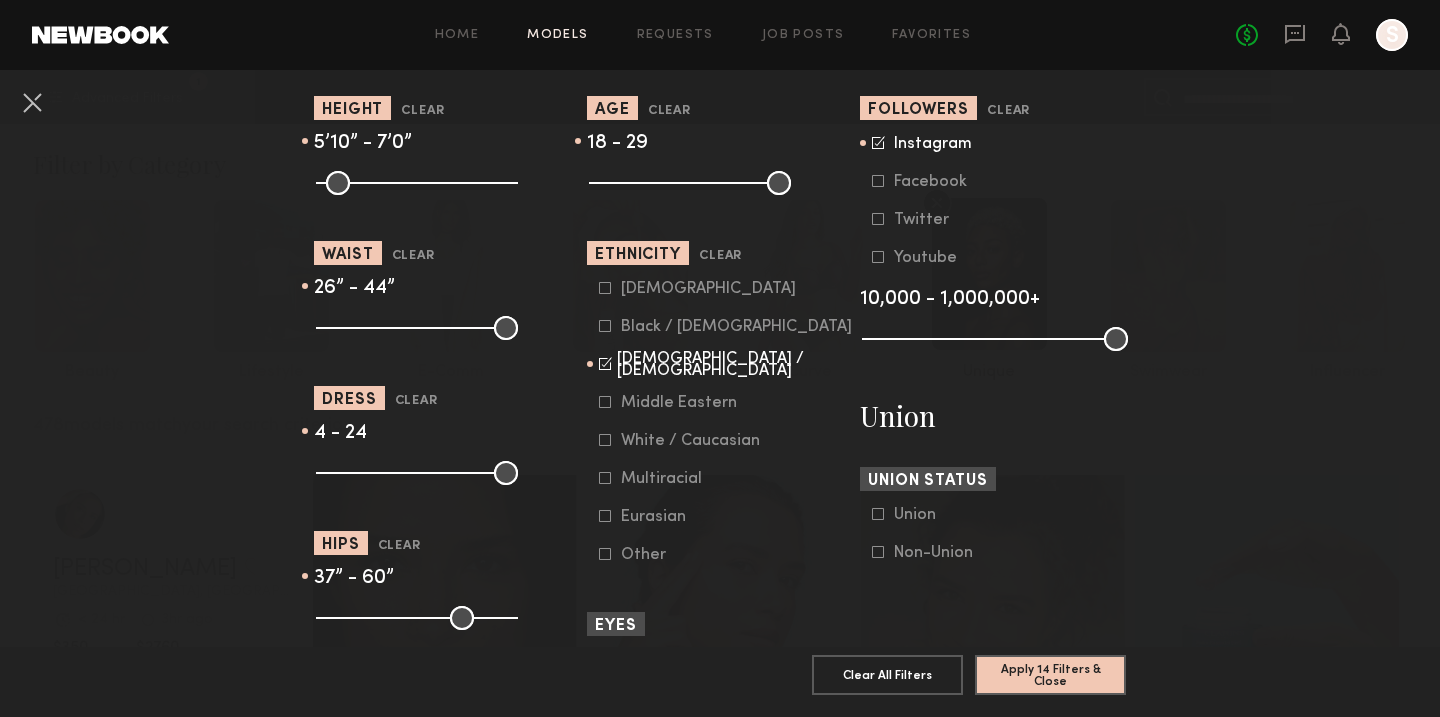 click on "Multiracial" 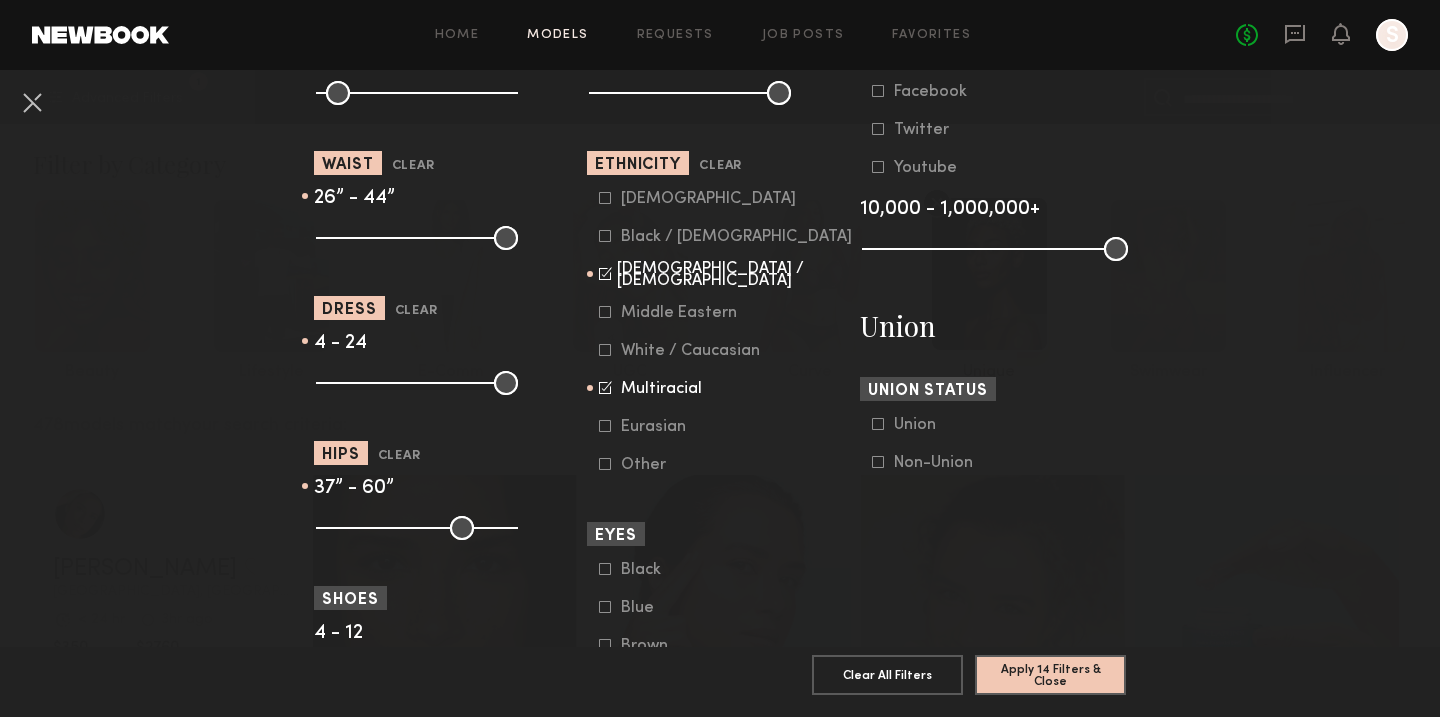 scroll, scrollTop: 1029, scrollLeft: 0, axis: vertical 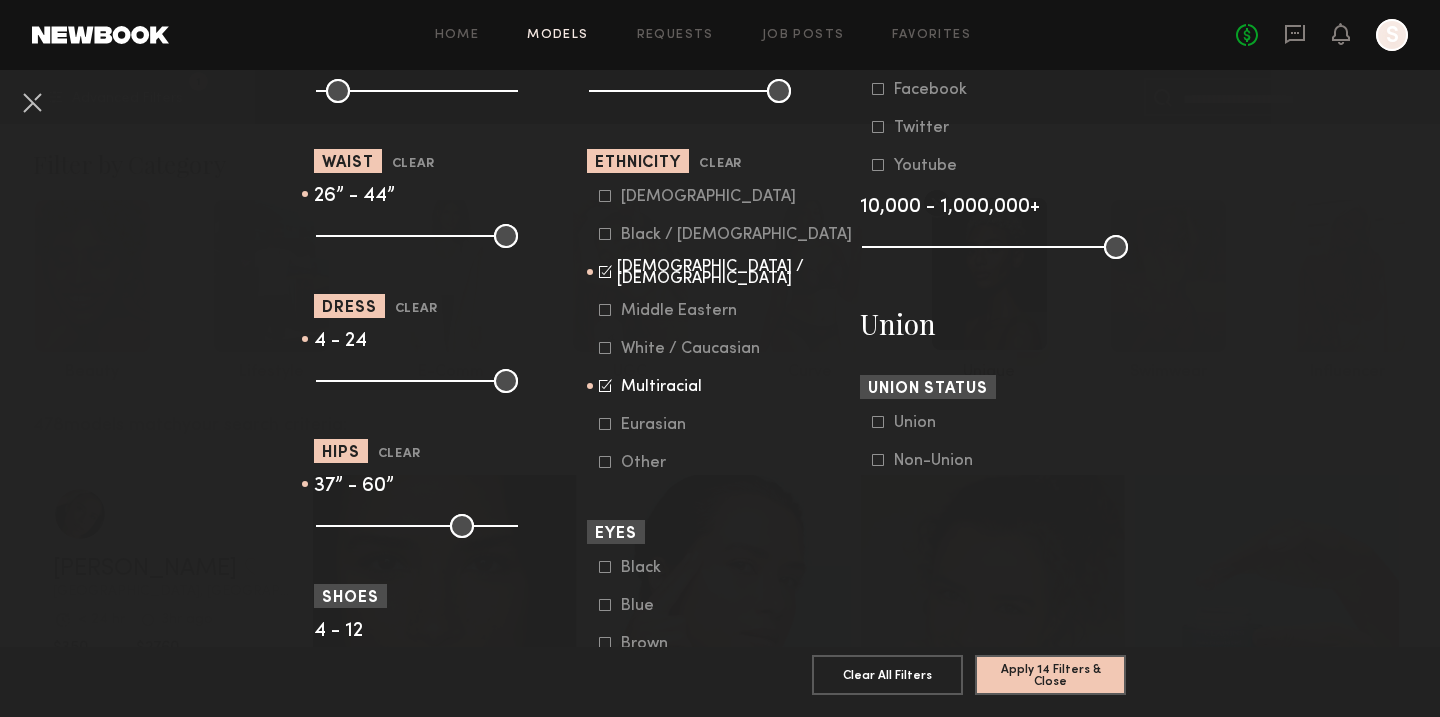 click on "Black / [DEMOGRAPHIC_DATA]" 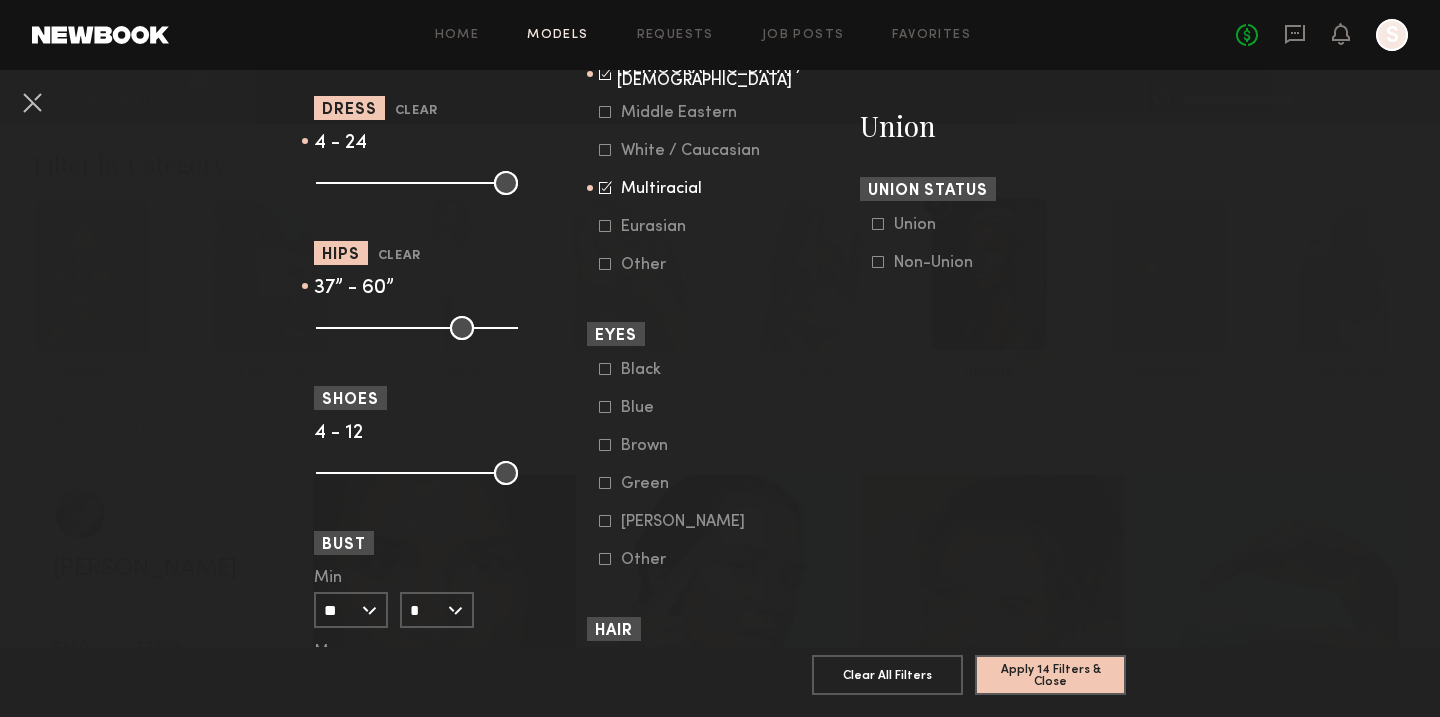 scroll, scrollTop: 1238, scrollLeft: 0, axis: vertical 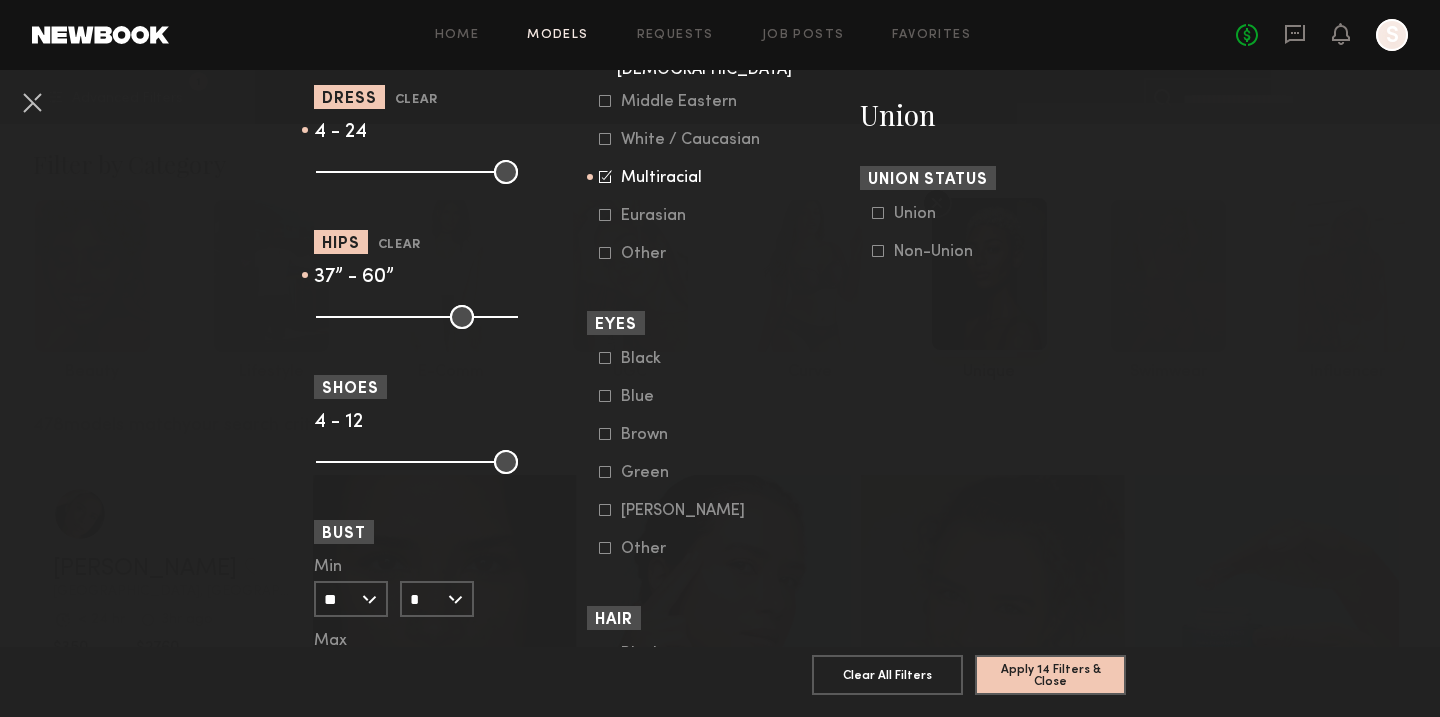 click 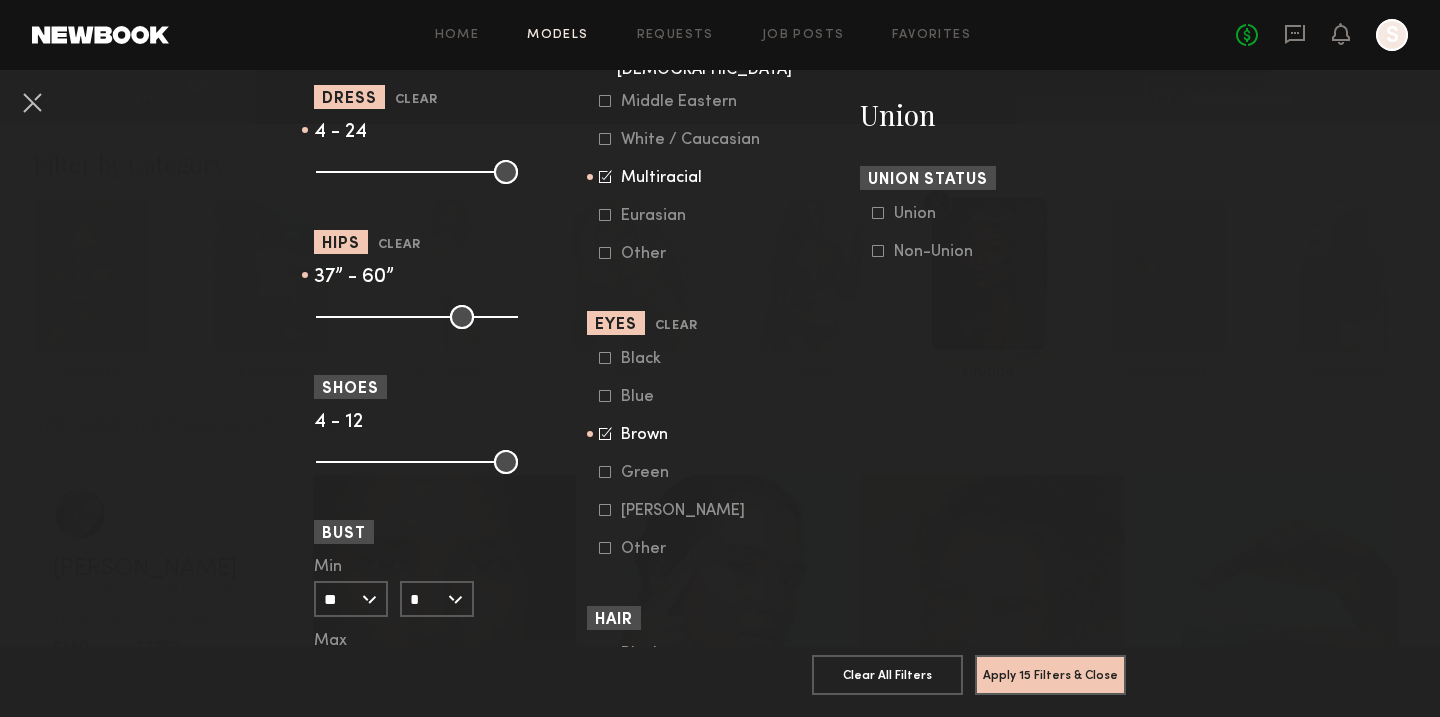click 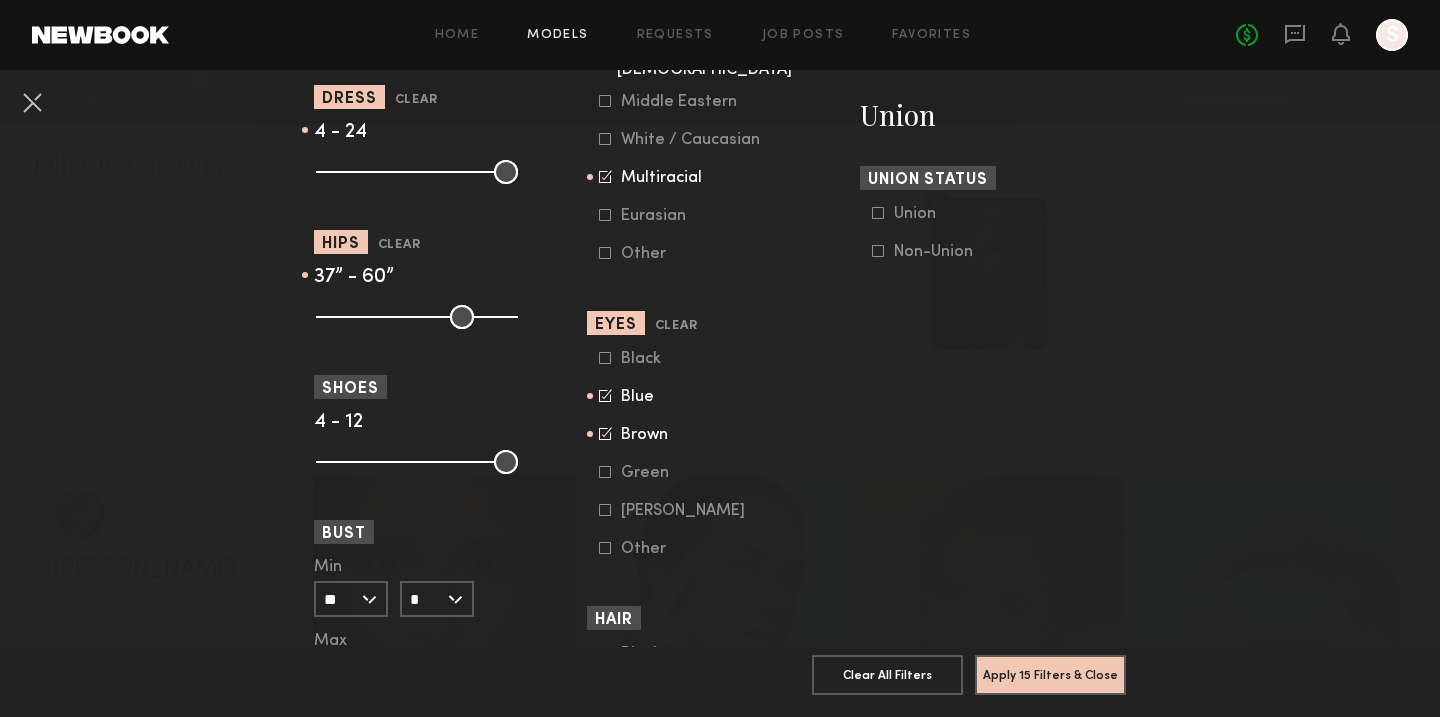 click 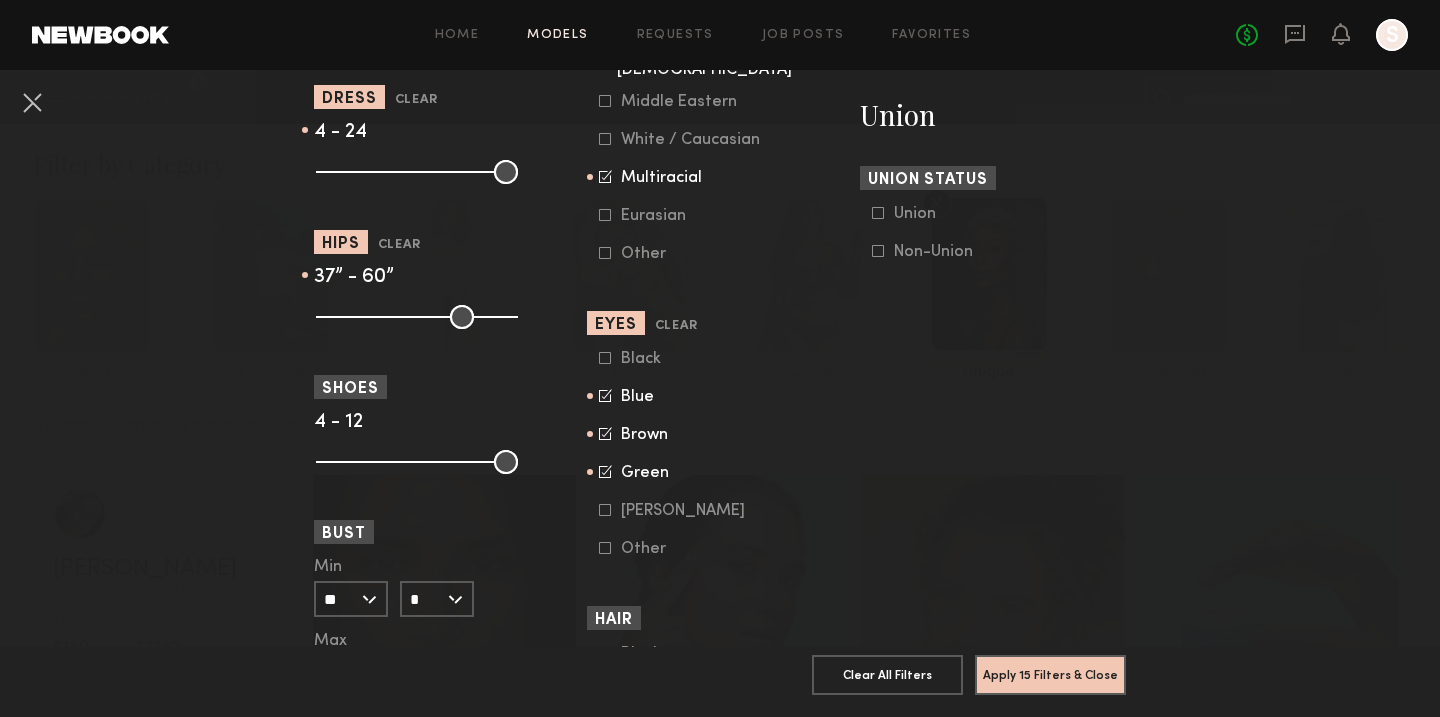 click 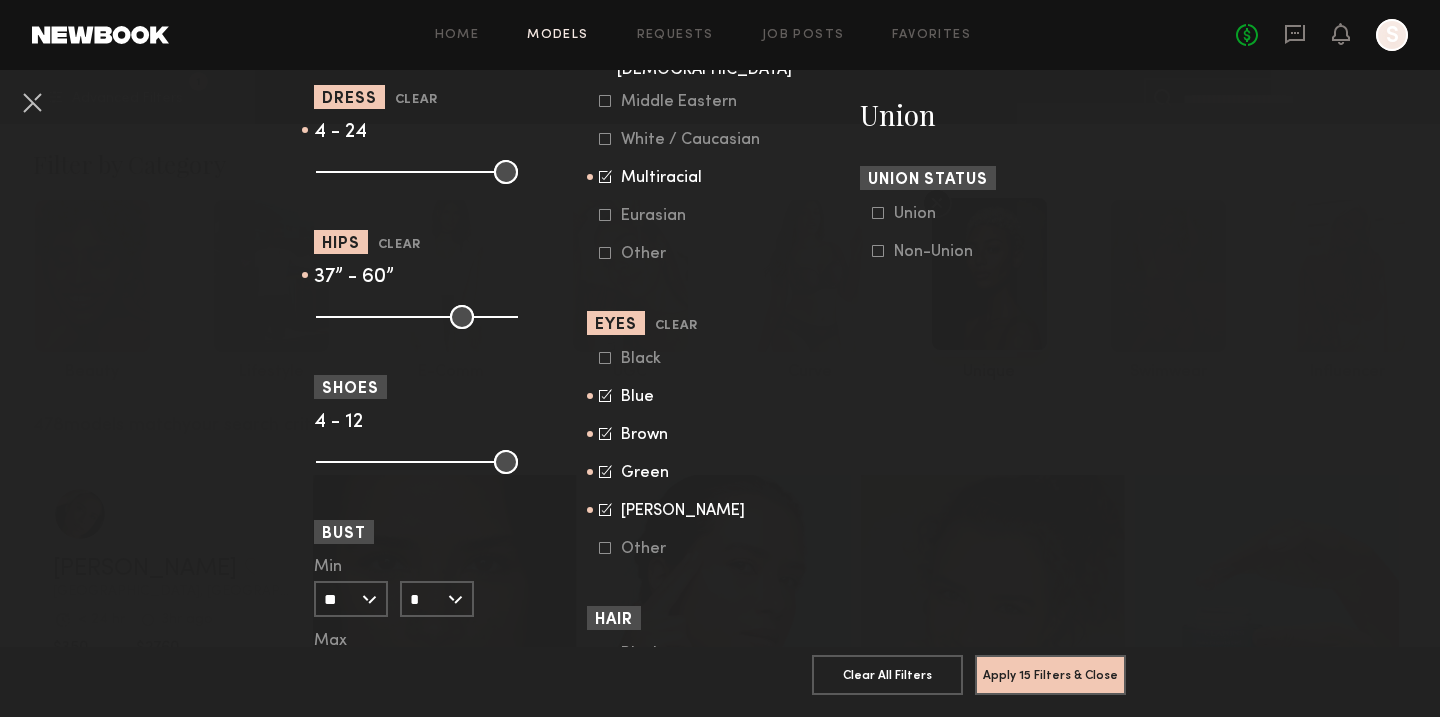 click 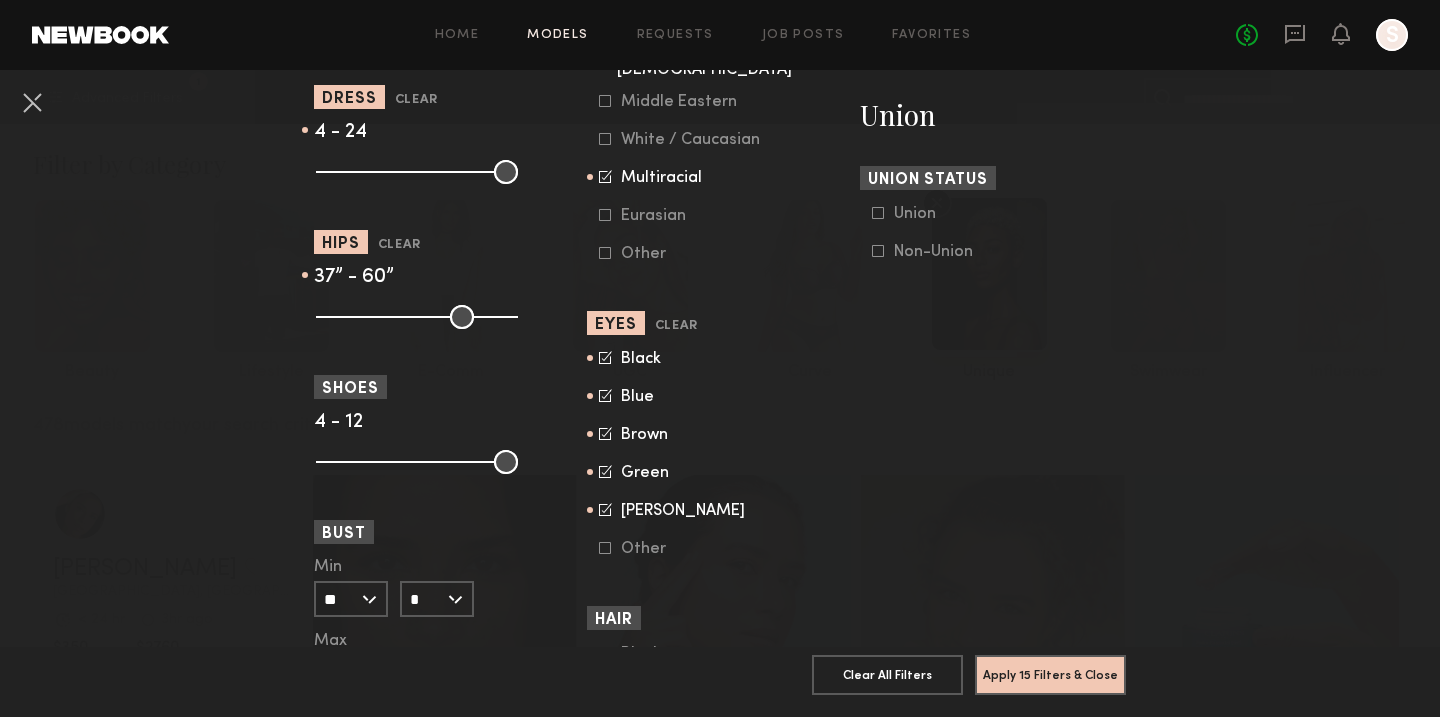 click 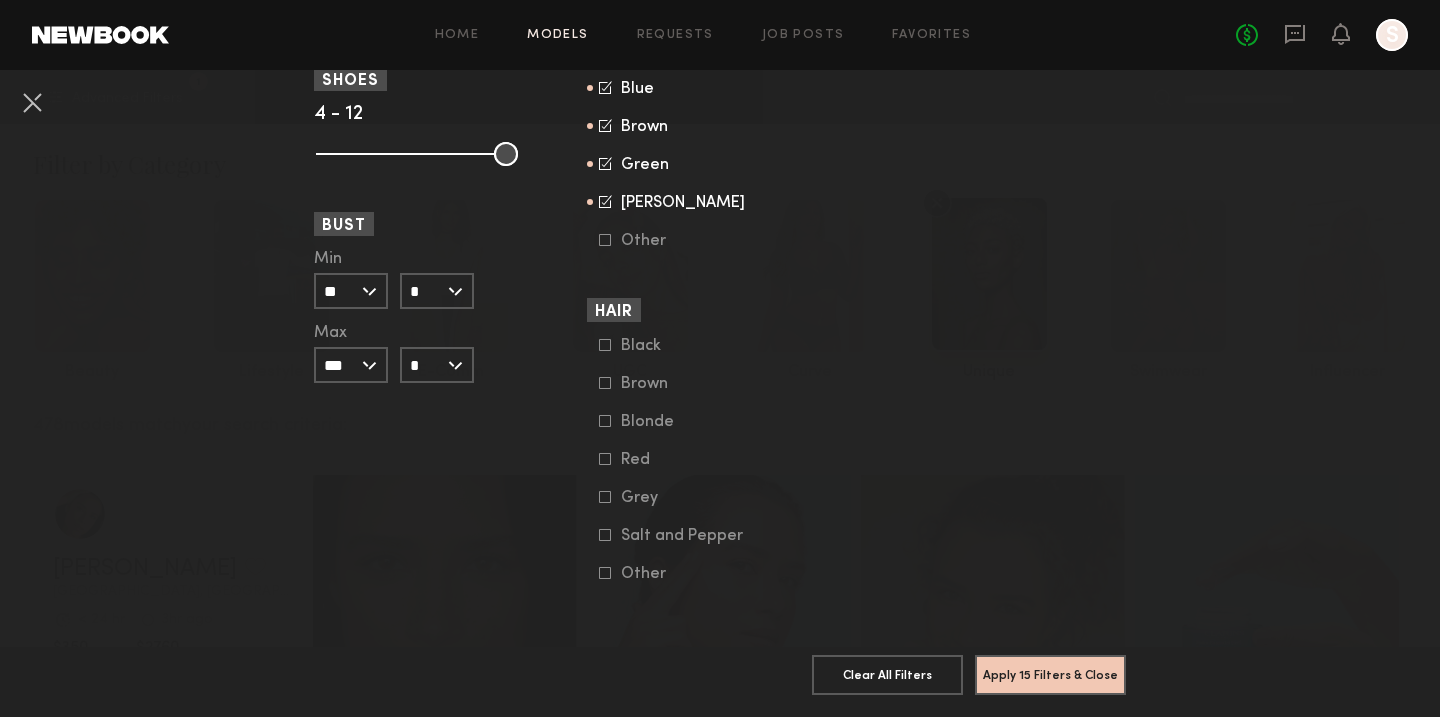scroll, scrollTop: 1551, scrollLeft: 0, axis: vertical 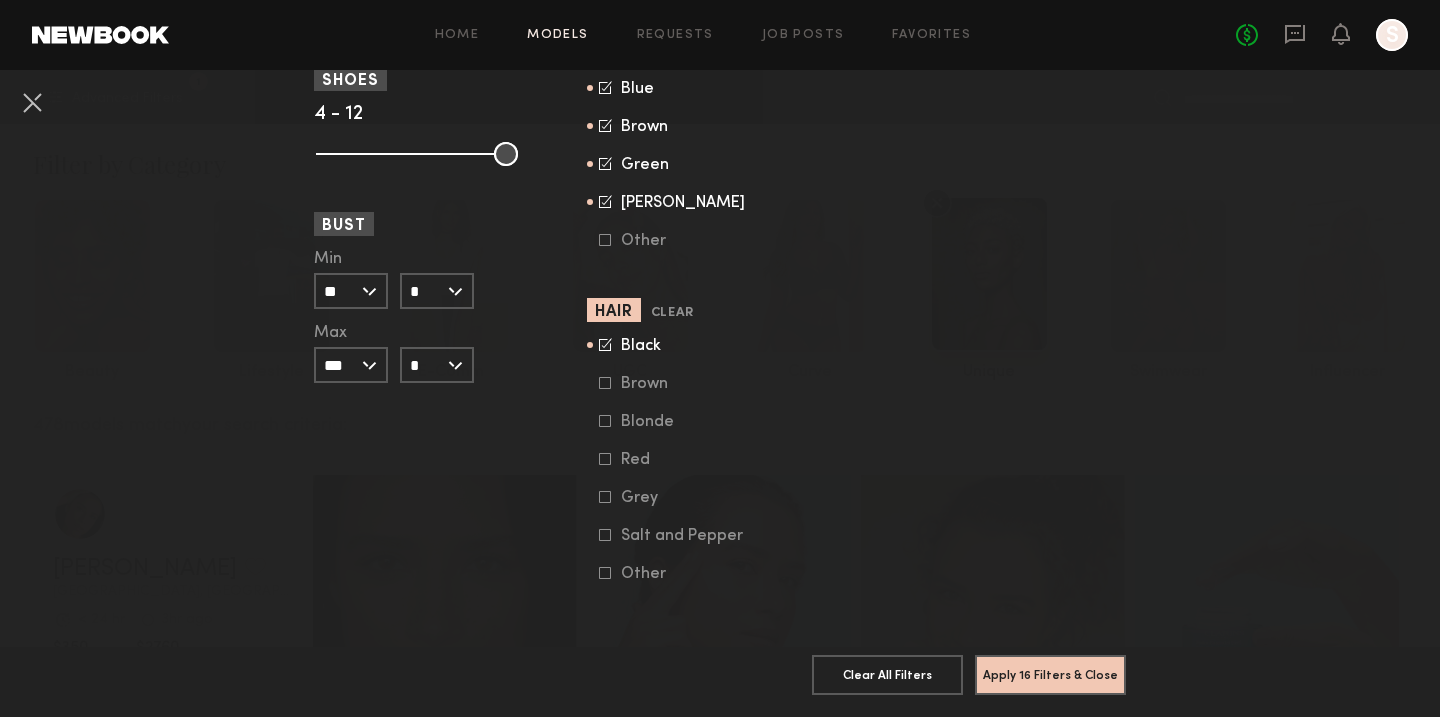 click 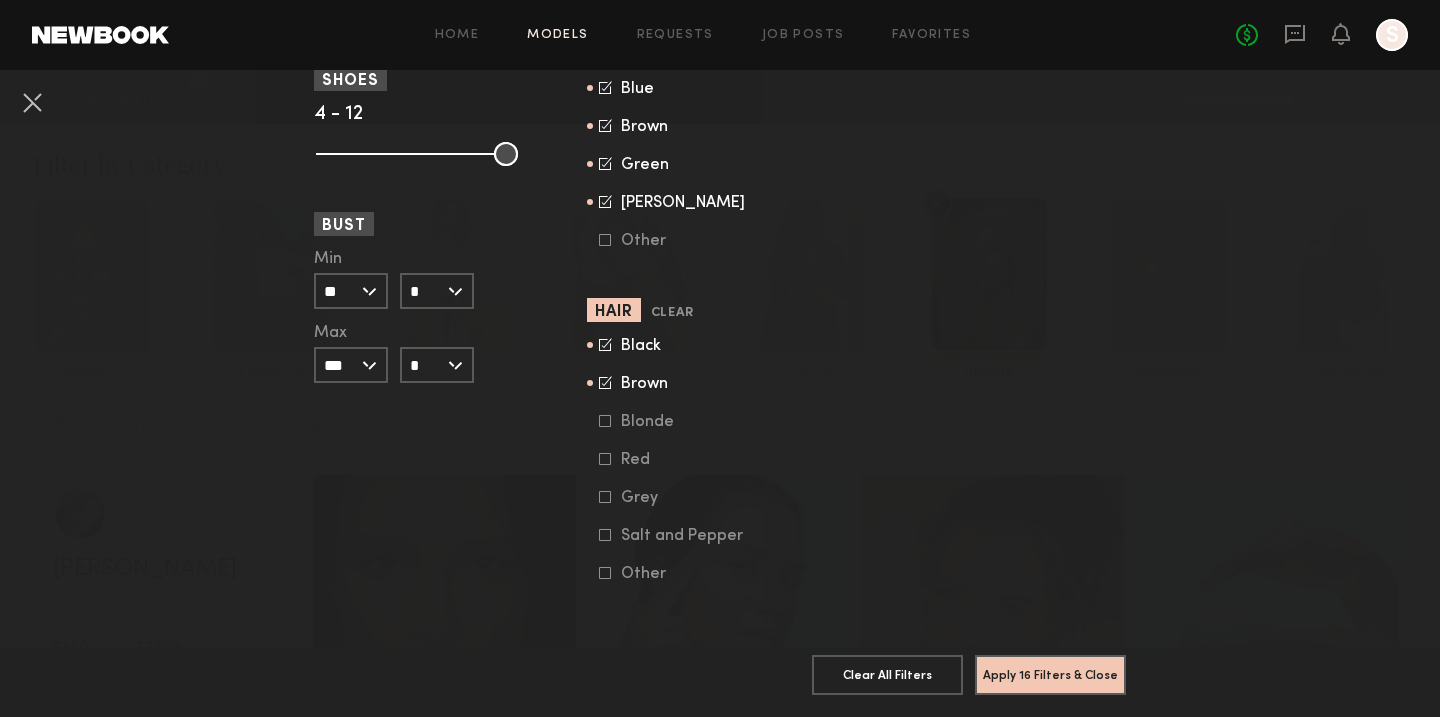 click 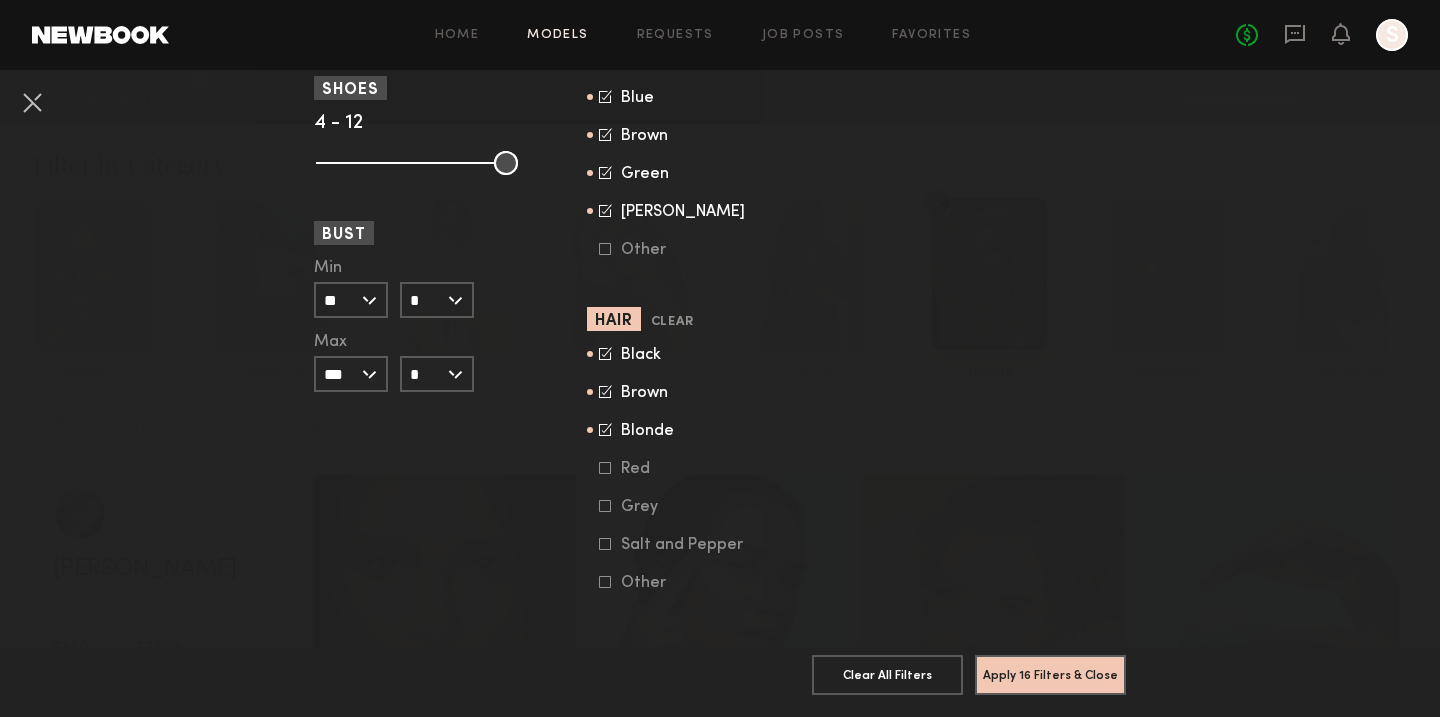 scroll, scrollTop: 1558, scrollLeft: 0, axis: vertical 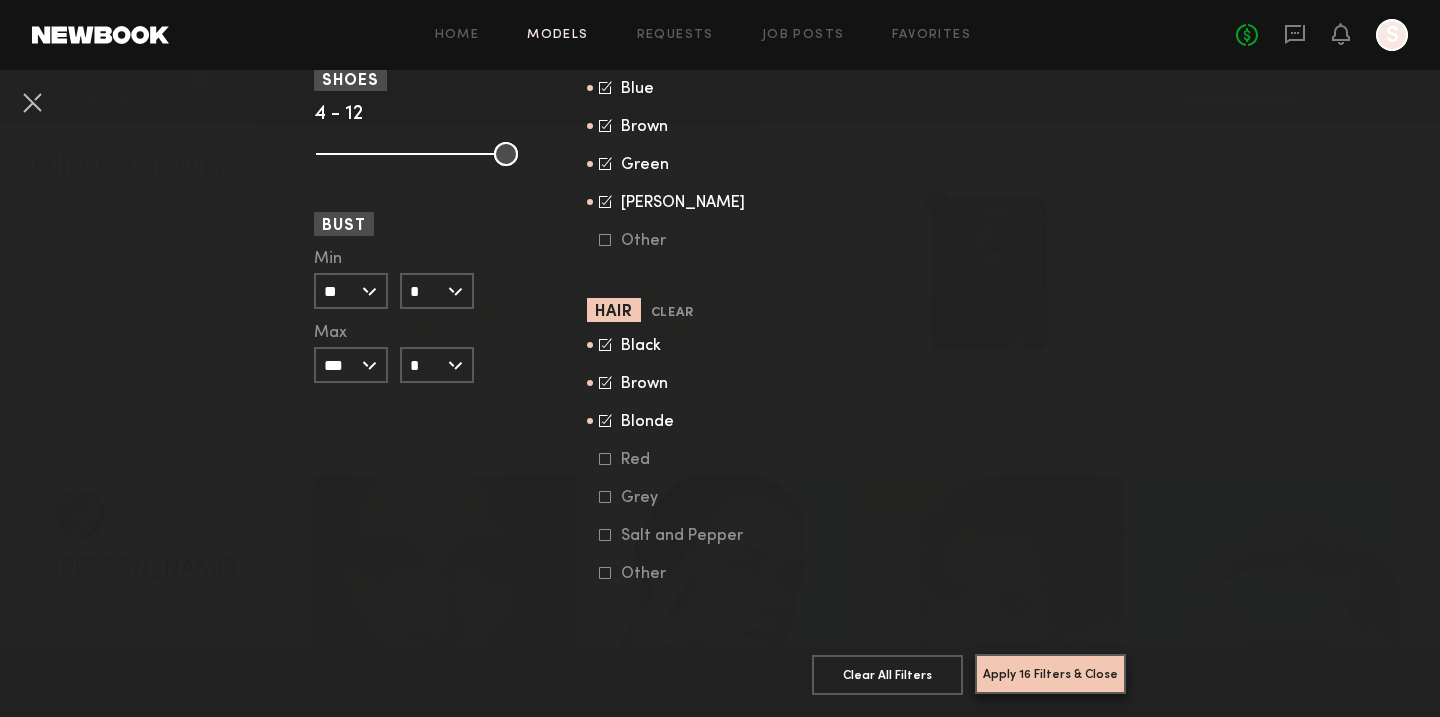 click on "Apply 16 Filters & Close" 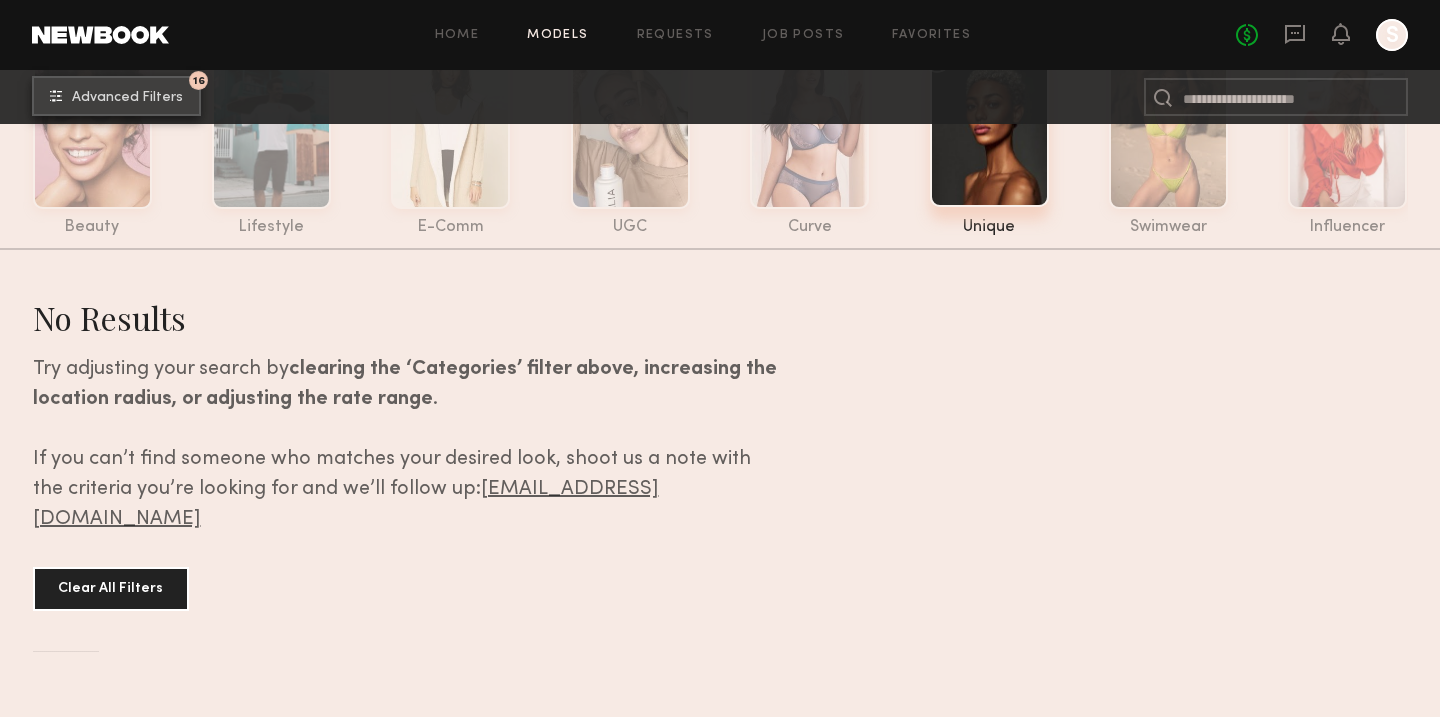 scroll, scrollTop: 148, scrollLeft: 0, axis: vertical 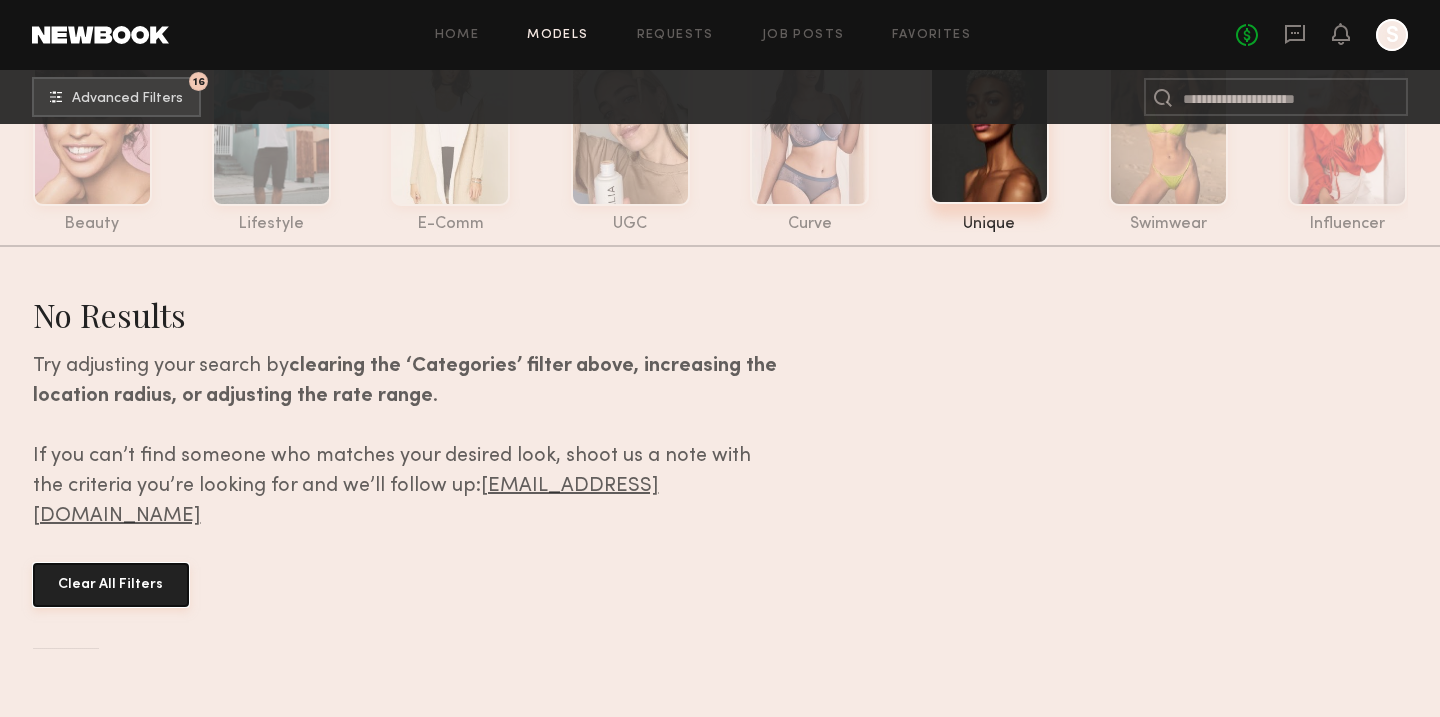 click on "Clear All Filters" 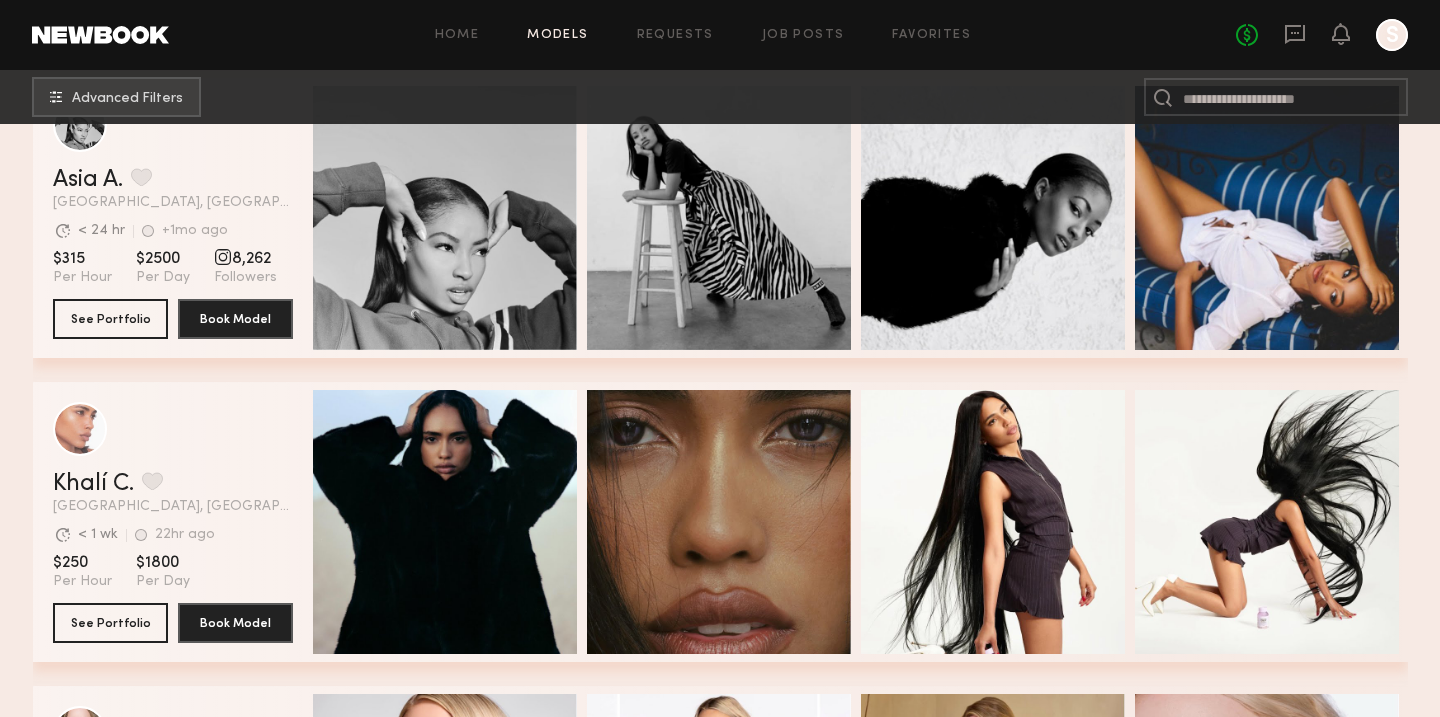 scroll, scrollTop: 4035, scrollLeft: 0, axis: vertical 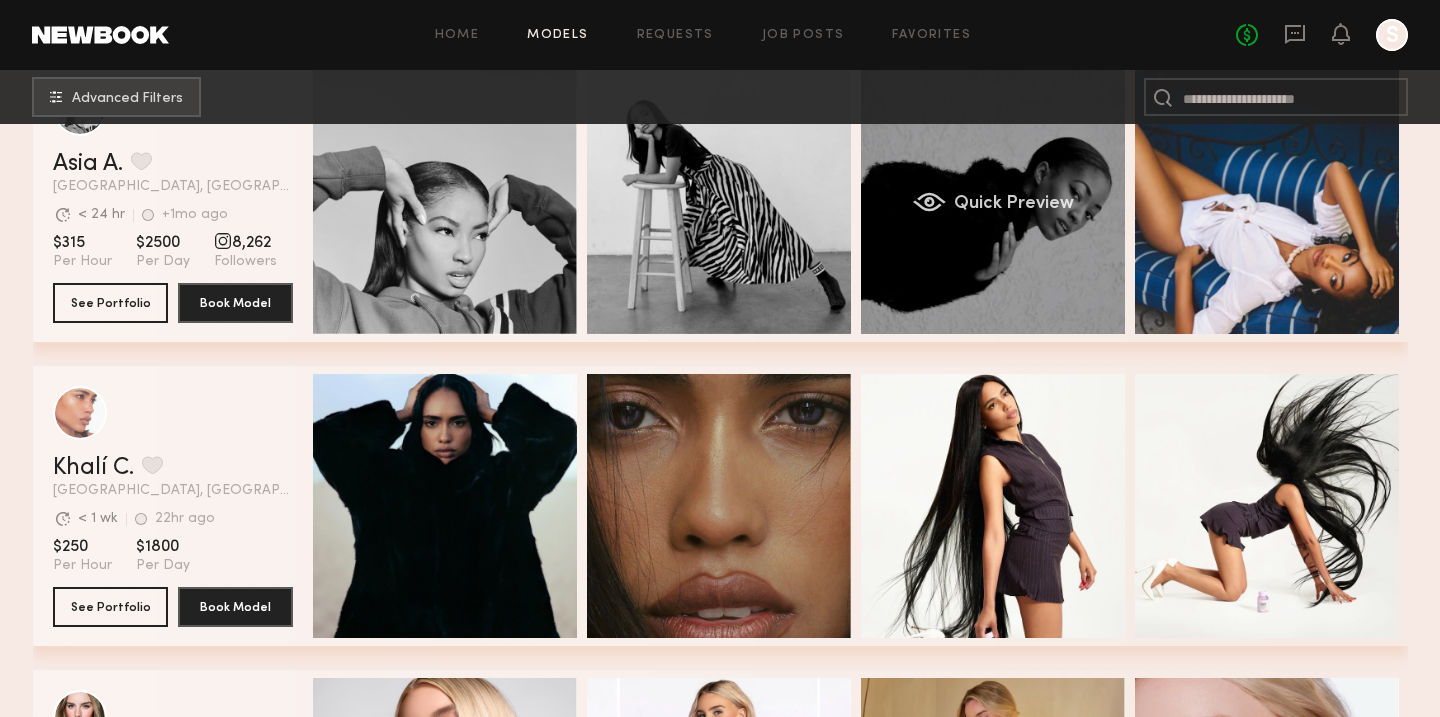 click on "Quick Preview" 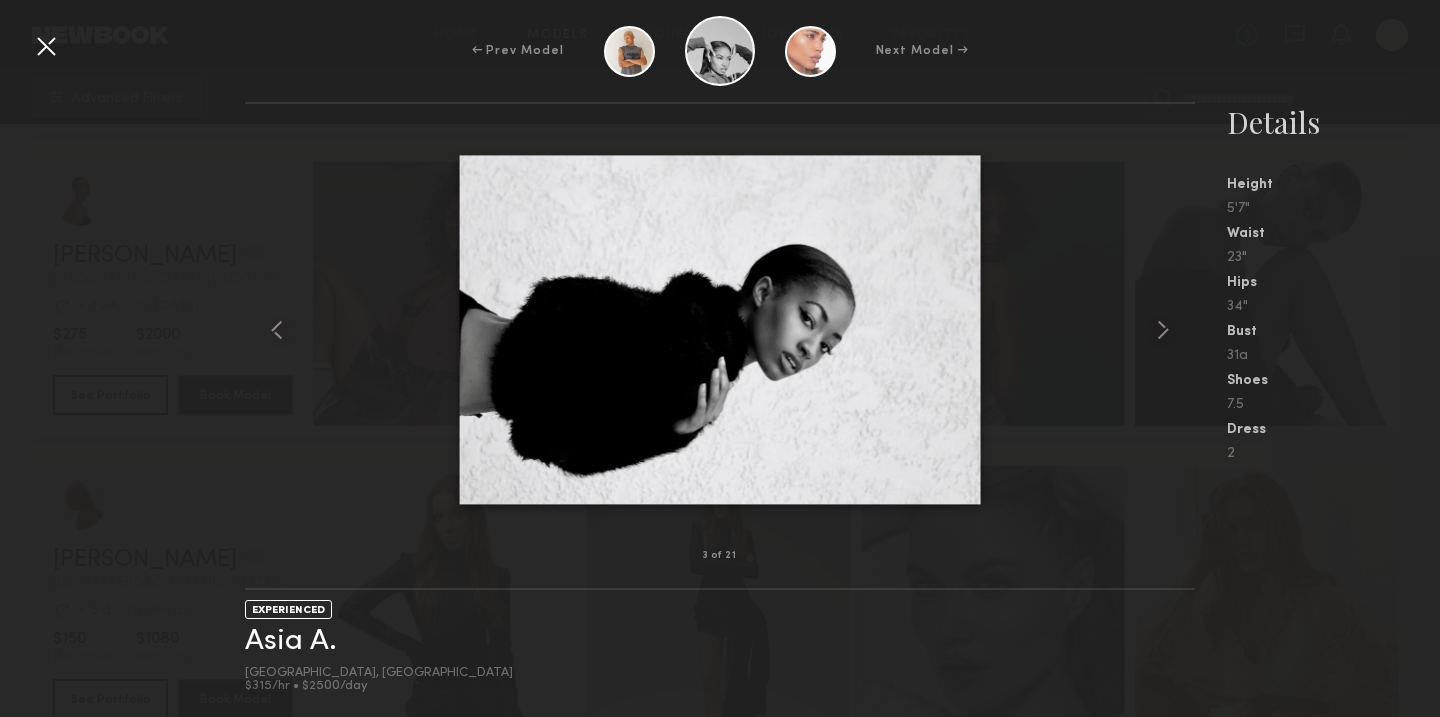 scroll, scrollTop: 5780, scrollLeft: 0, axis: vertical 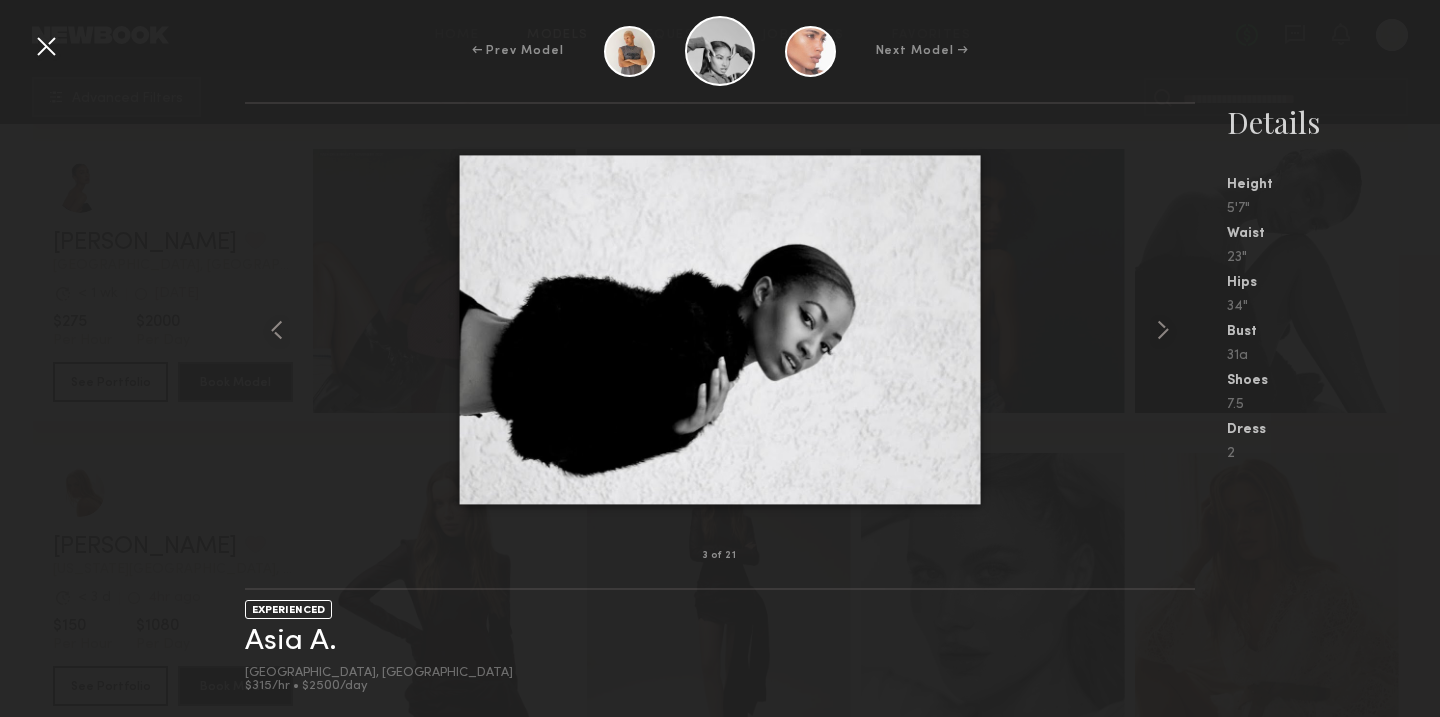 click at bounding box center [46, 46] 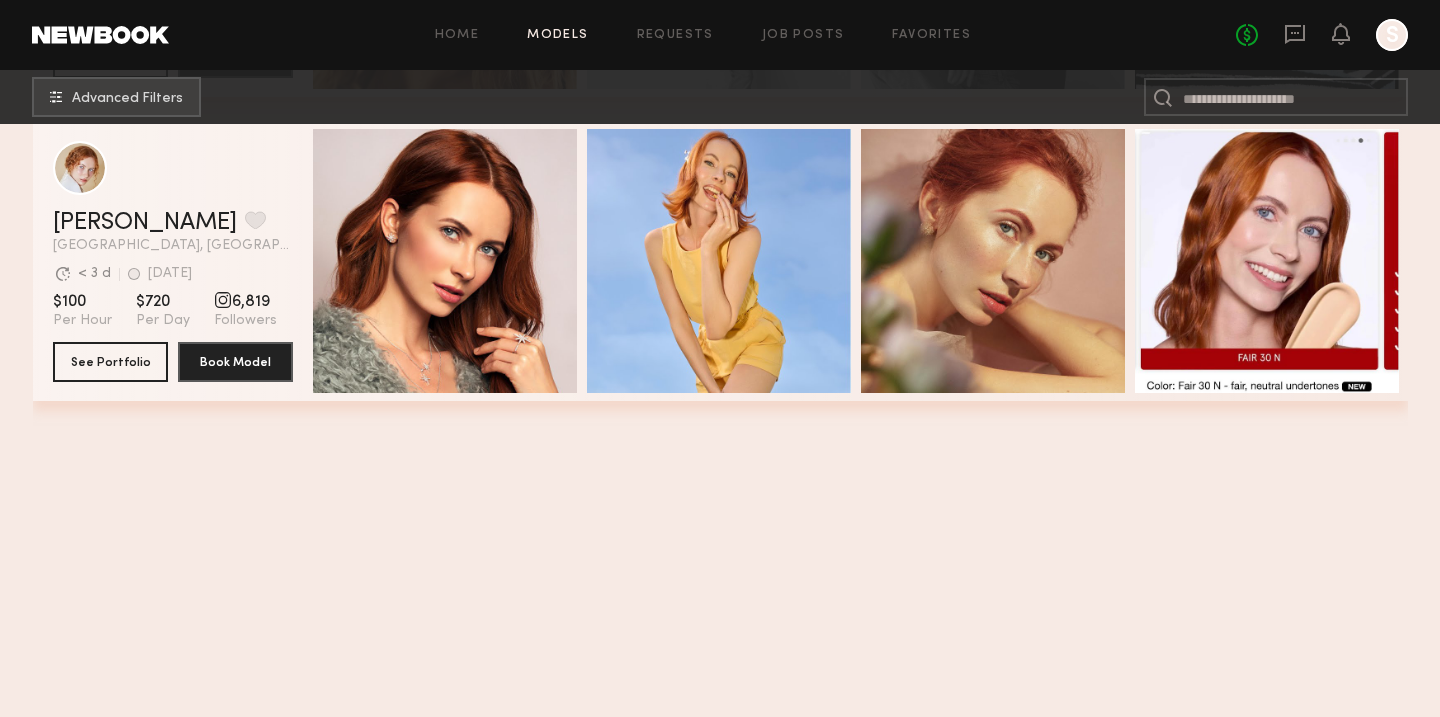 scroll, scrollTop: 8758, scrollLeft: 0, axis: vertical 